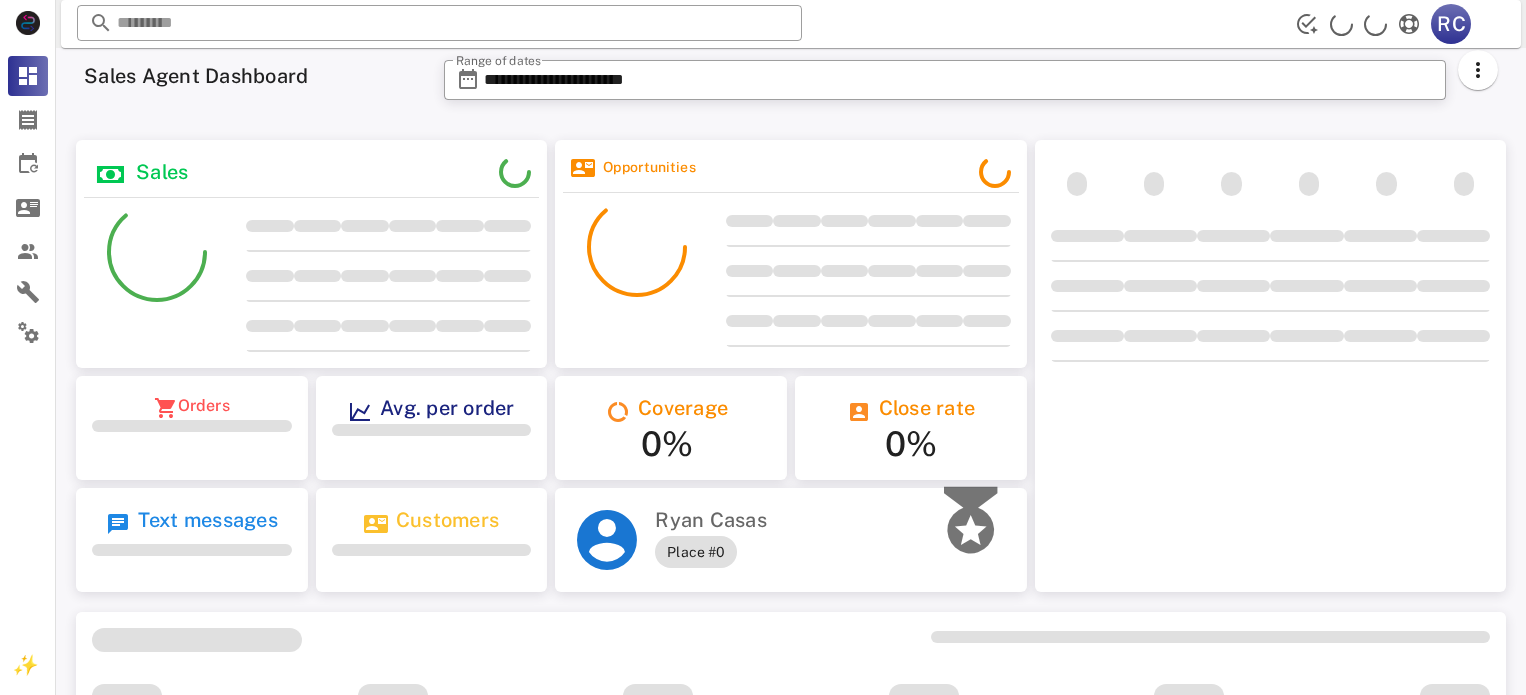 scroll, scrollTop: 0, scrollLeft: 0, axis: both 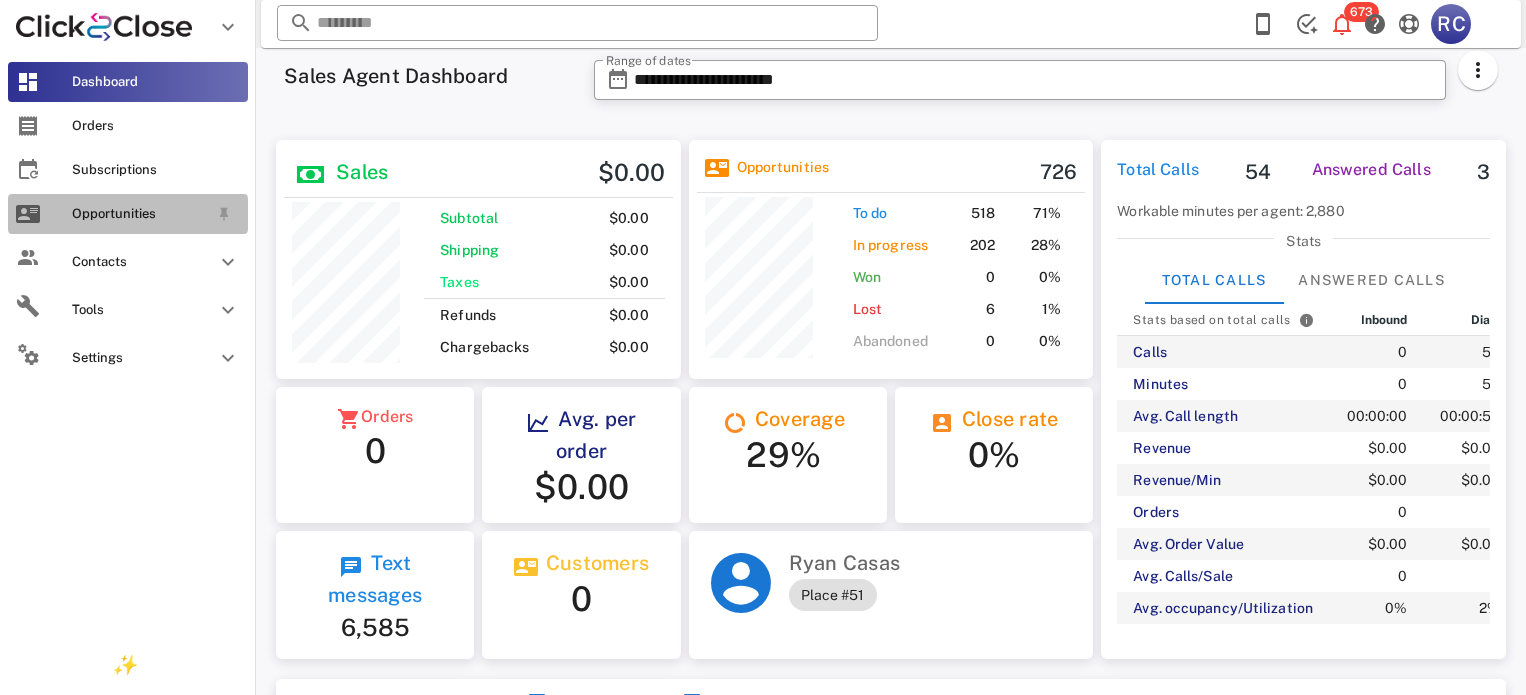 click on "Opportunities" at bounding box center (128, 214) 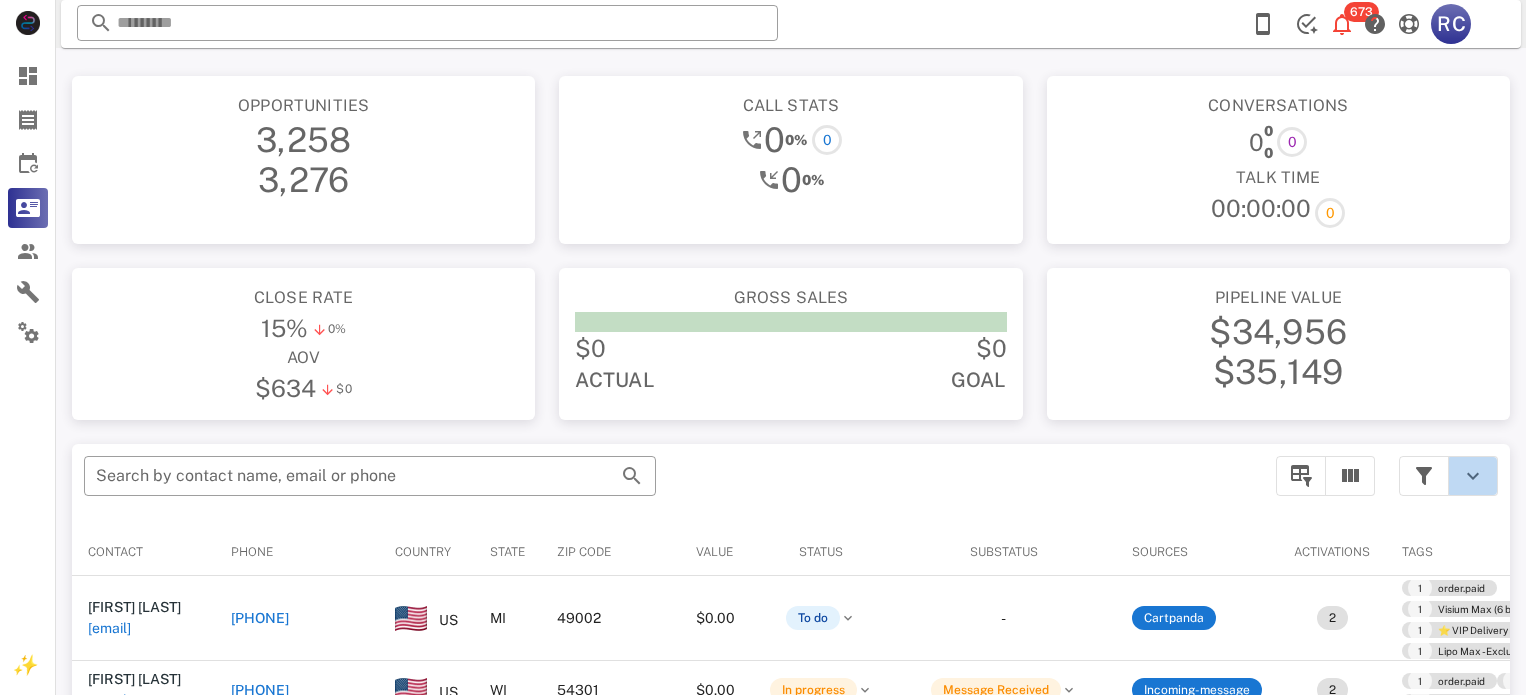 click at bounding box center [1473, 476] 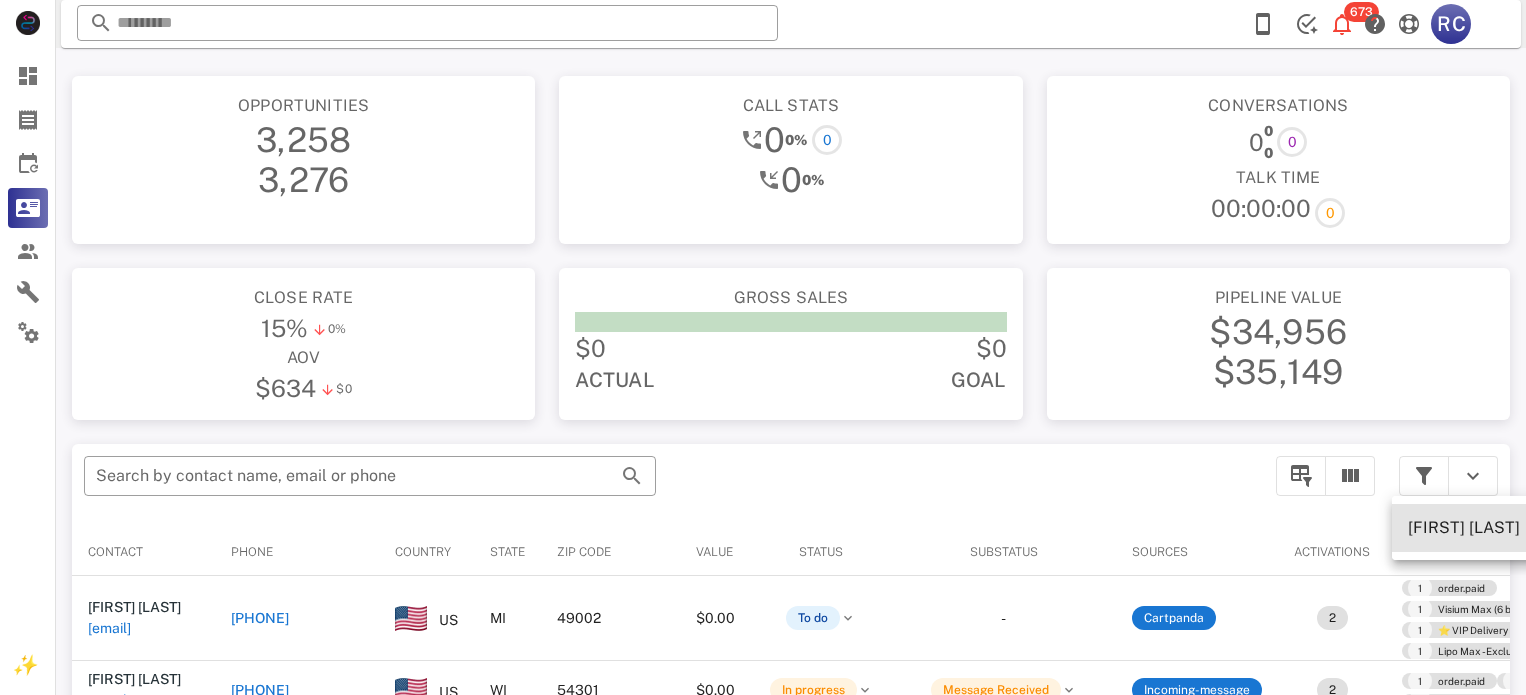 click on "[FIRST] [LAST]" at bounding box center (1464, 527) 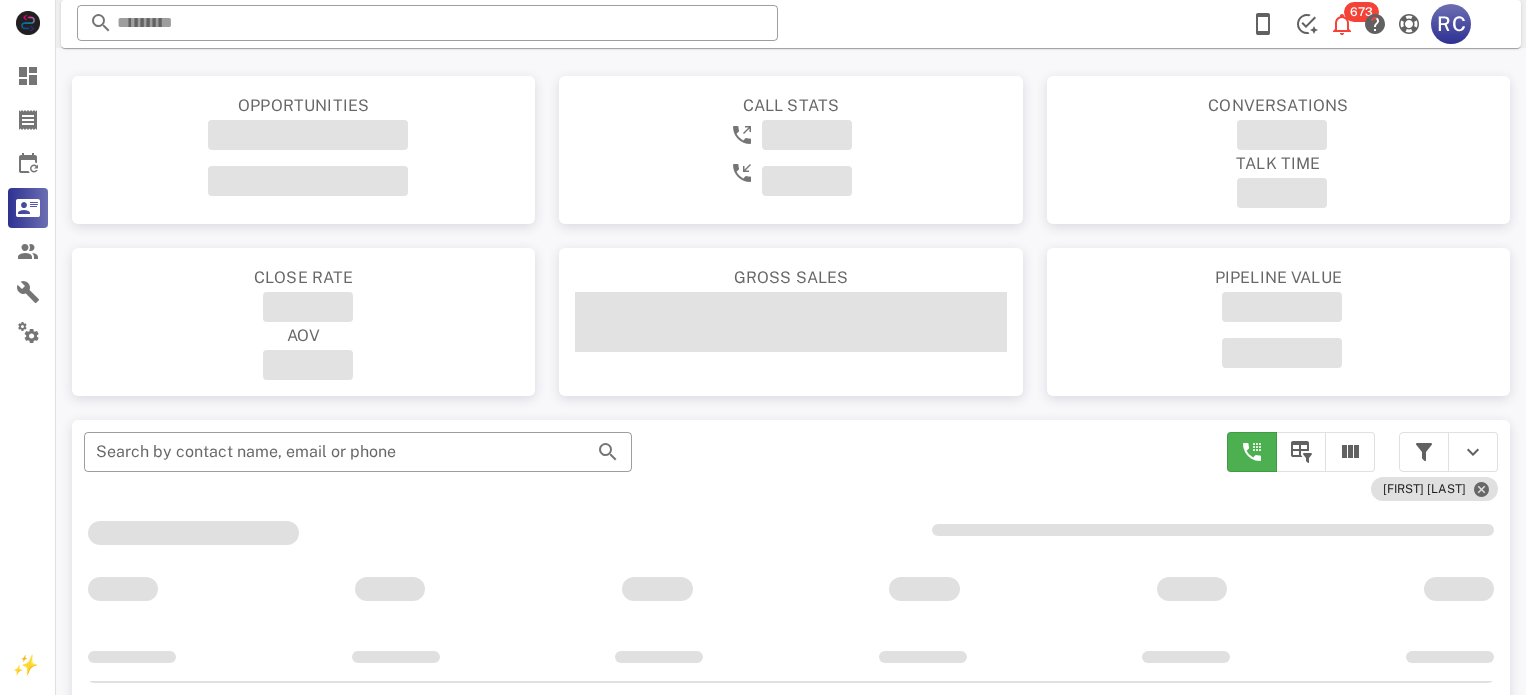 click on "Opportunities Call stats Conversations Talk Time Close rate aov Gross sales Pipeline value ​ Search by contact name, email or phone Tryout [FIRST]" at bounding box center [791, 549] 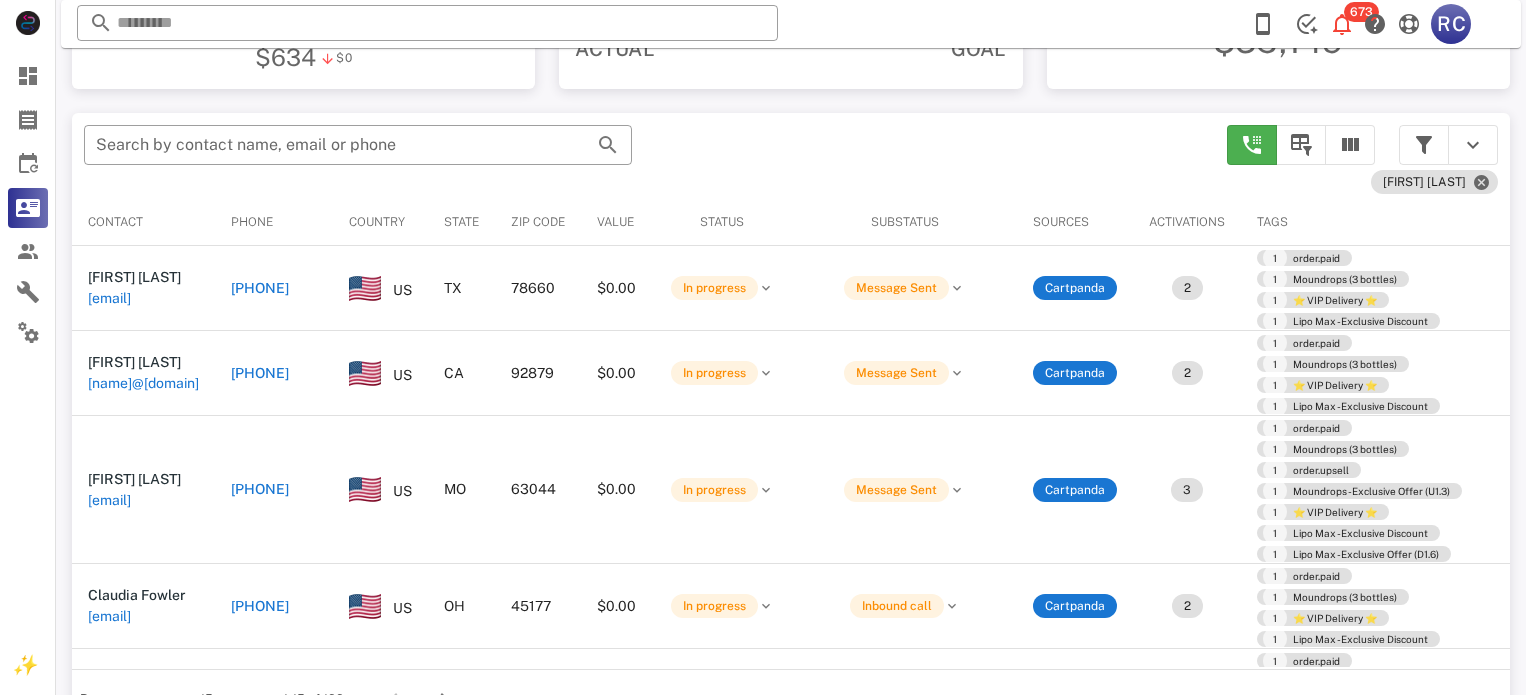 scroll, scrollTop: 379, scrollLeft: 0, axis: vertical 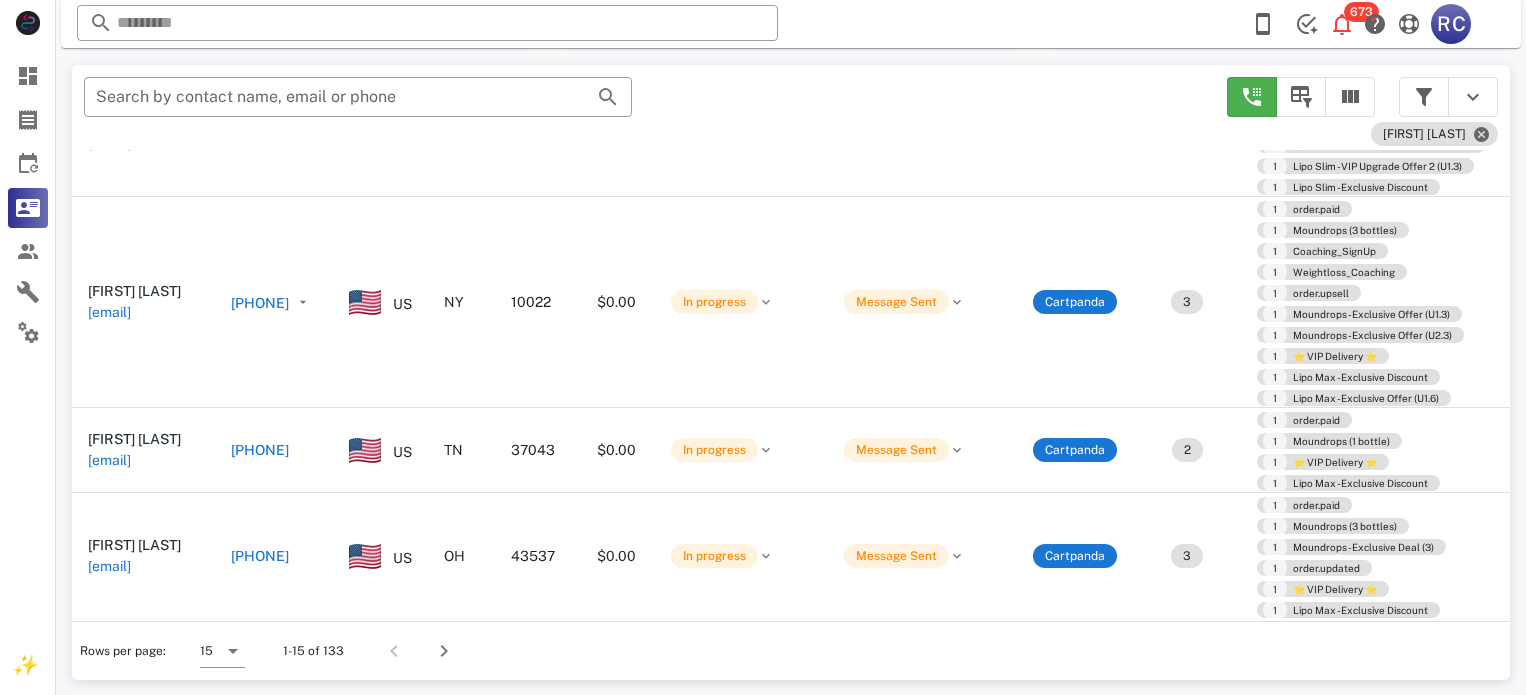 click on "[PHONE]" at bounding box center (260, 450) 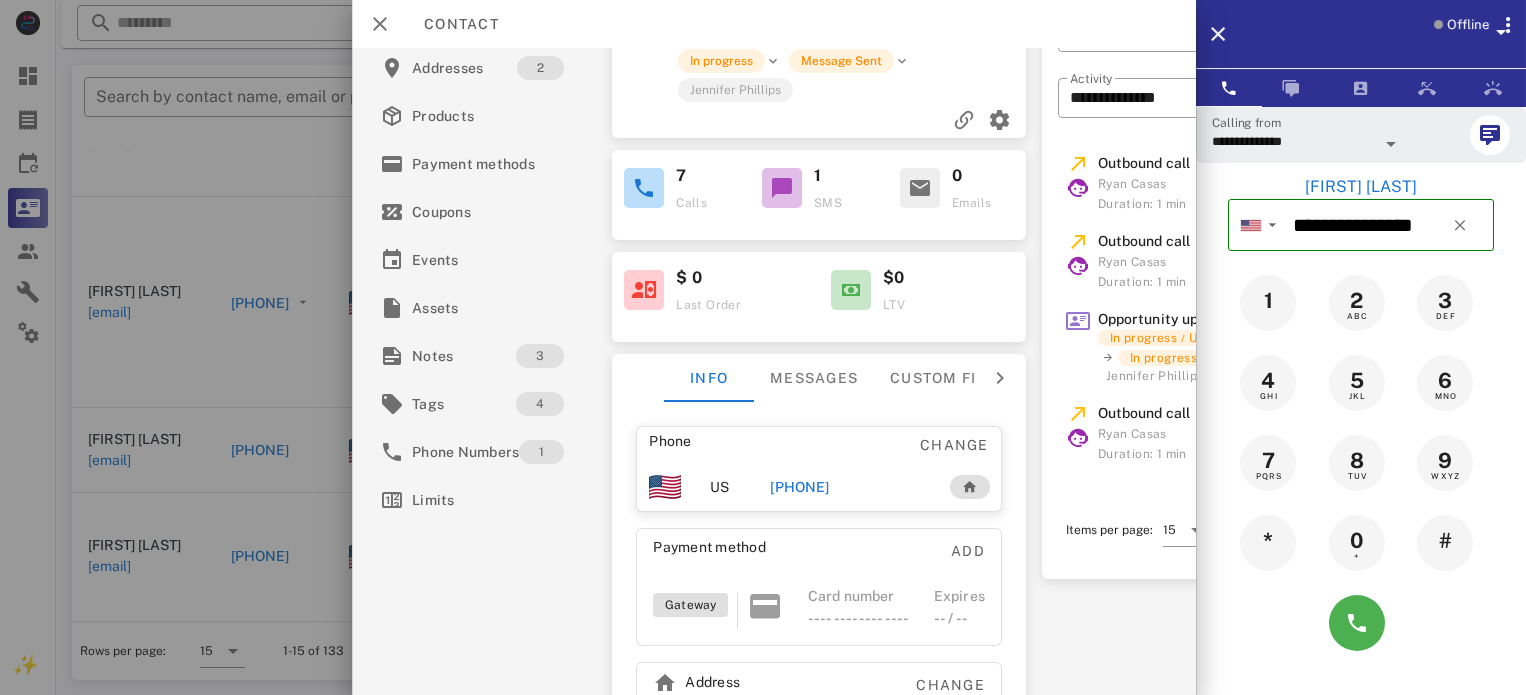 scroll, scrollTop: 237, scrollLeft: 0, axis: vertical 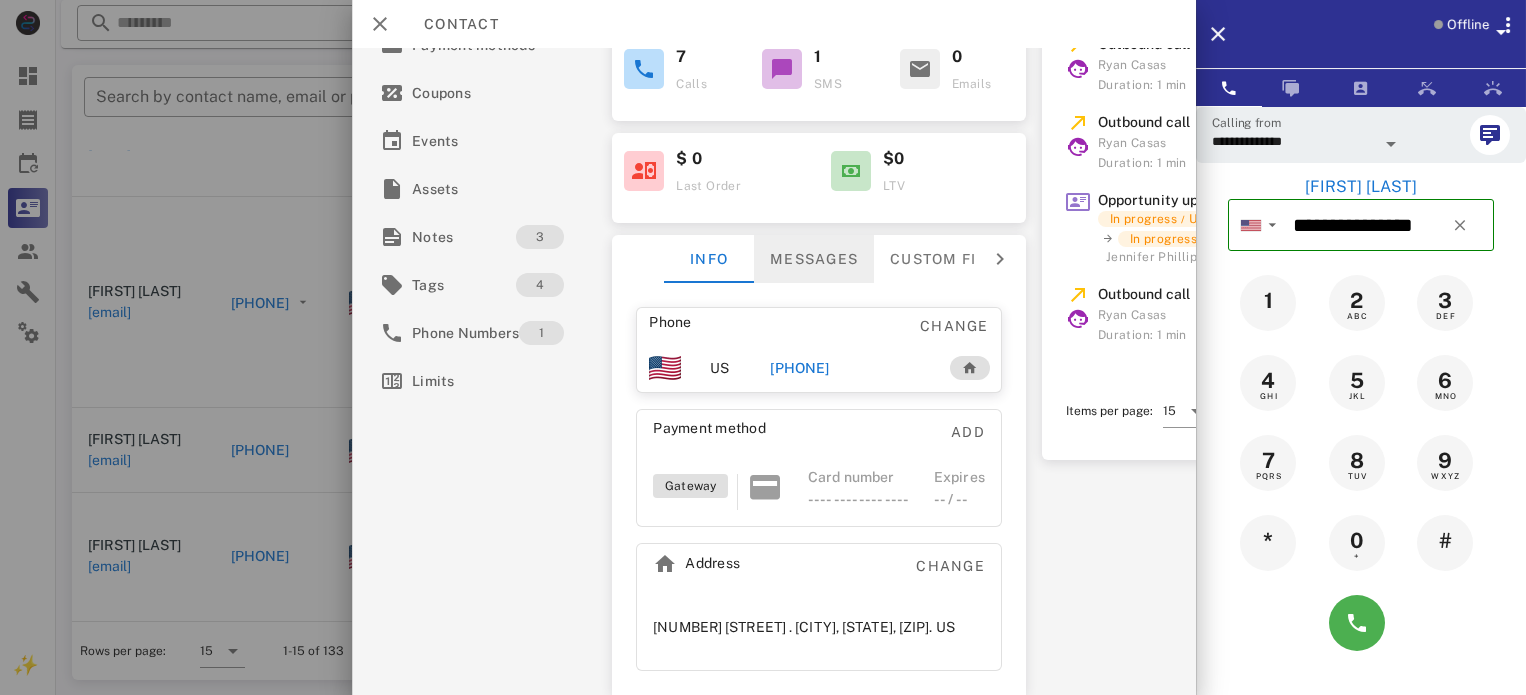 click on "Messages" at bounding box center [814, 259] 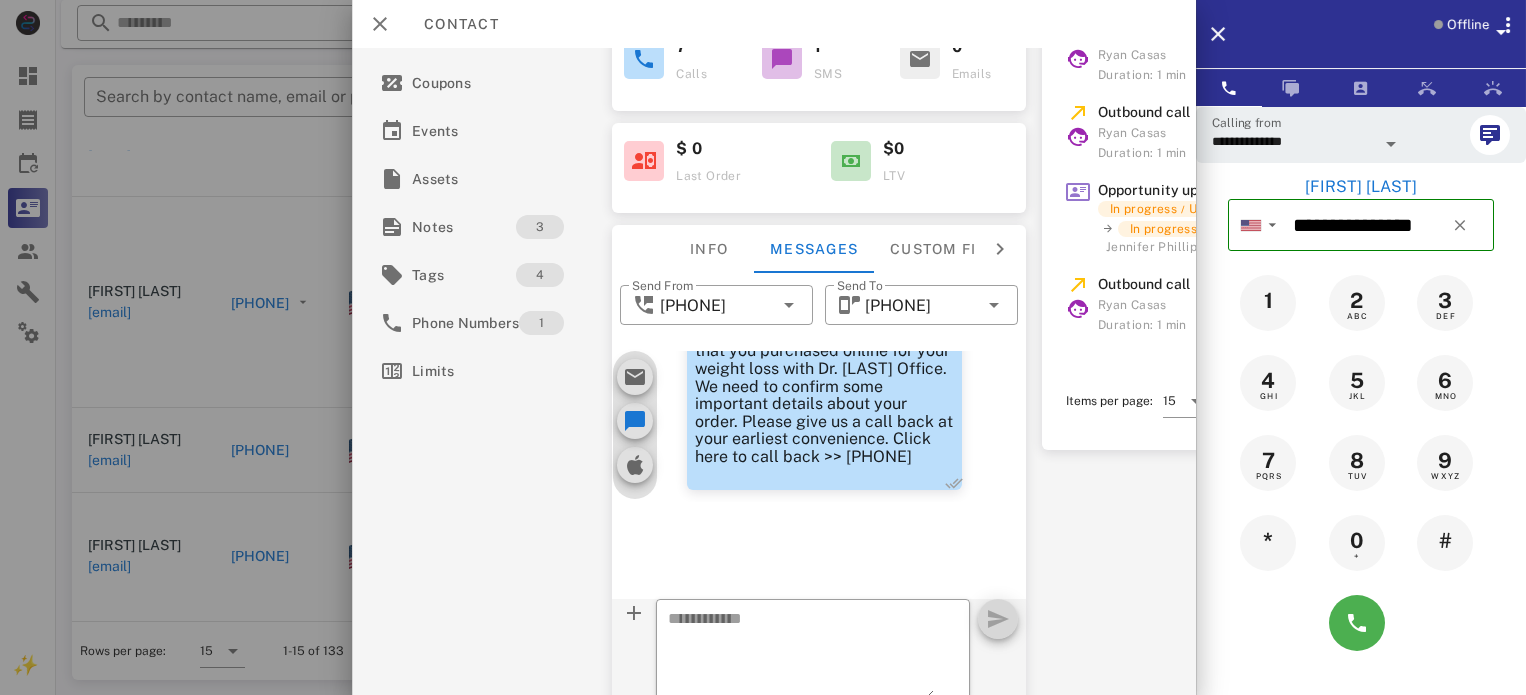scroll, scrollTop: 132, scrollLeft: 0, axis: vertical 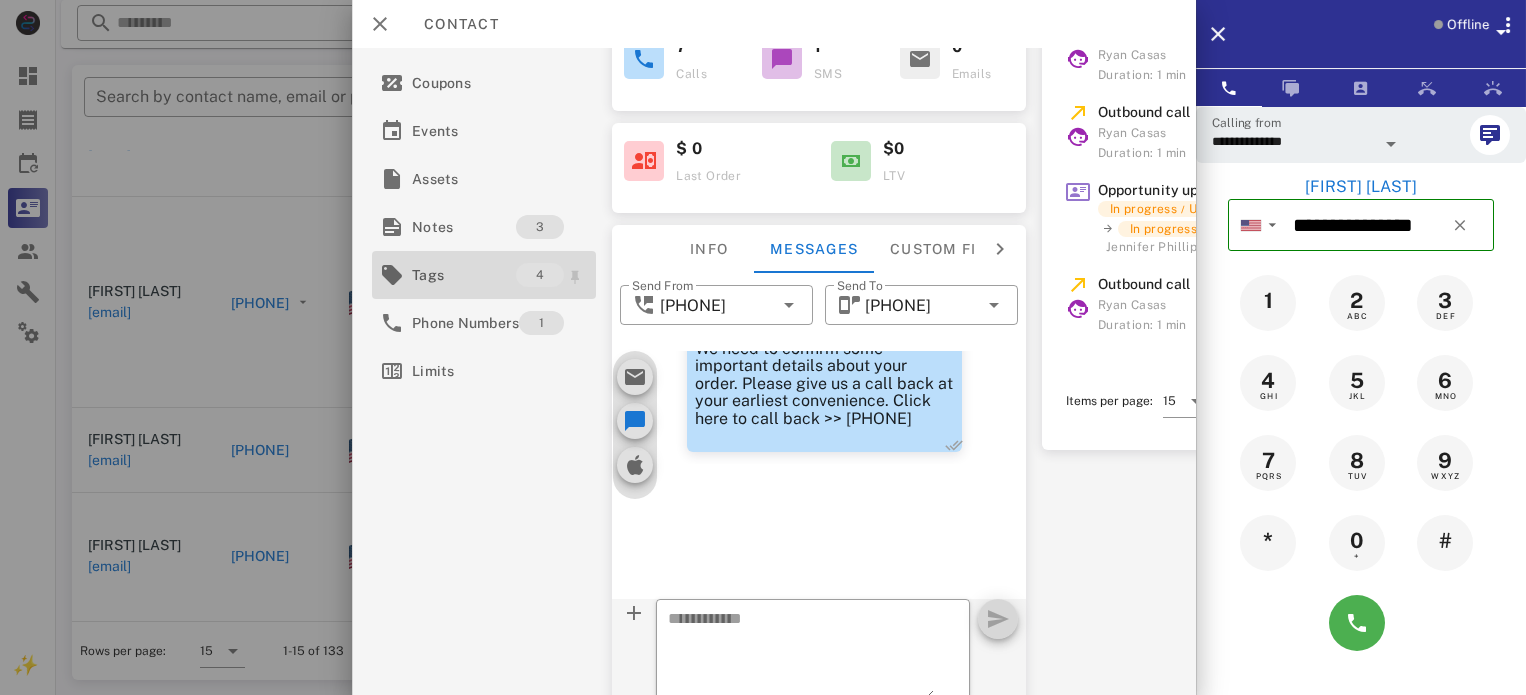 click on "Tags" at bounding box center (464, 275) 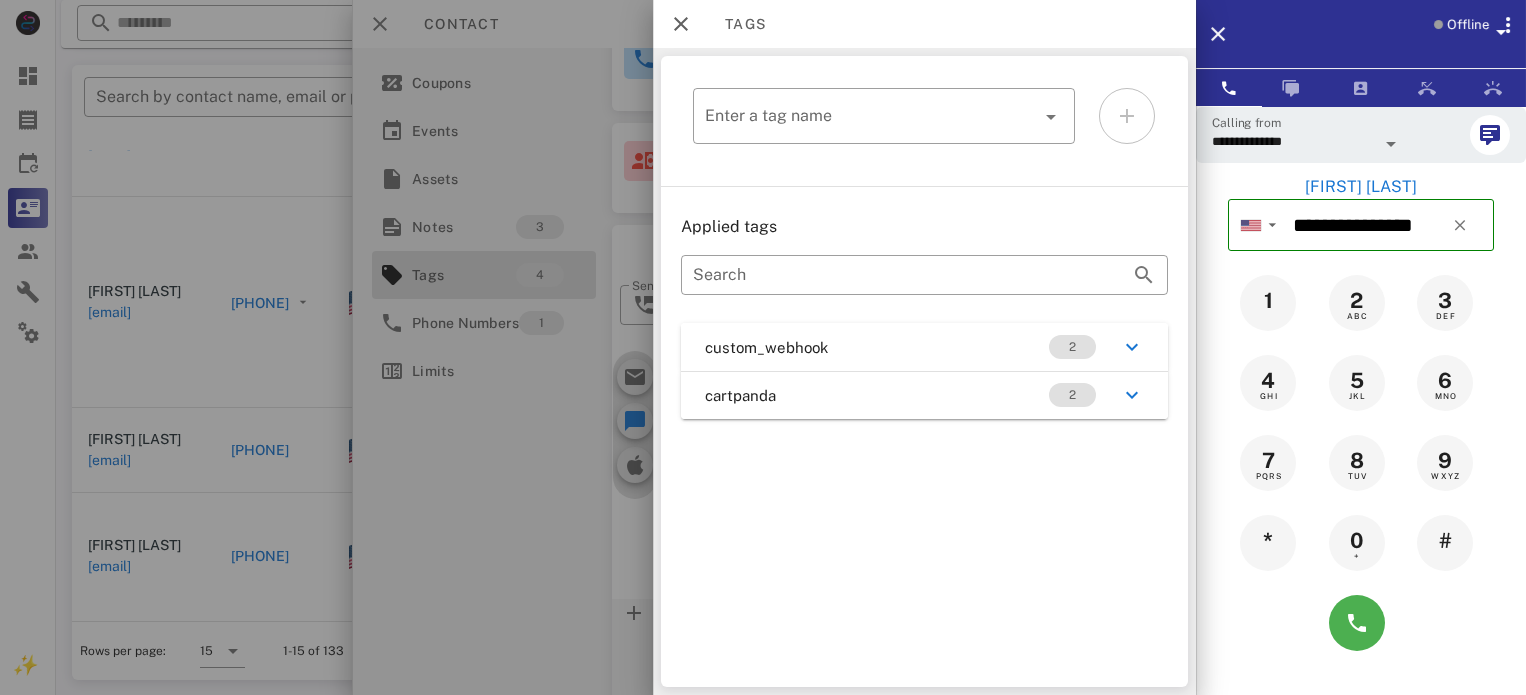 click at bounding box center [763, 347] 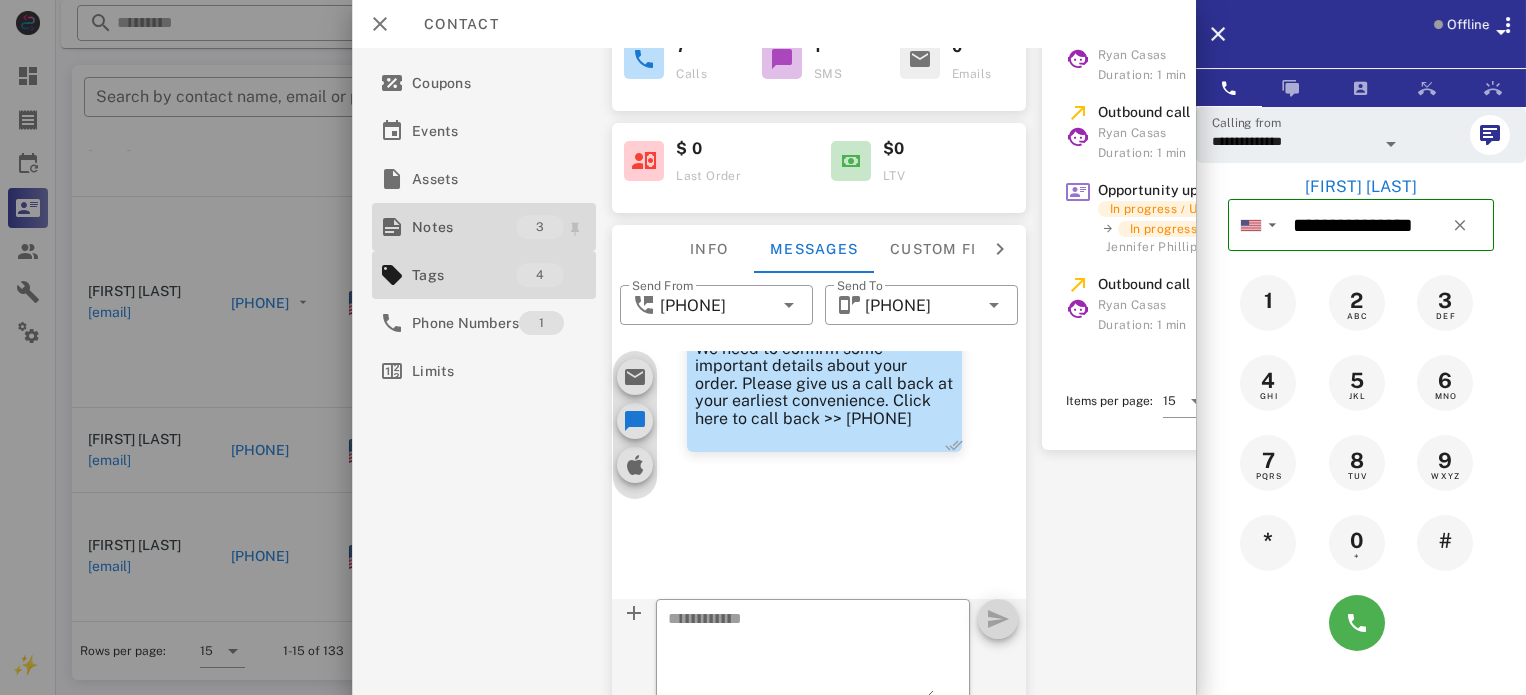 click on "Notes" at bounding box center (464, 227) 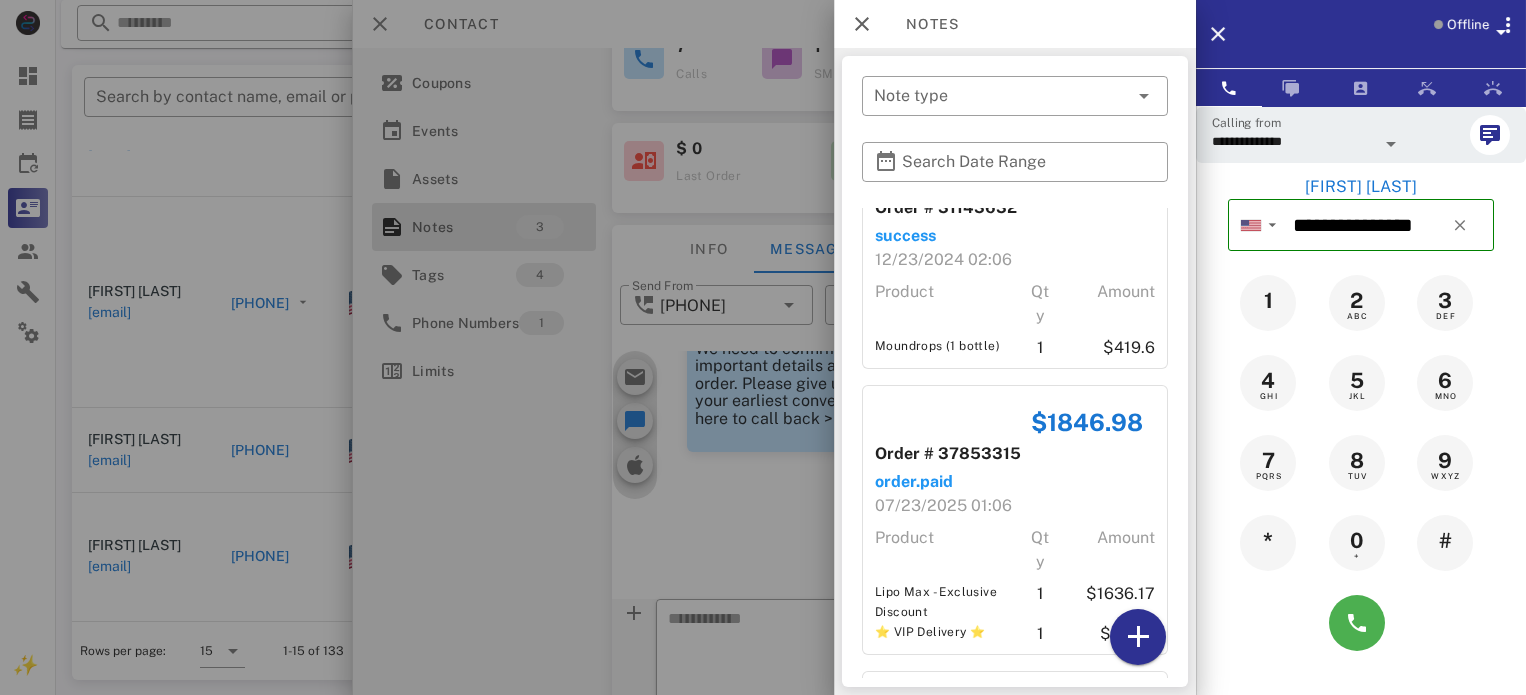 scroll, scrollTop: 218, scrollLeft: 0, axis: vertical 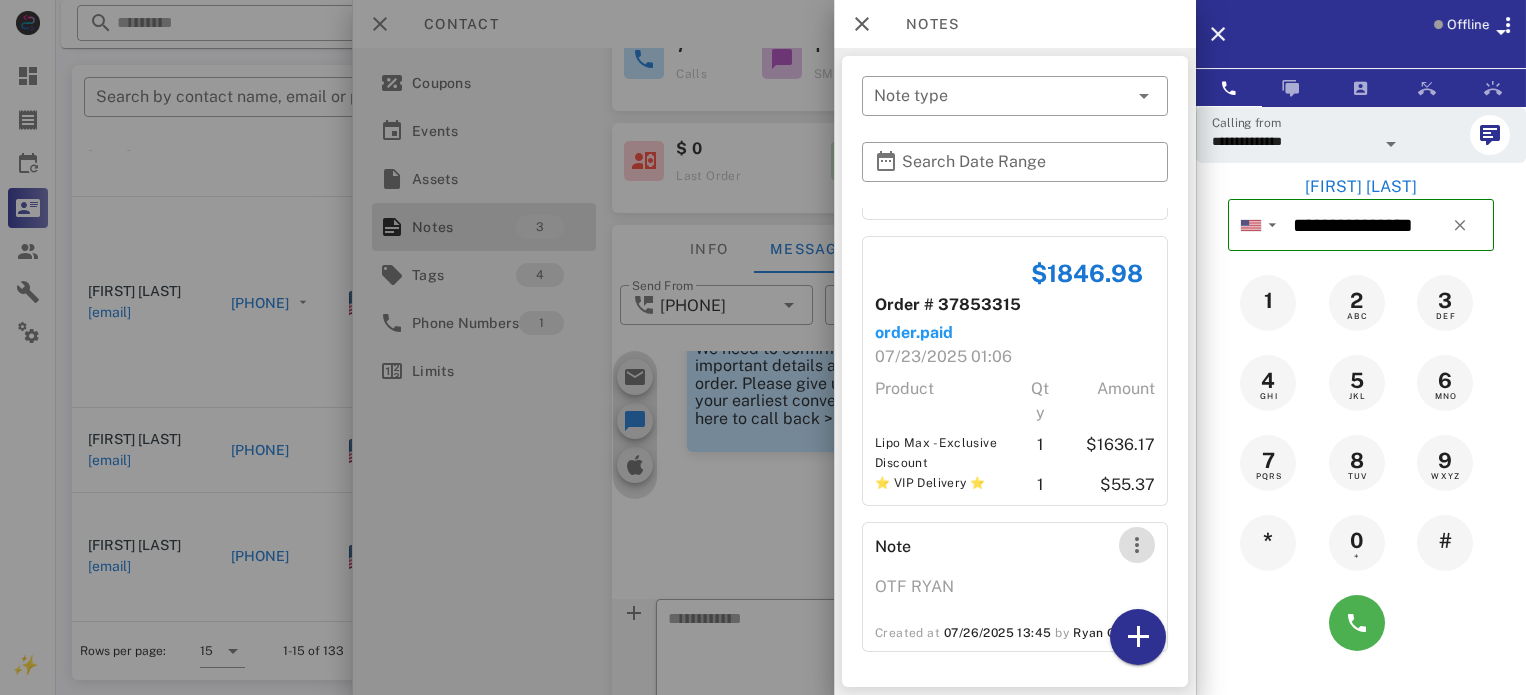click at bounding box center (1137, 545) 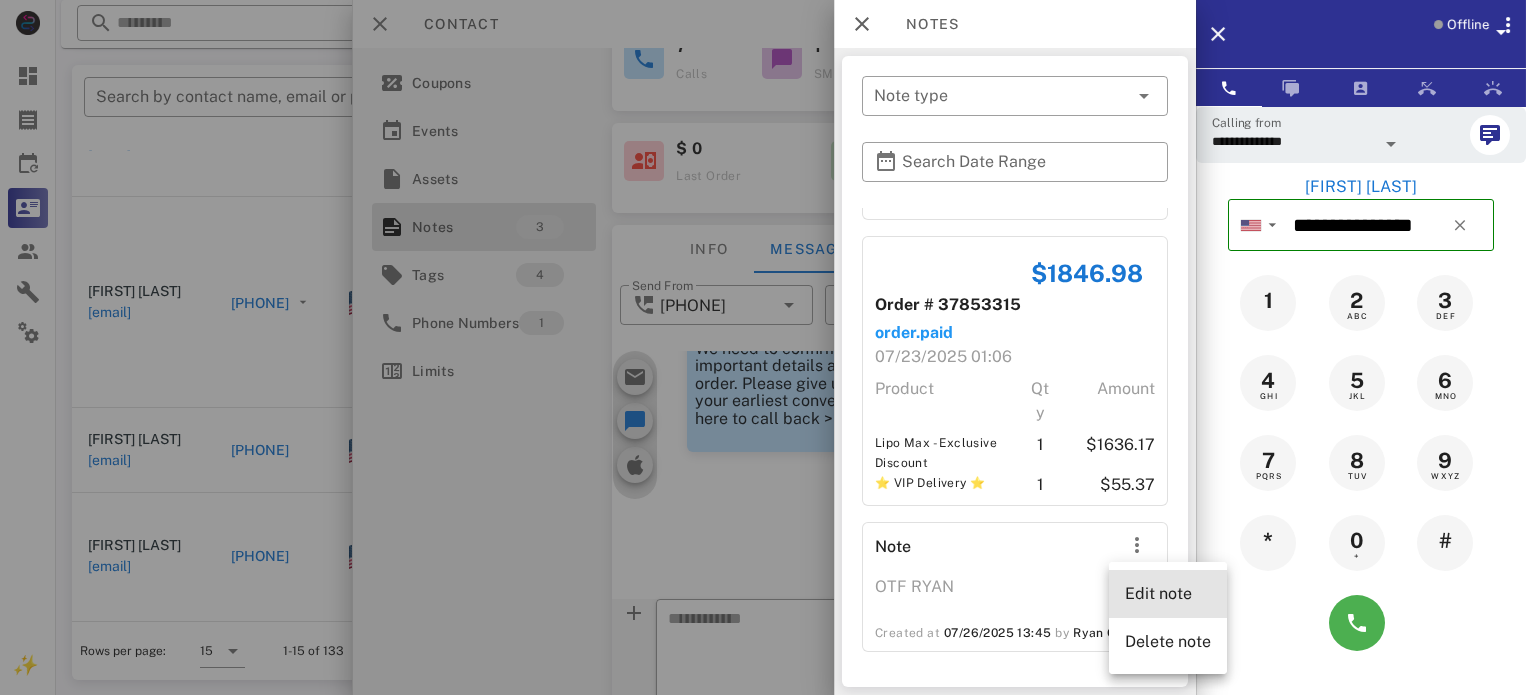 click on "Edit note" at bounding box center (1168, 593) 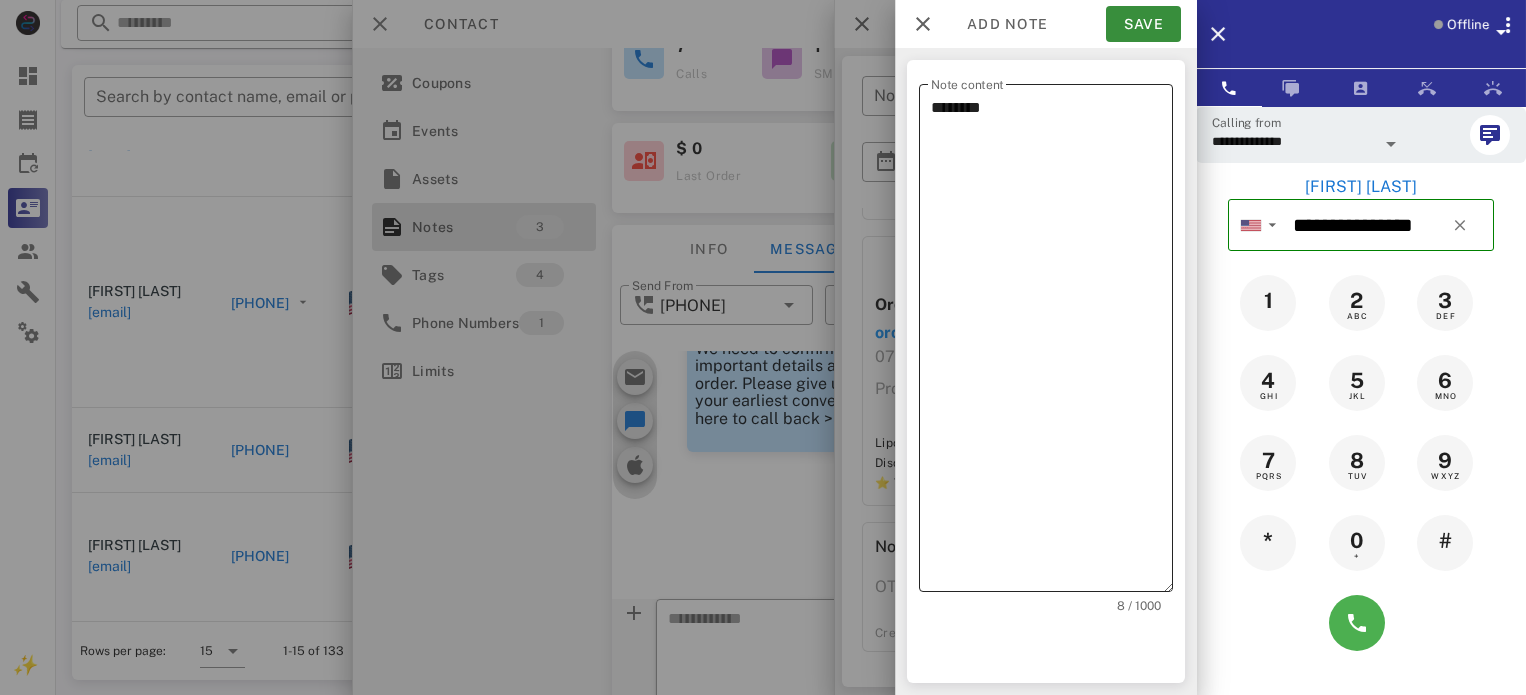 click on "********" at bounding box center [1052, 343] 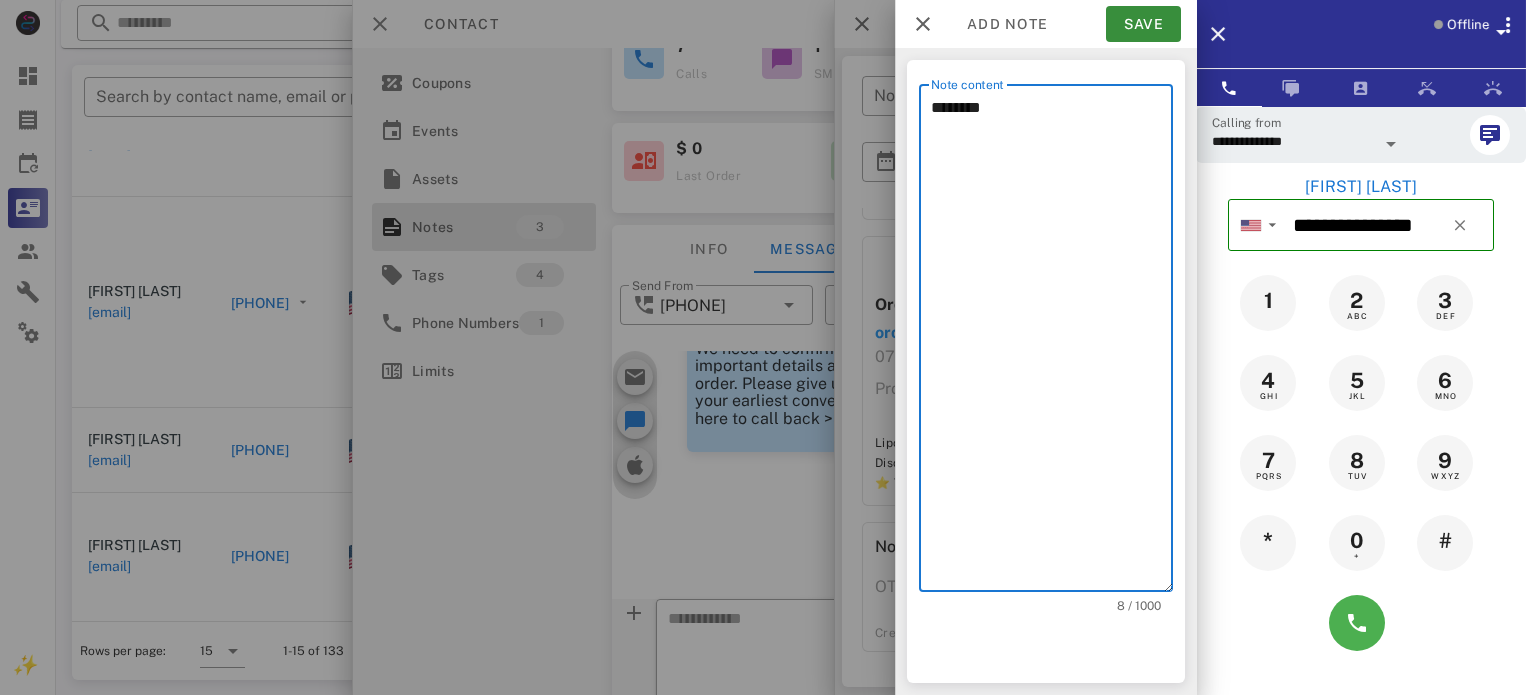 click on "********" at bounding box center (1052, 343) 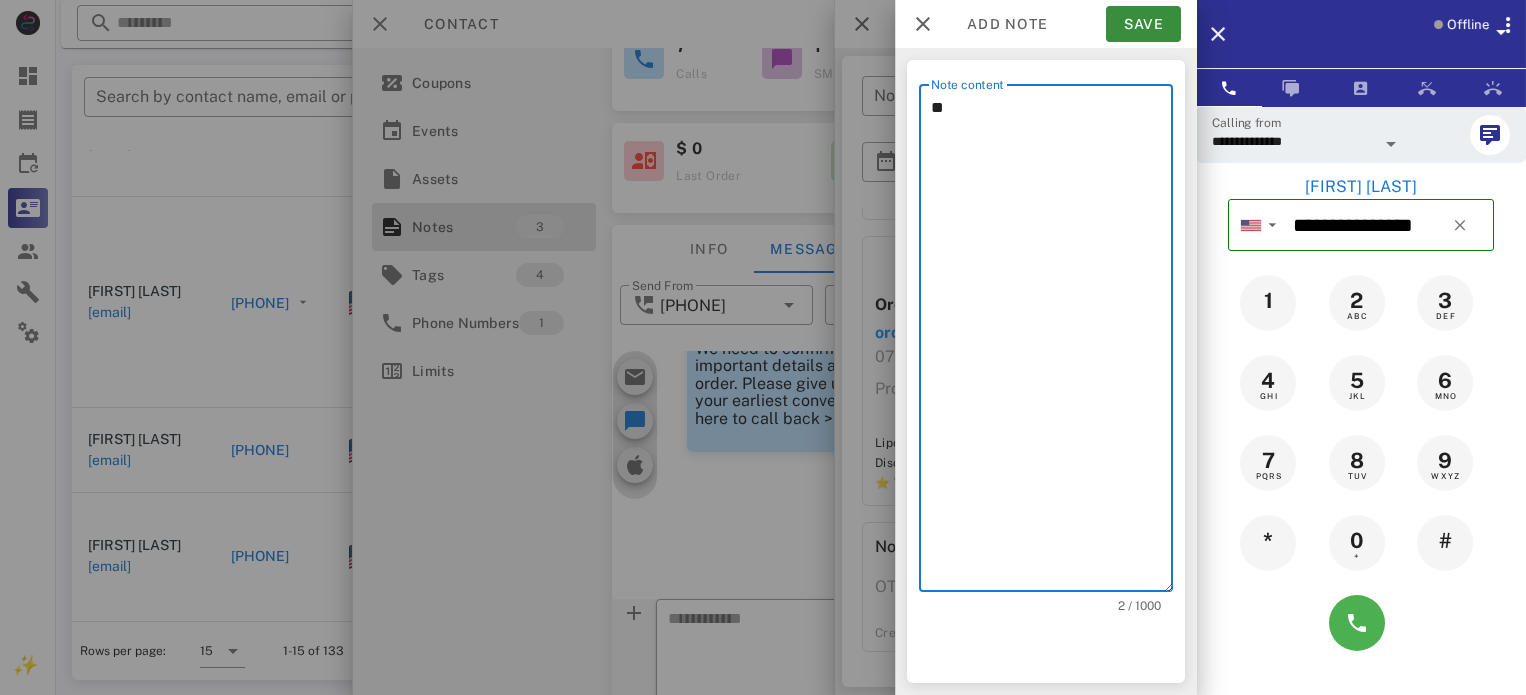 type on "*" 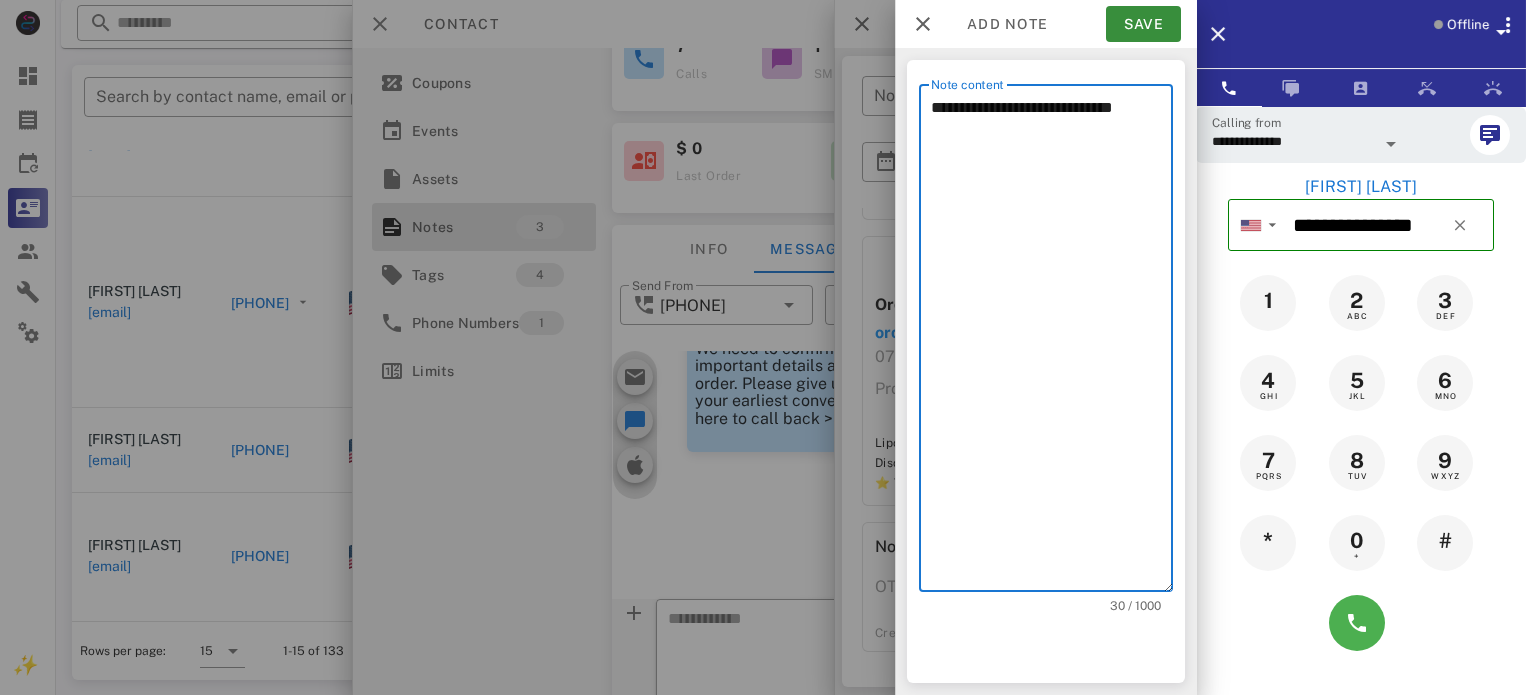 click on "**********" at bounding box center (1052, 343) 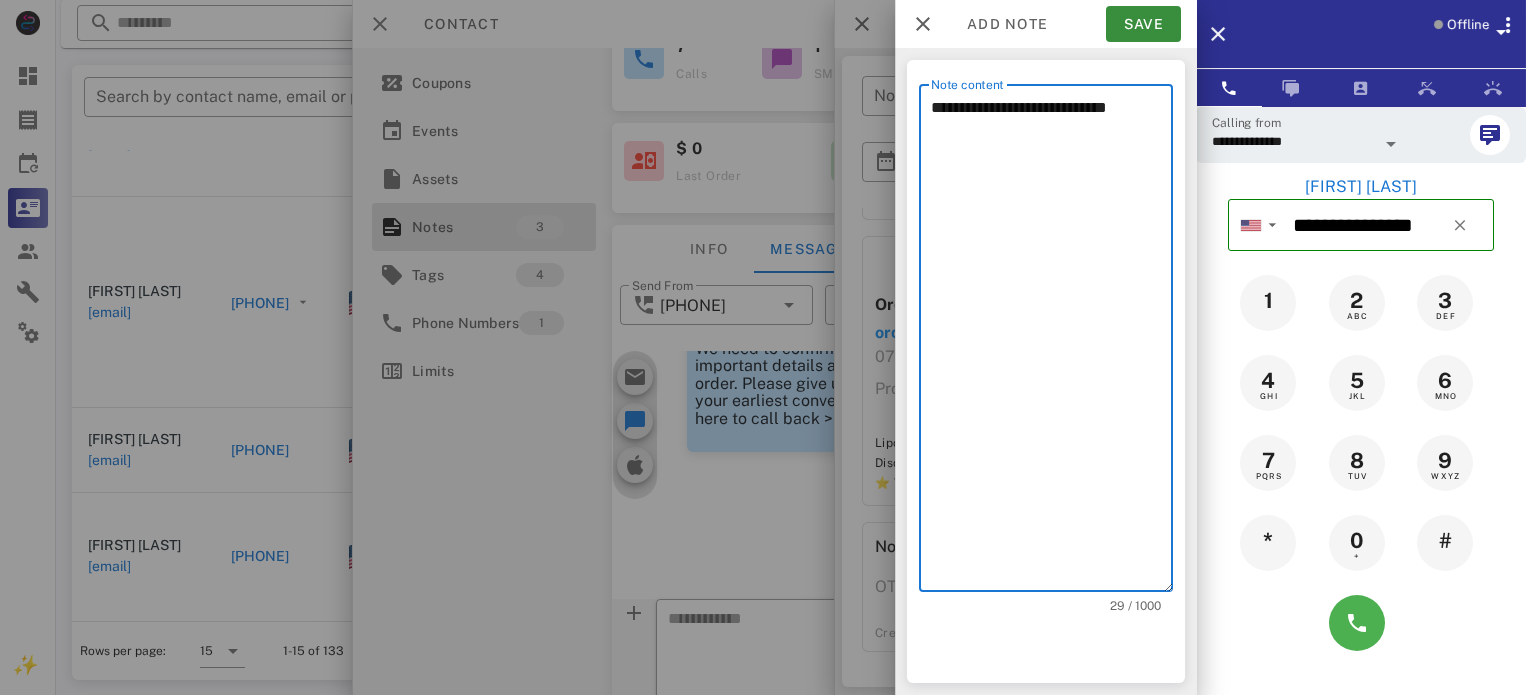 click on "**********" at bounding box center (1052, 343) 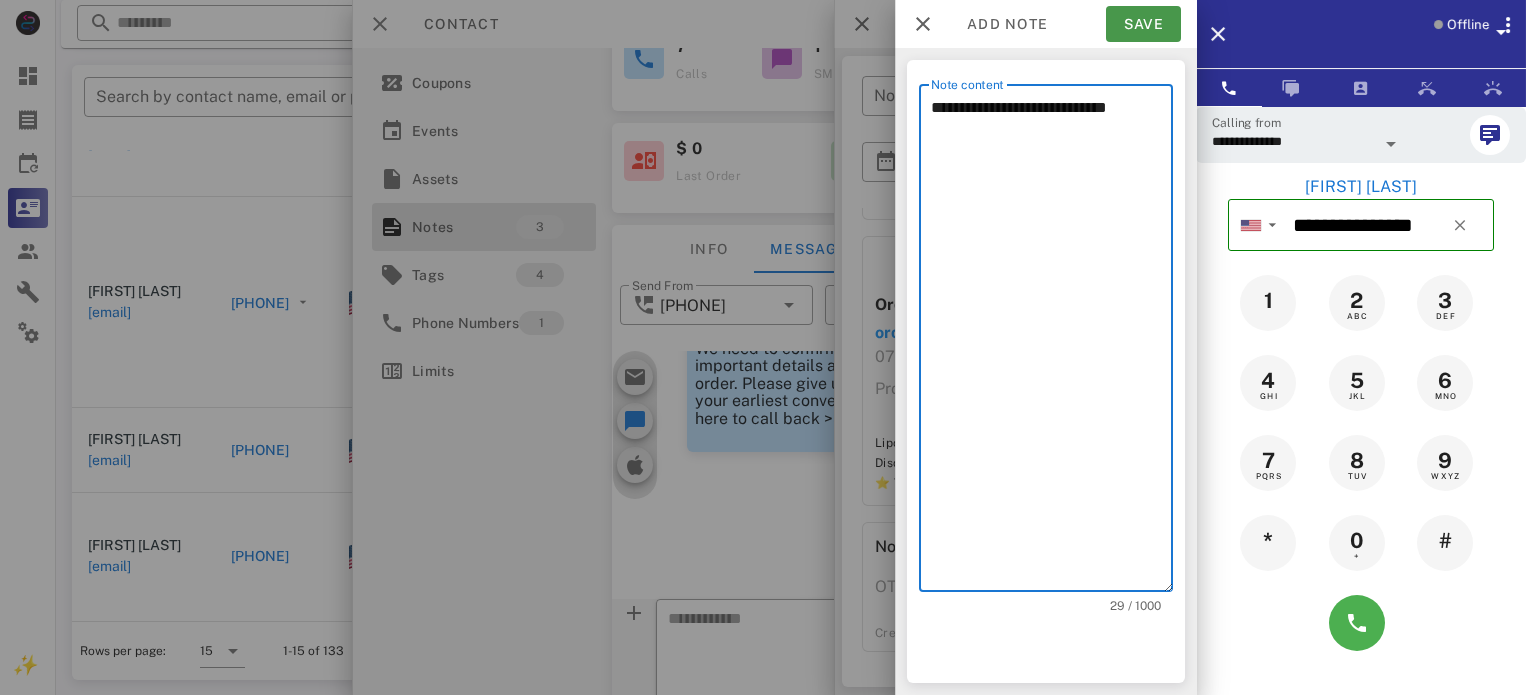 type on "**********" 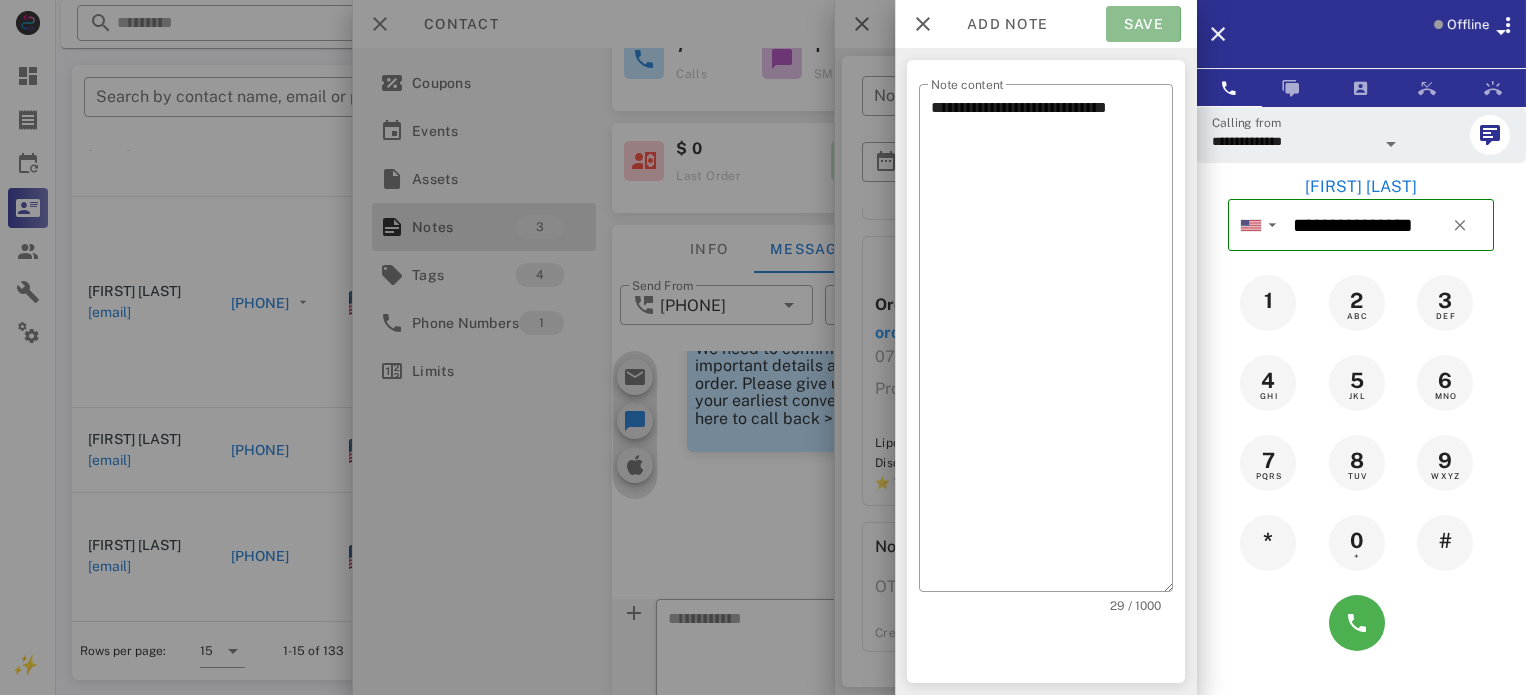 click on "Save" at bounding box center [1143, 24] 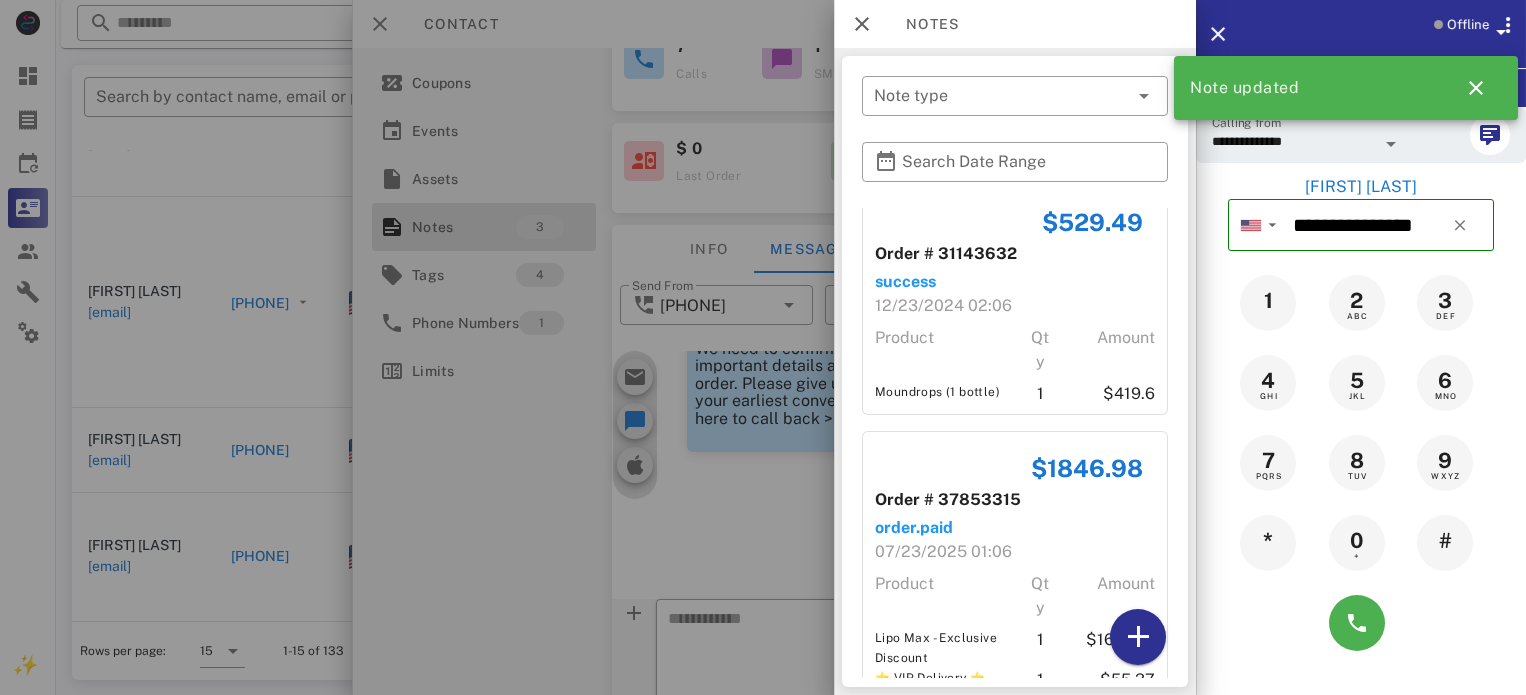 scroll, scrollTop: 0, scrollLeft: 0, axis: both 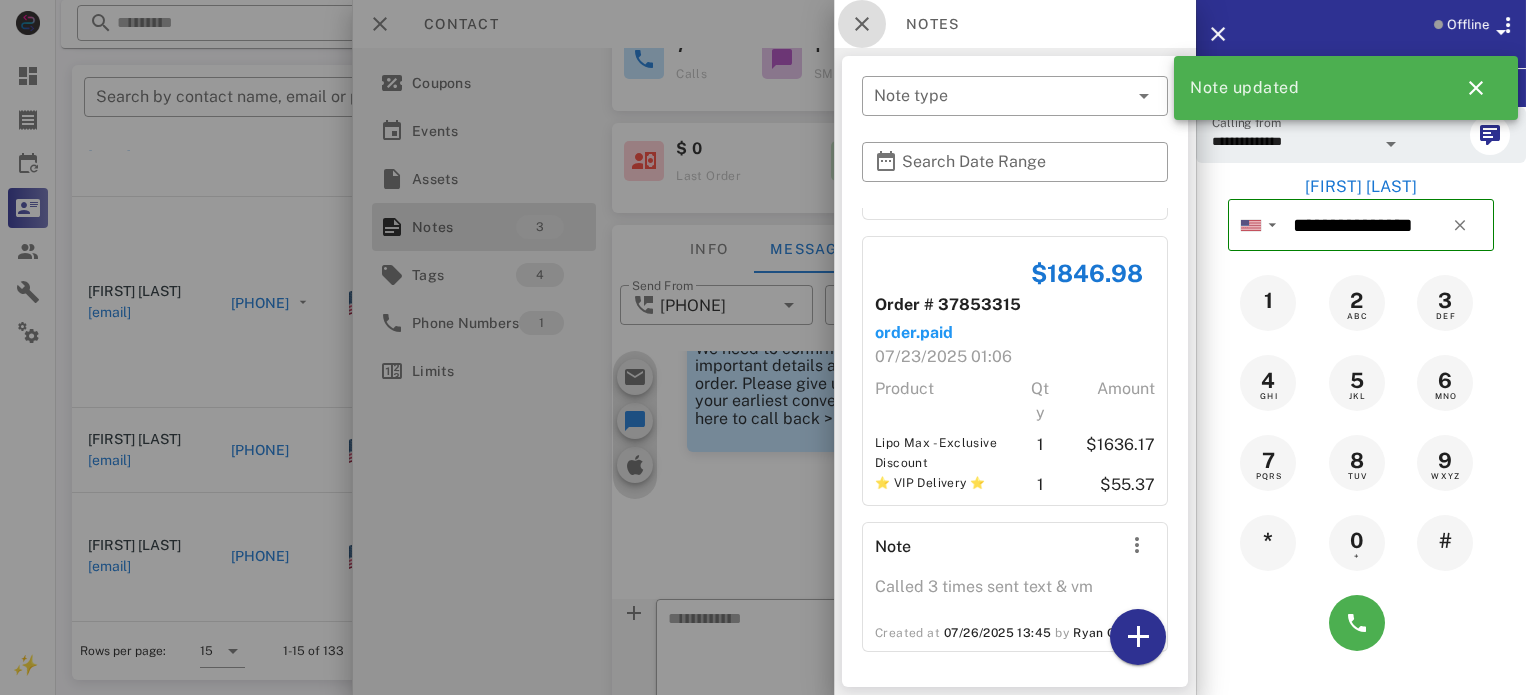 click at bounding box center (862, 24) 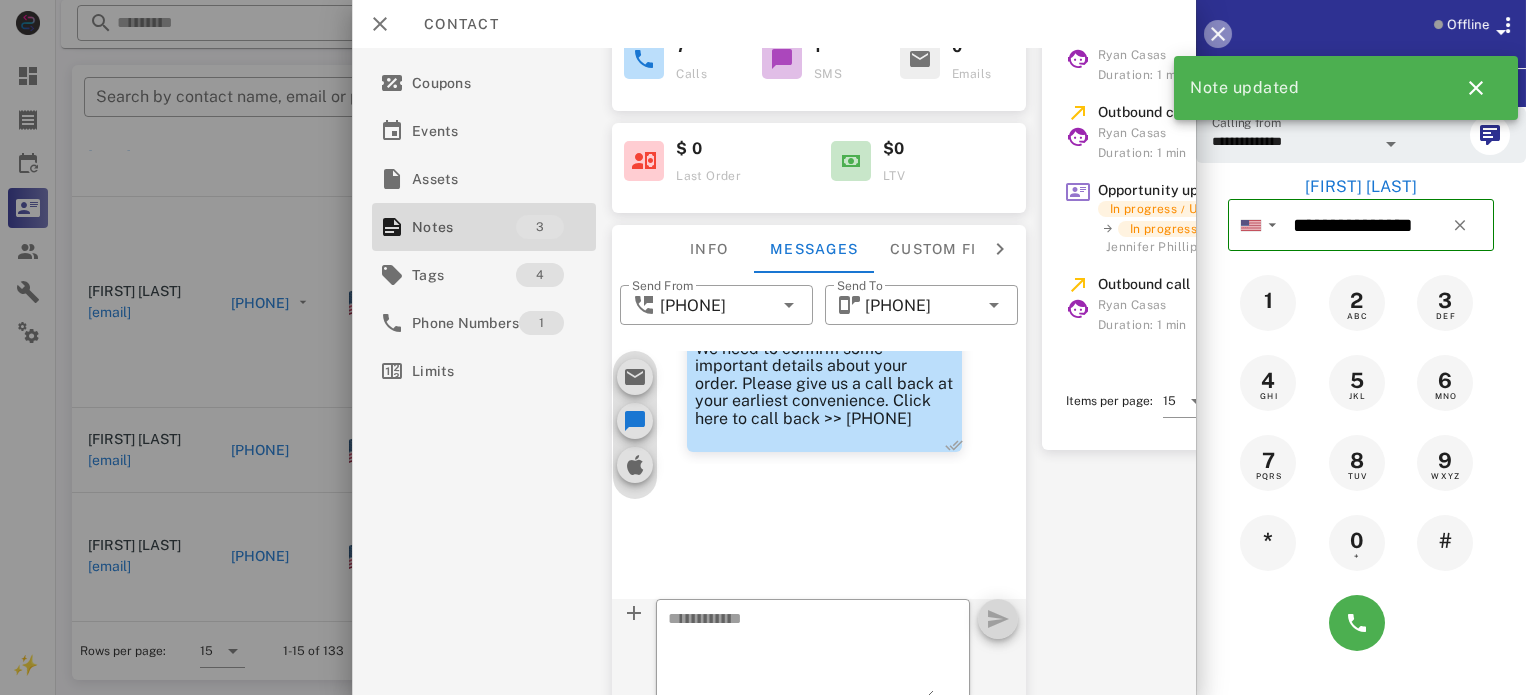 click at bounding box center (1218, 34) 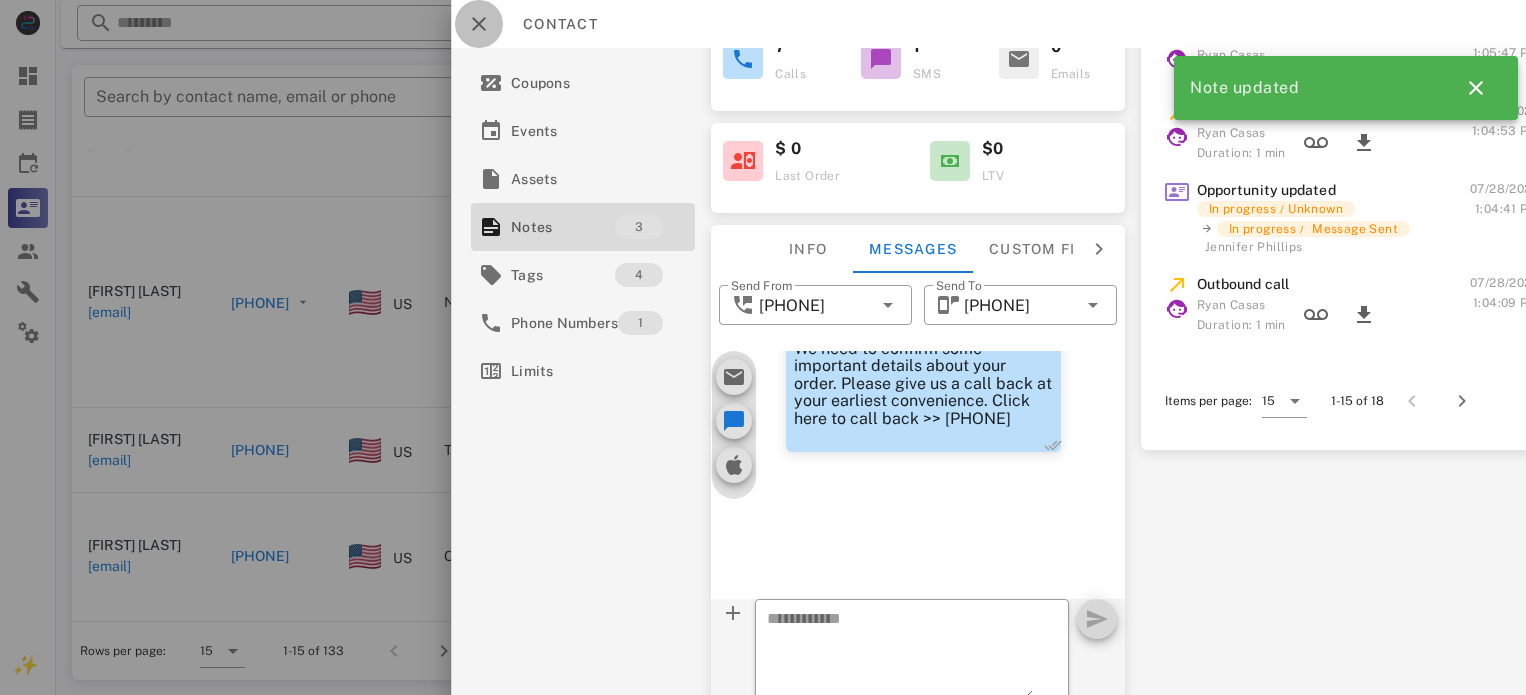 click at bounding box center [479, 24] 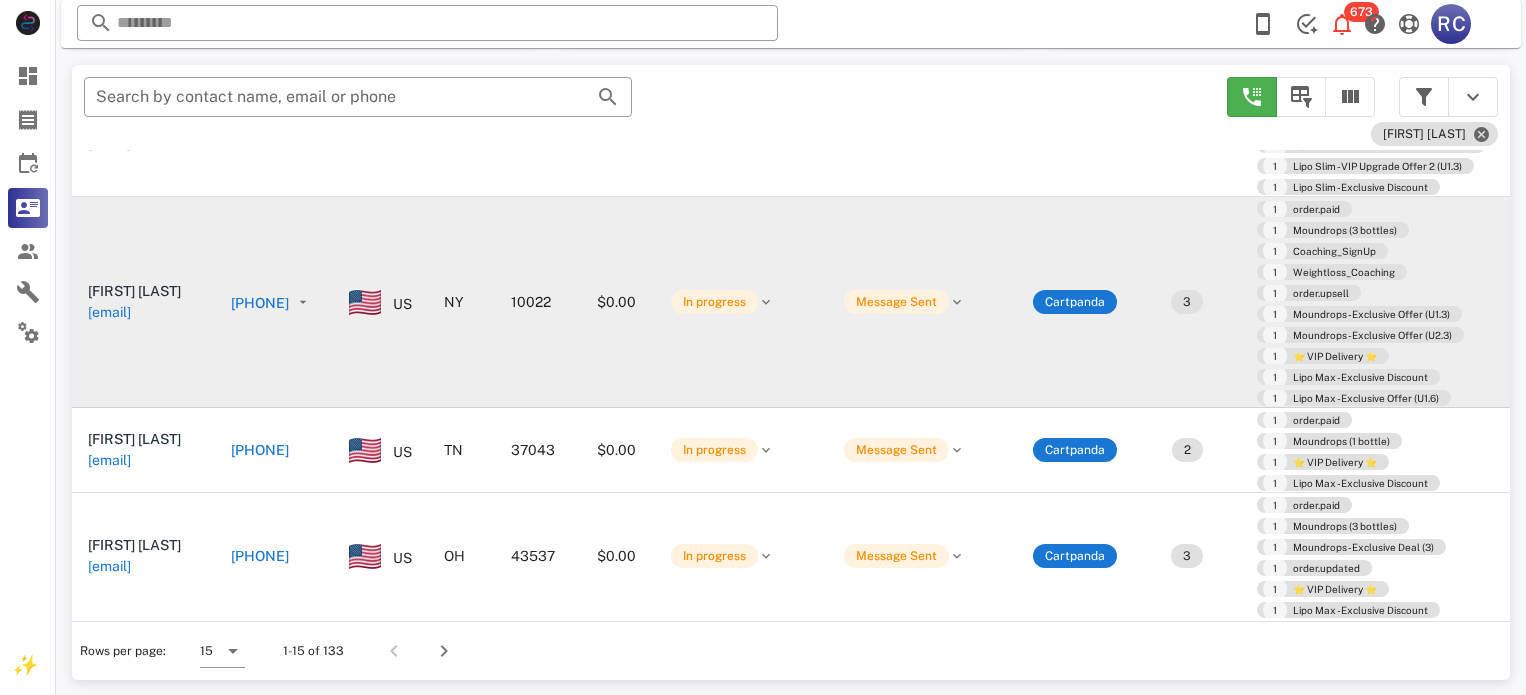click on "[PHONE]" at bounding box center (260, 303) 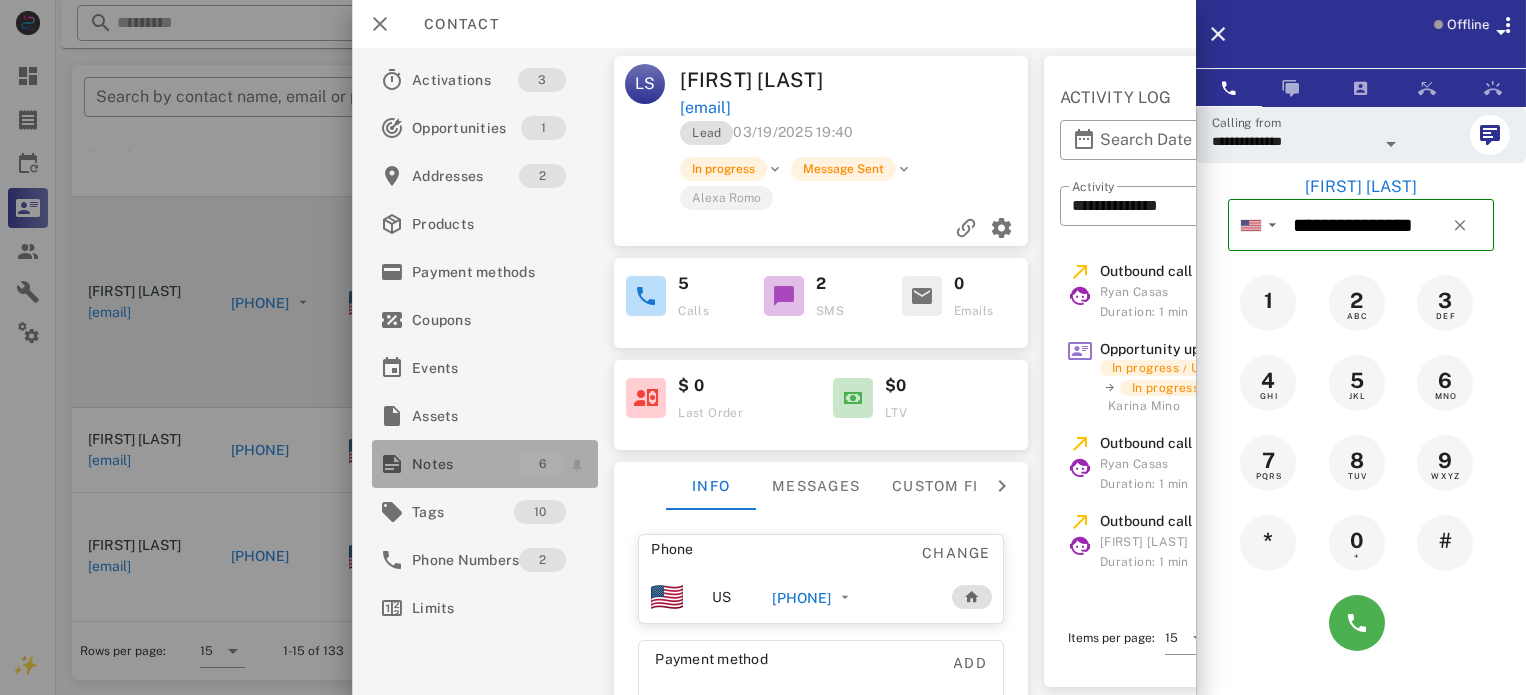 click on "Notes" at bounding box center [465, 464] 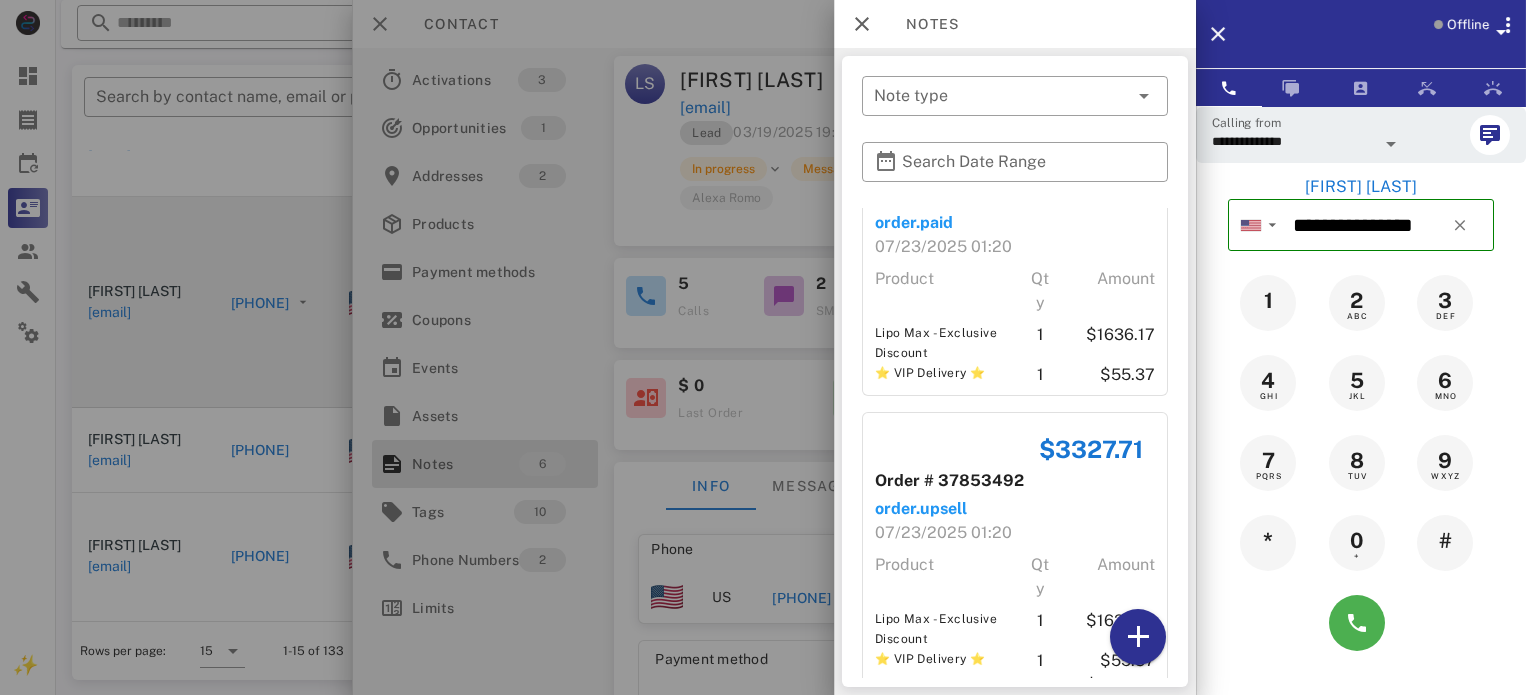 scroll, scrollTop: 1263, scrollLeft: 0, axis: vertical 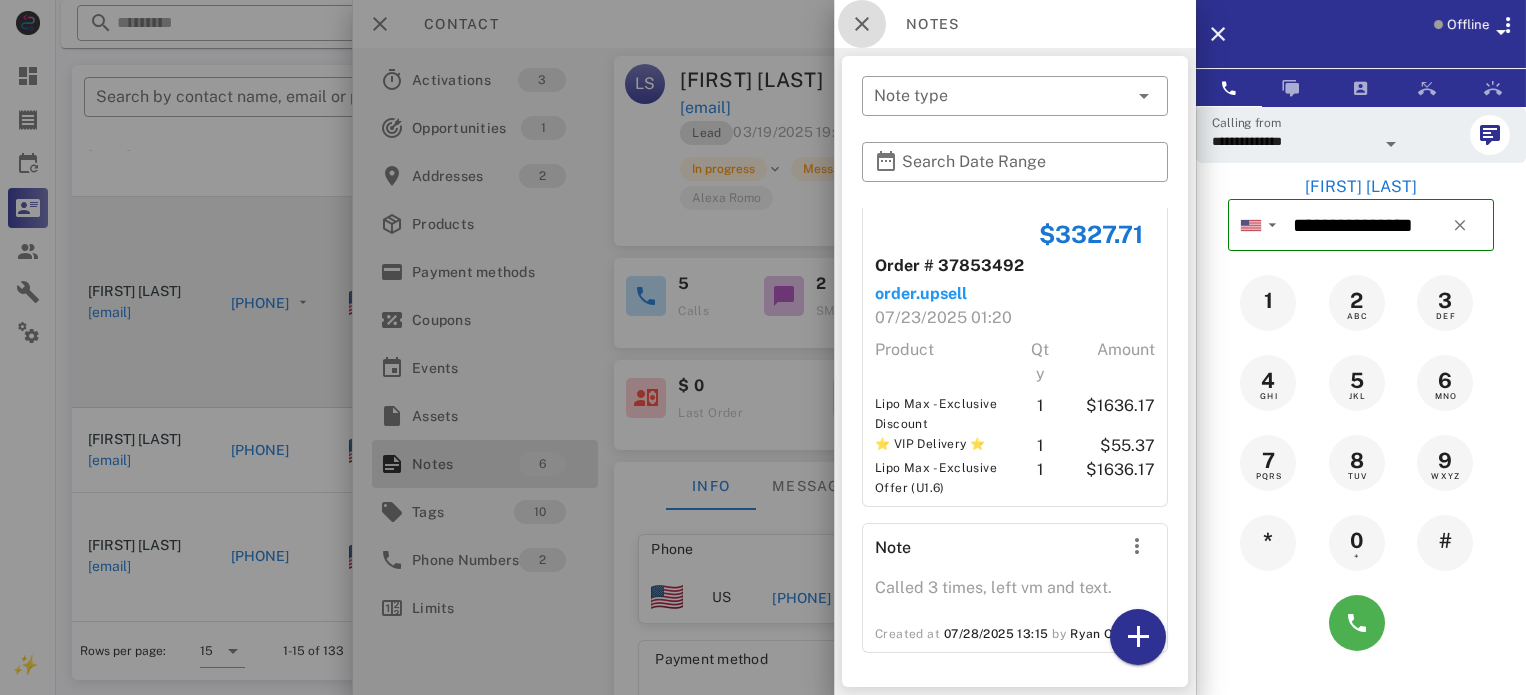 click at bounding box center (862, 24) 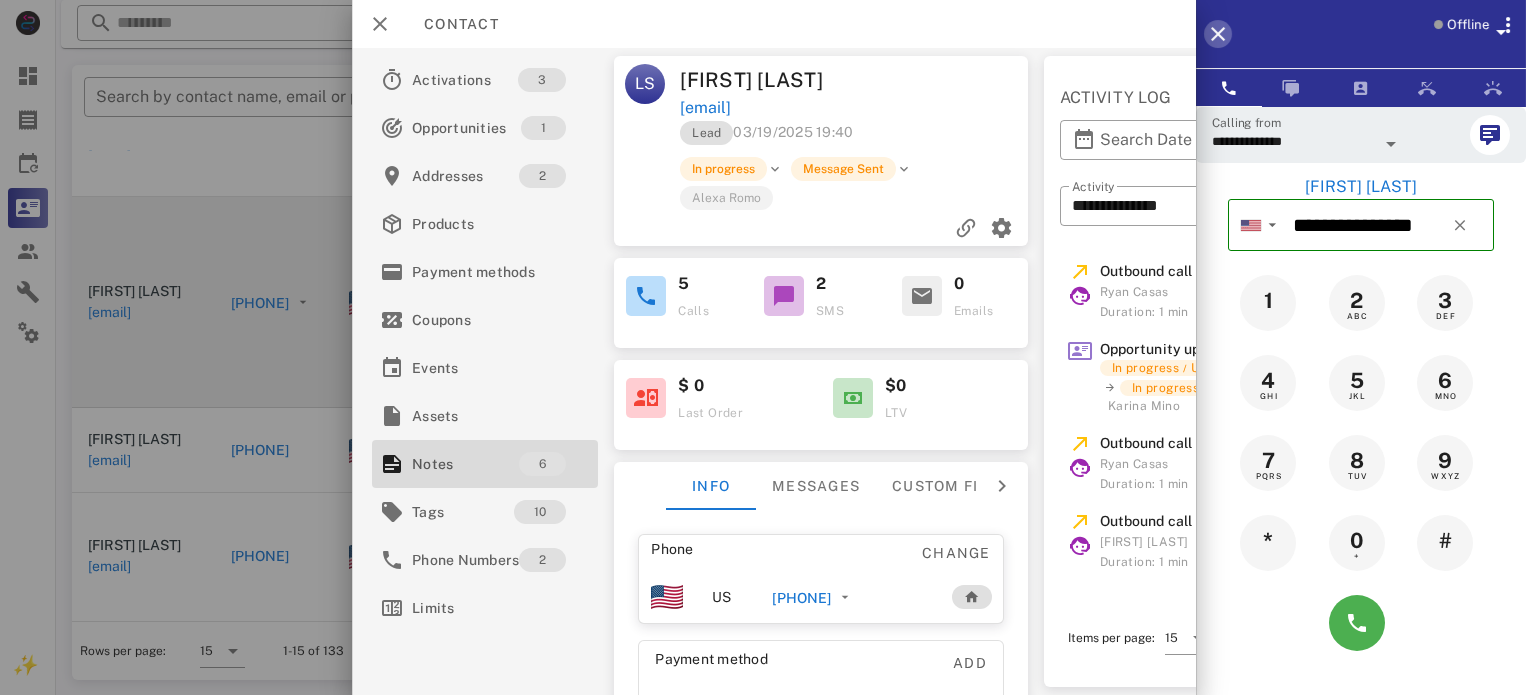 click at bounding box center (1218, 34) 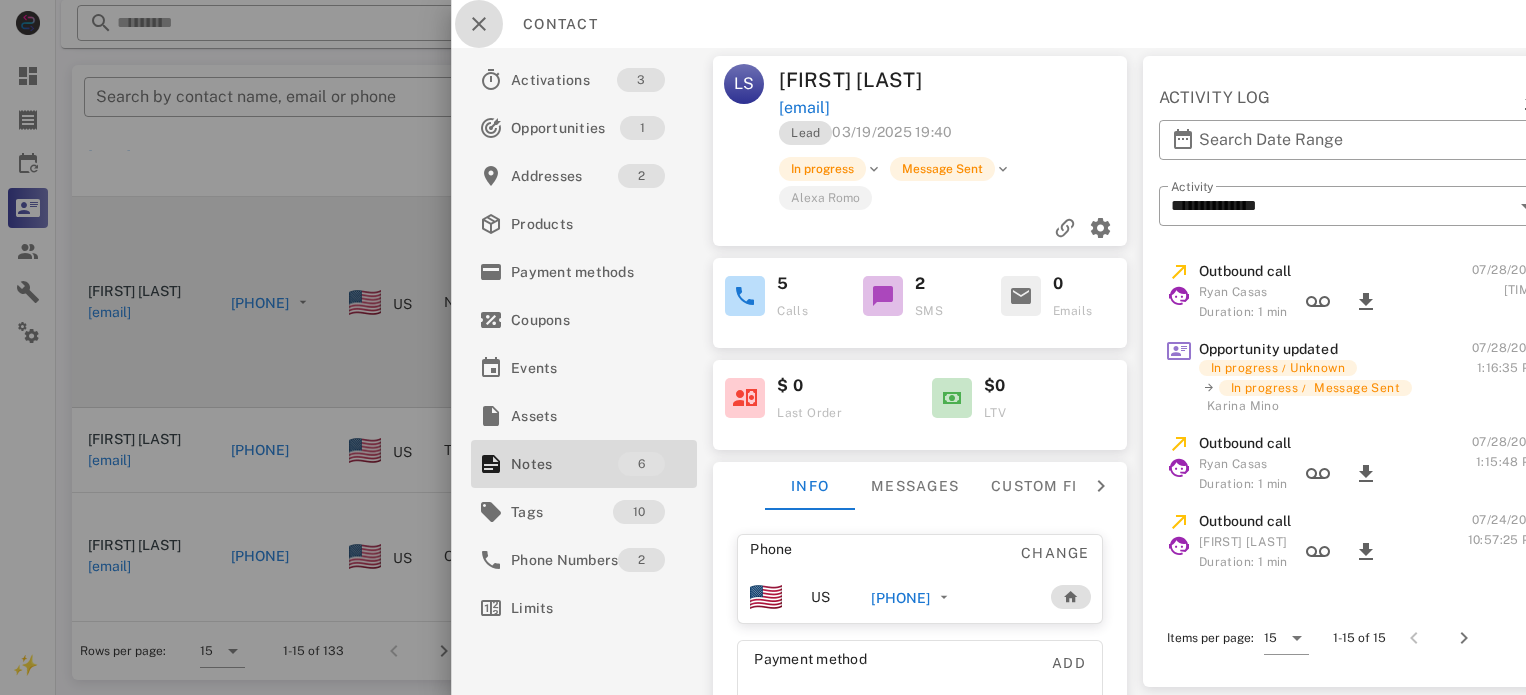 click at bounding box center [479, 24] 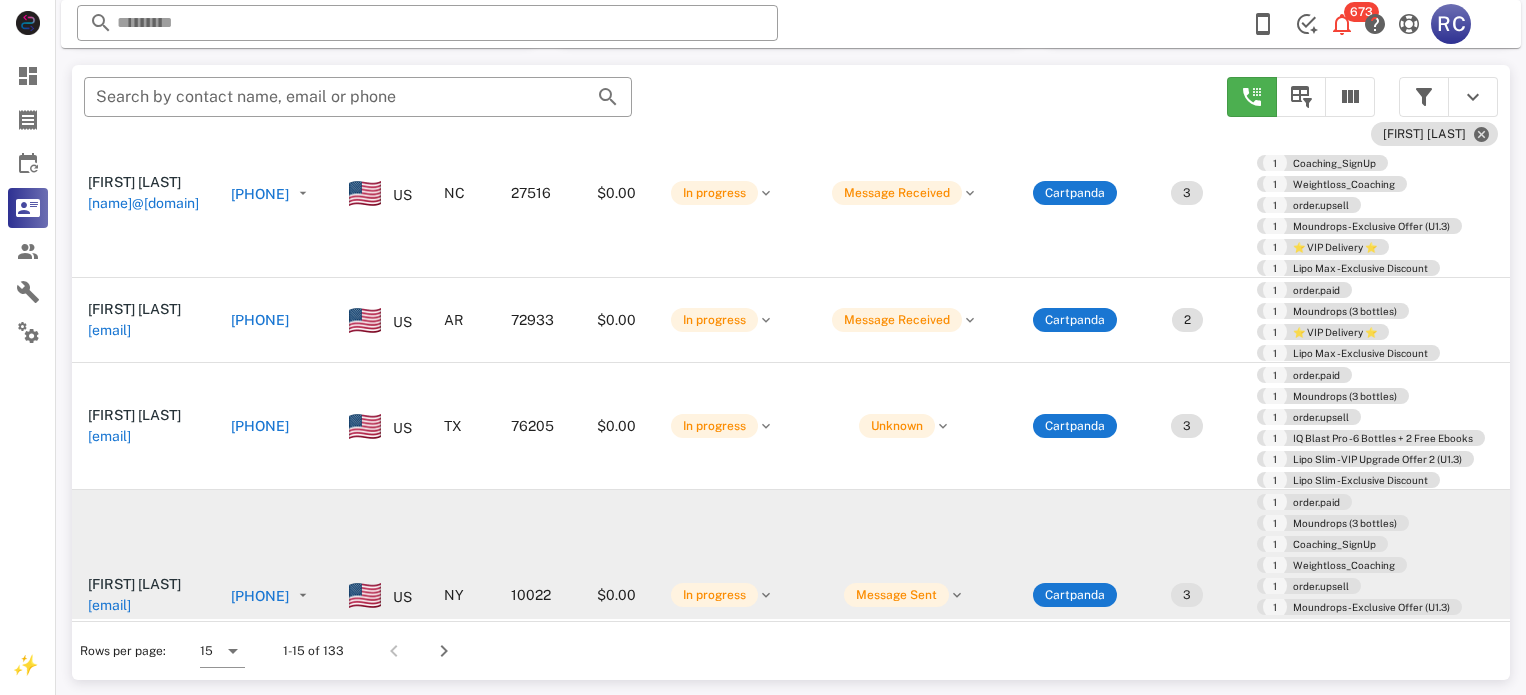 scroll, scrollTop: 1069, scrollLeft: 0, axis: vertical 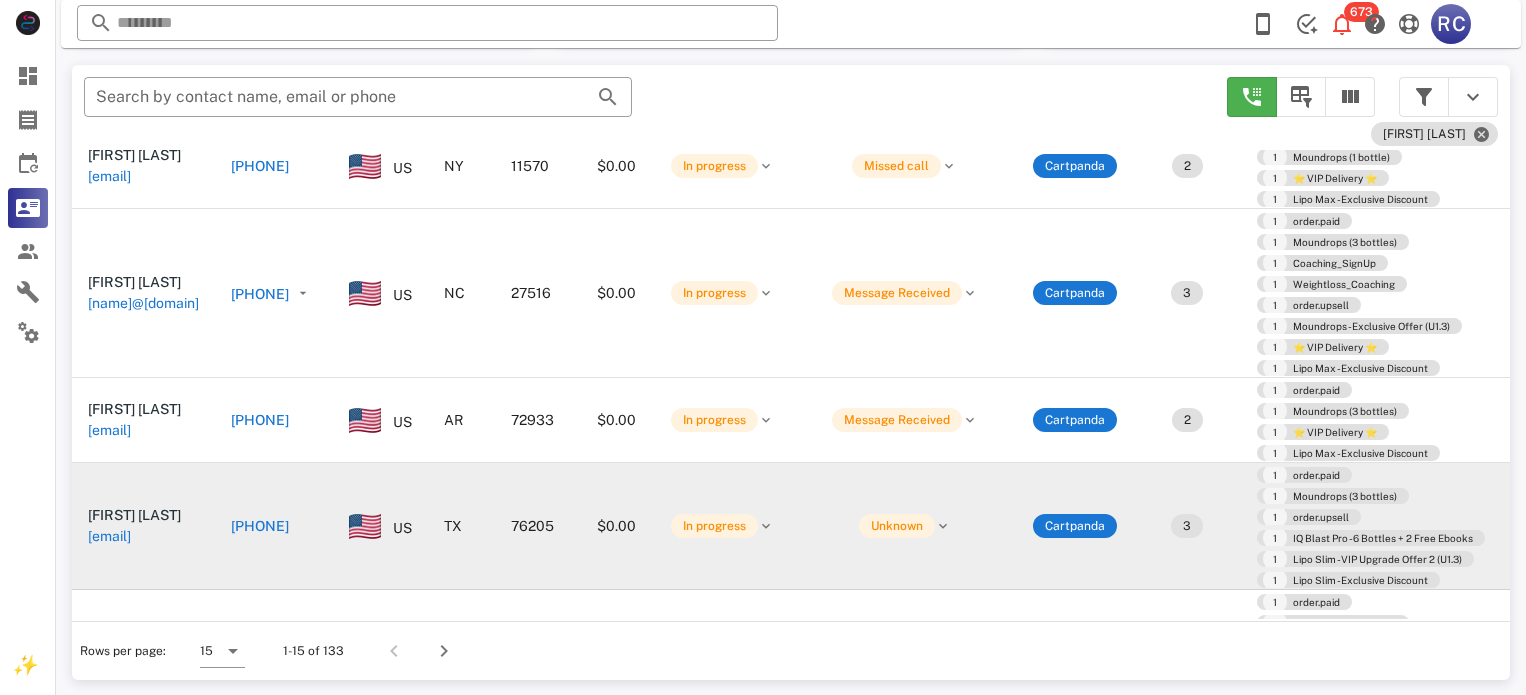 click on "[PHONE]" at bounding box center [260, 526] 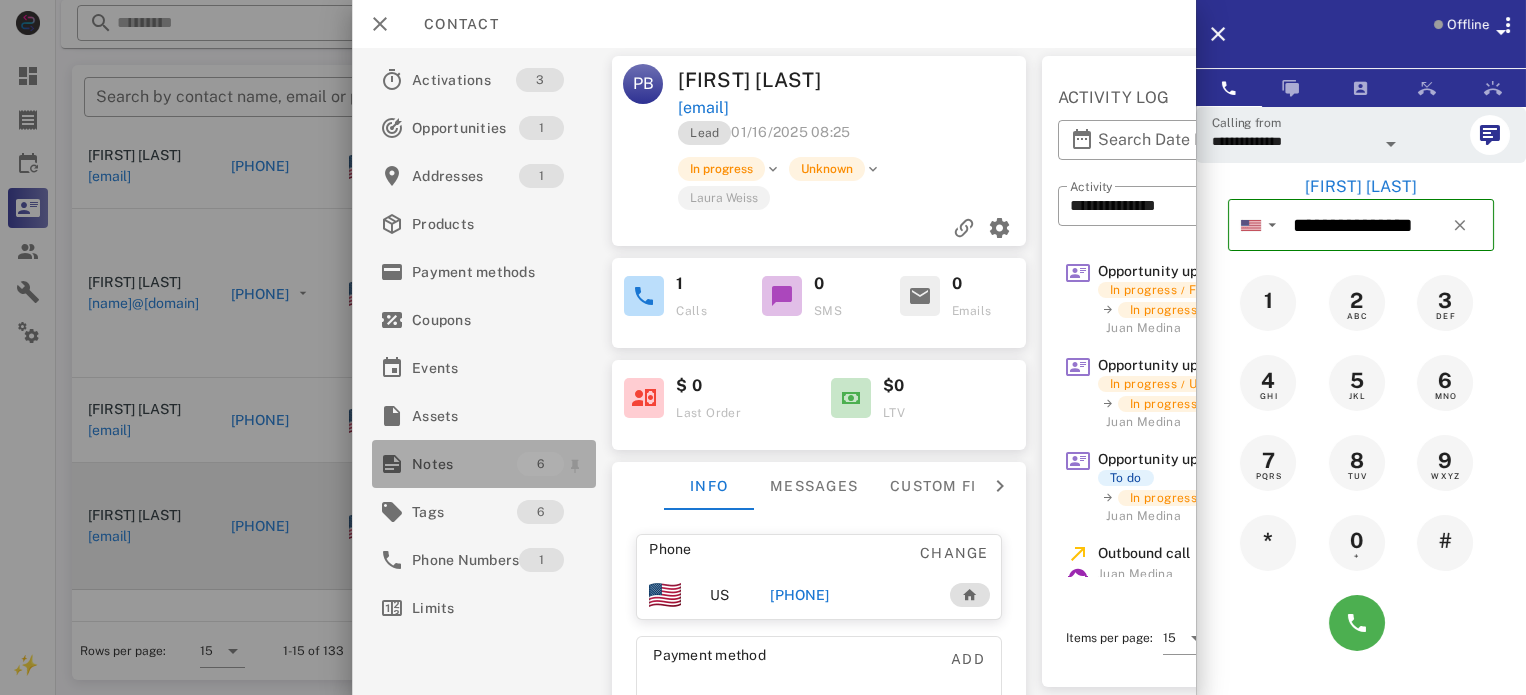 click on "Notes" at bounding box center [464, 464] 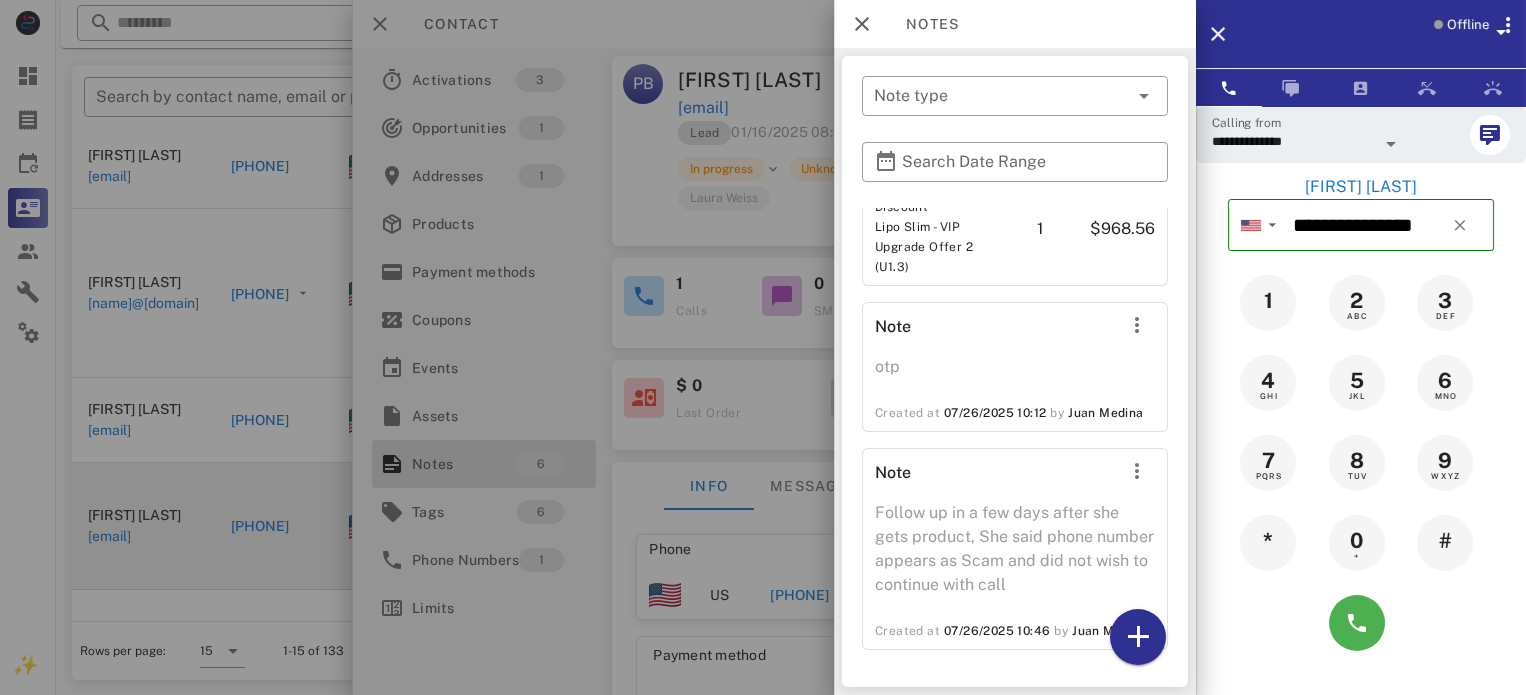 scroll, scrollTop: 1051, scrollLeft: 0, axis: vertical 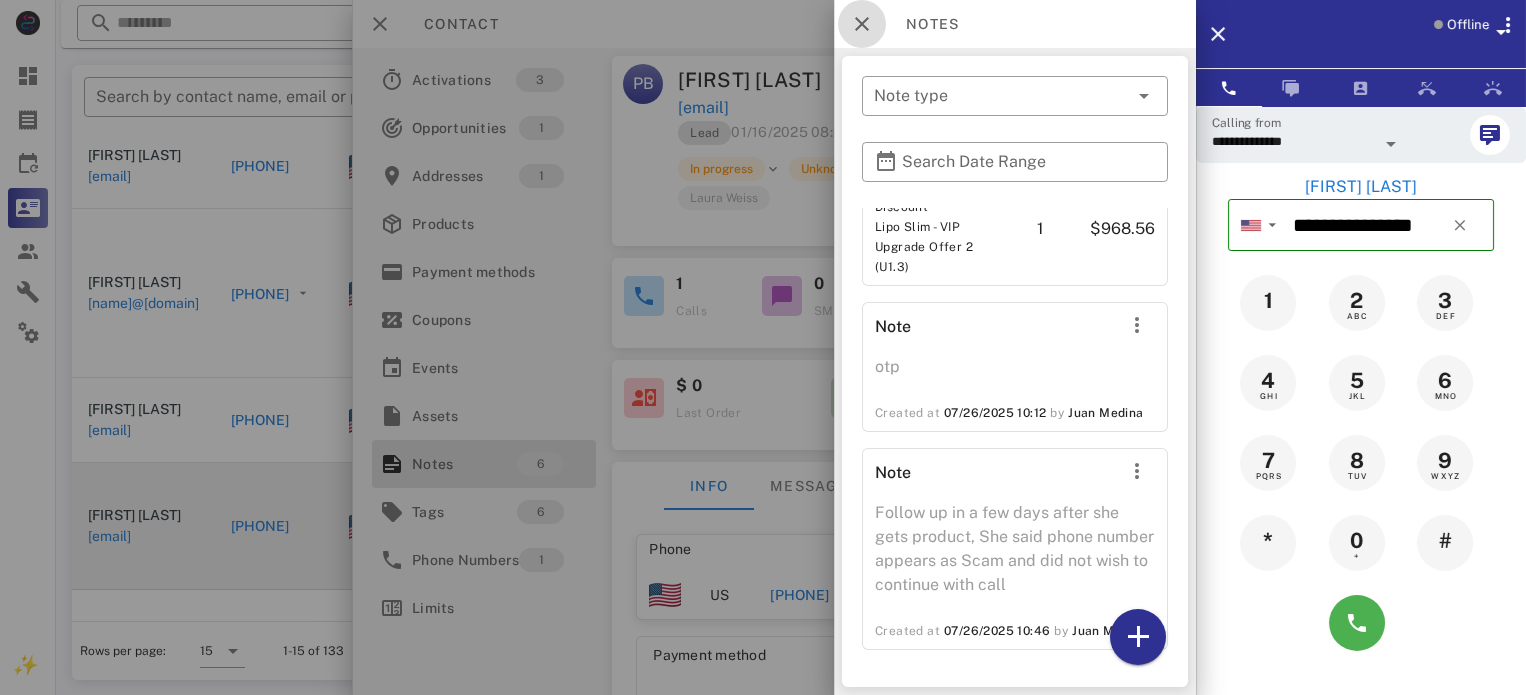 click at bounding box center [862, 24] 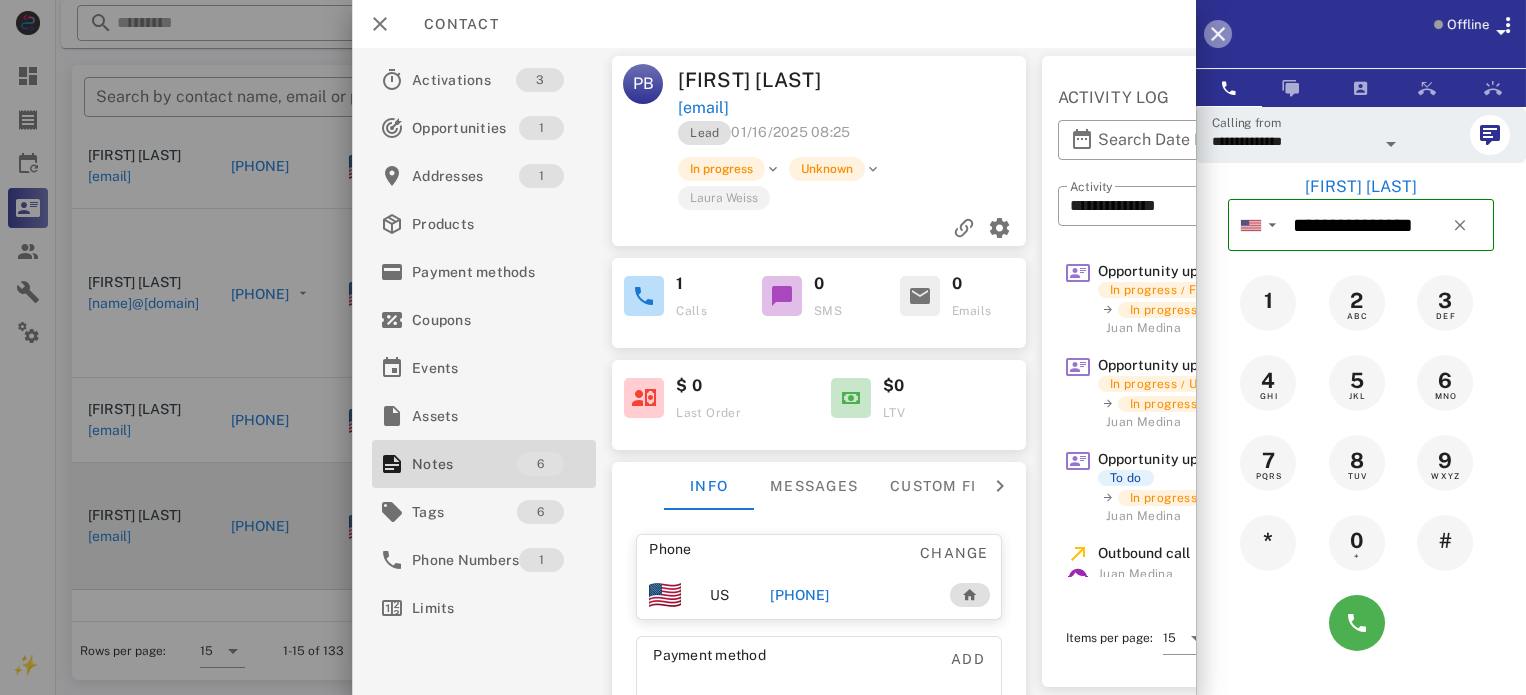 click at bounding box center [1218, 34] 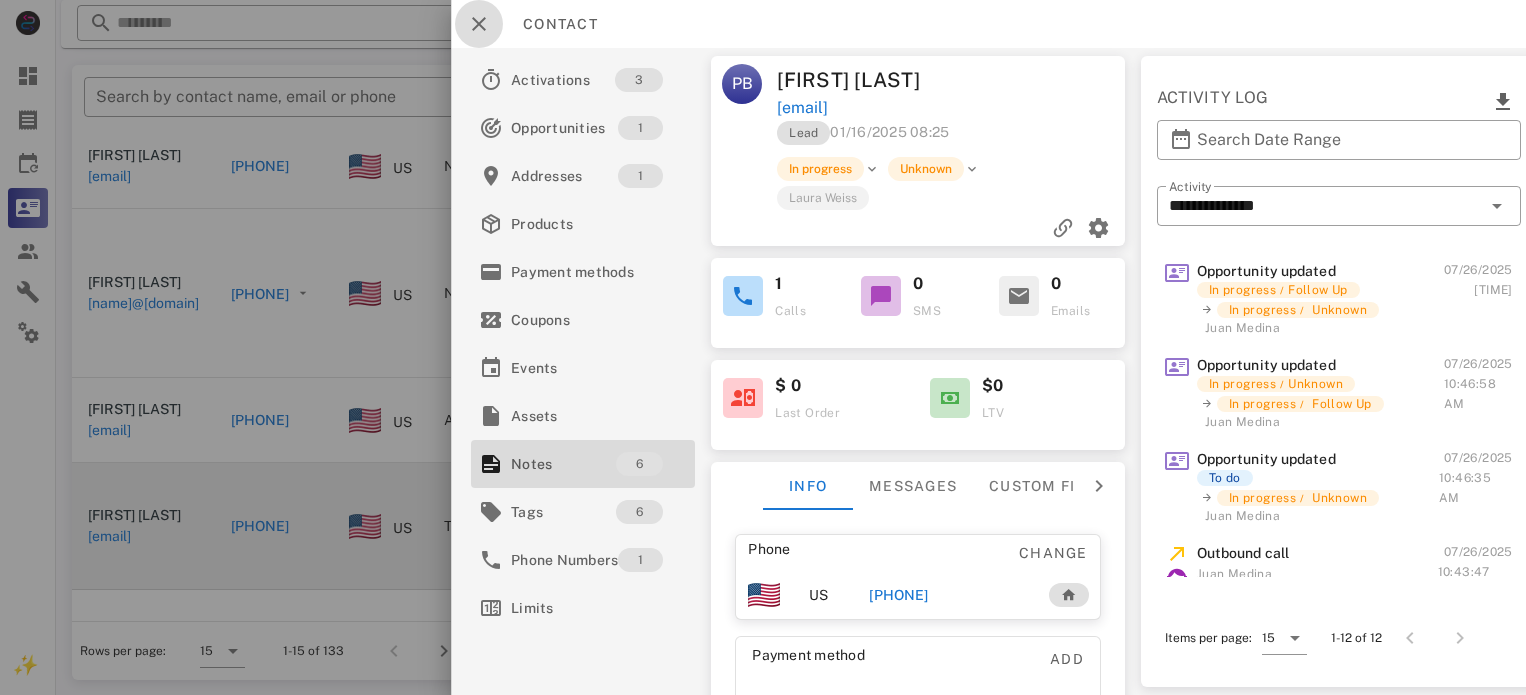 click at bounding box center (479, 24) 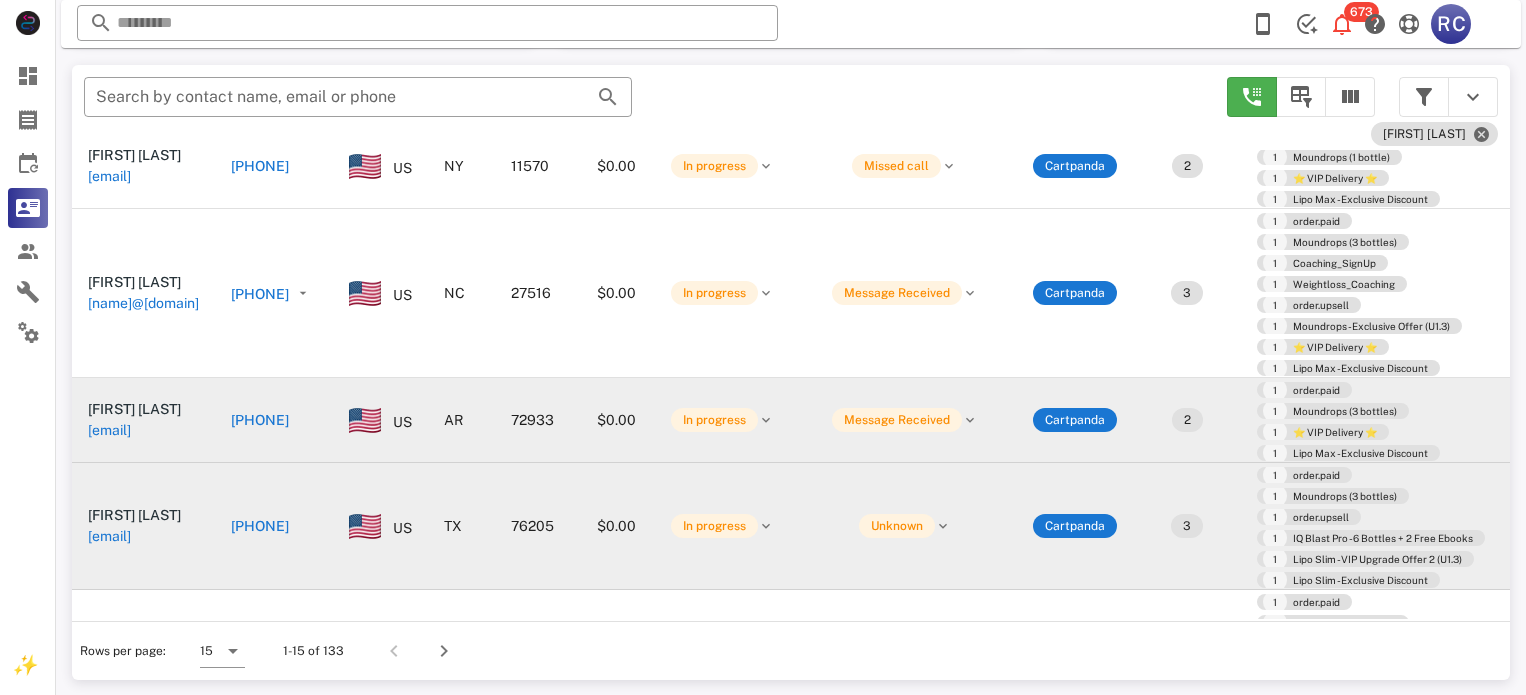 click on "[PHONE]" at bounding box center (260, 420) 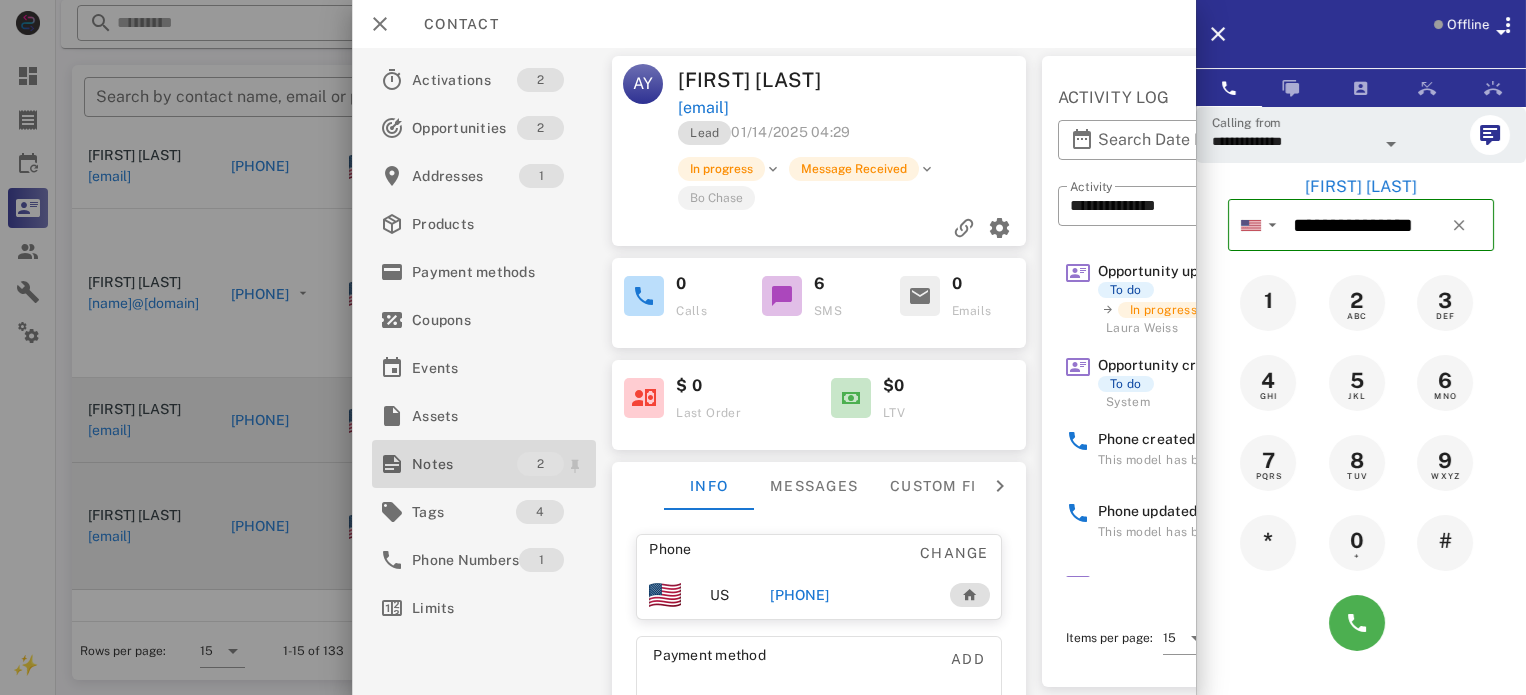 click on "Notes" at bounding box center [464, 464] 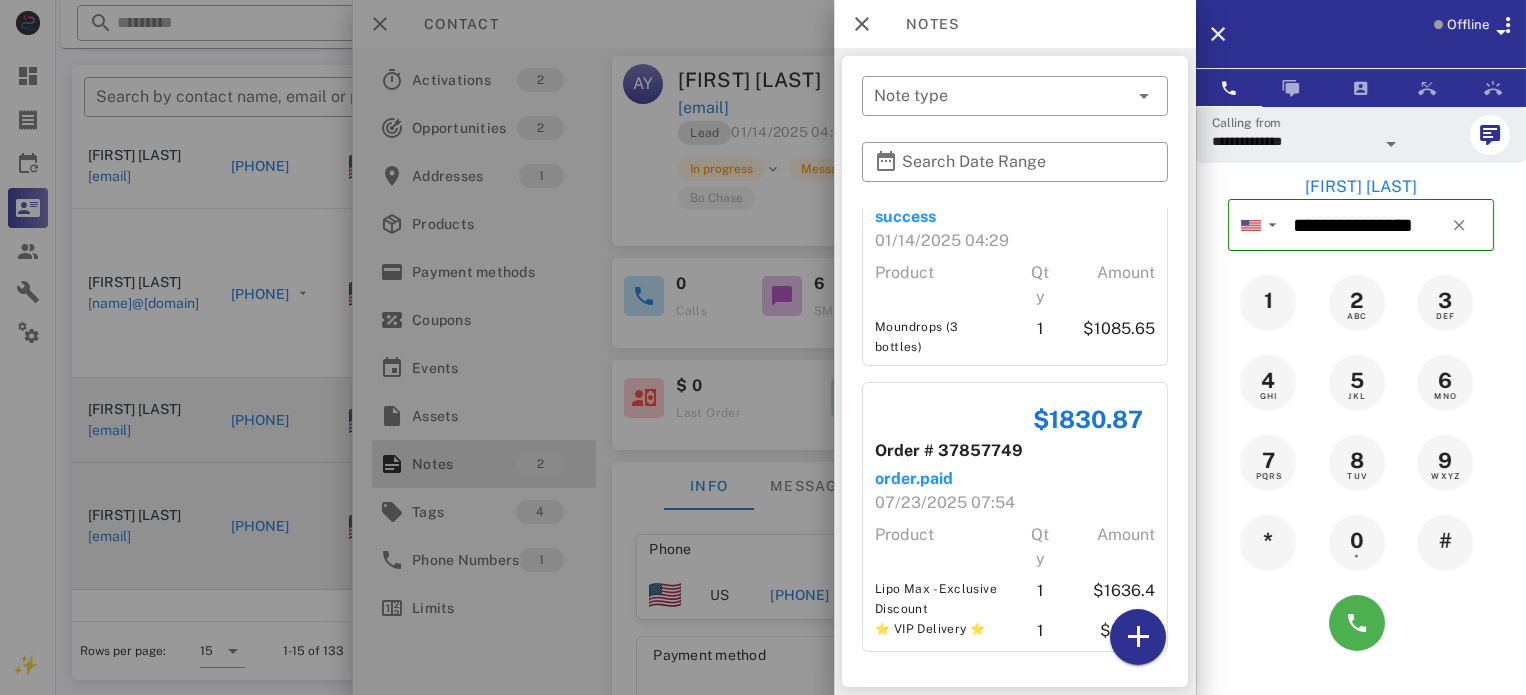 scroll, scrollTop: 88, scrollLeft: 0, axis: vertical 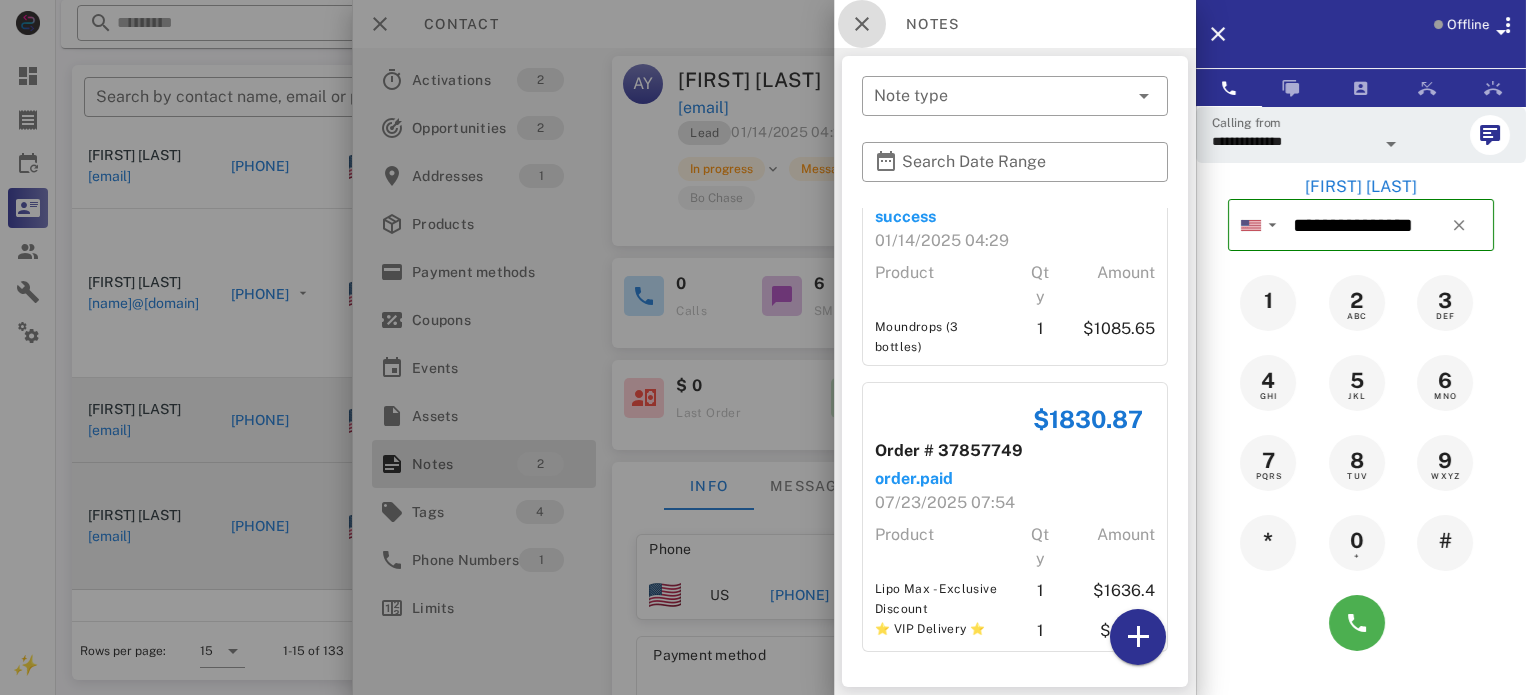 click at bounding box center (862, 24) 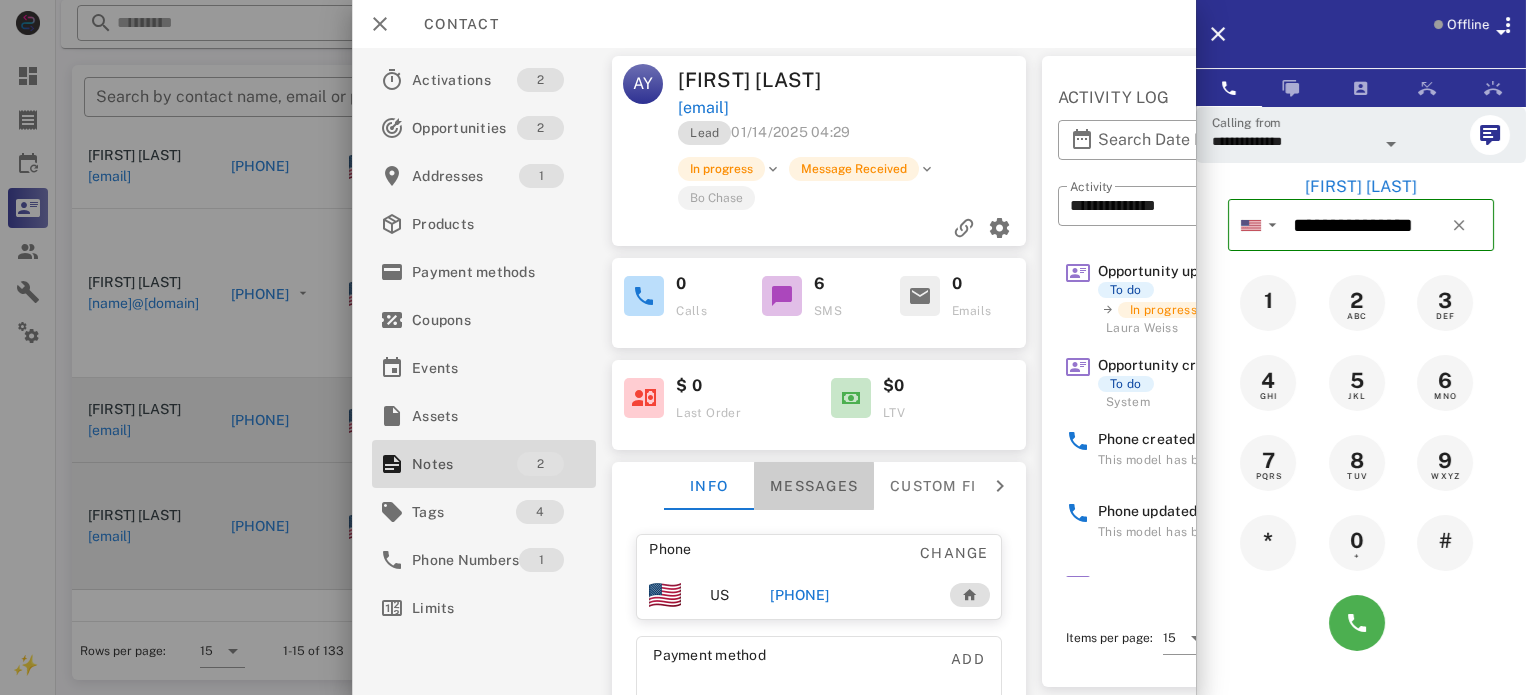 click on "Messages" at bounding box center [814, 486] 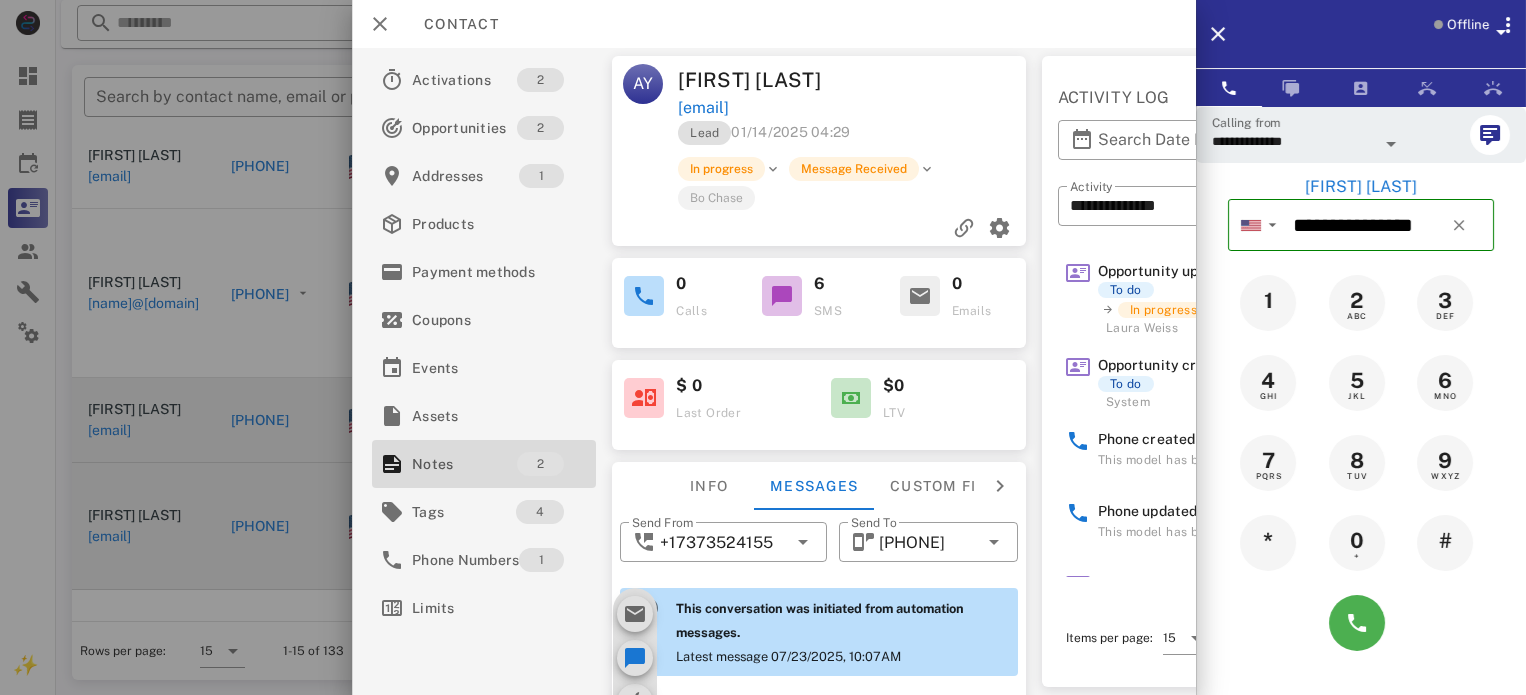 scroll, scrollTop: 785, scrollLeft: 0, axis: vertical 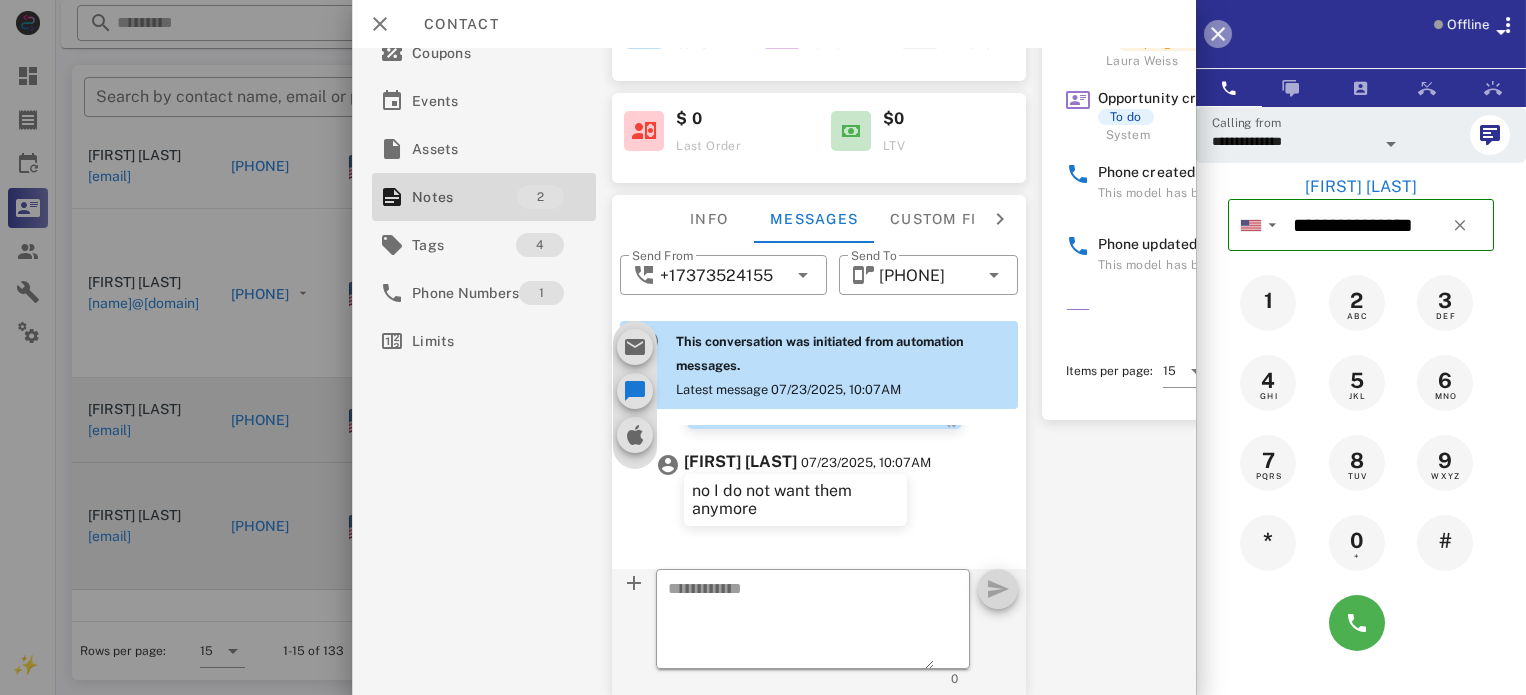 click at bounding box center [1218, 34] 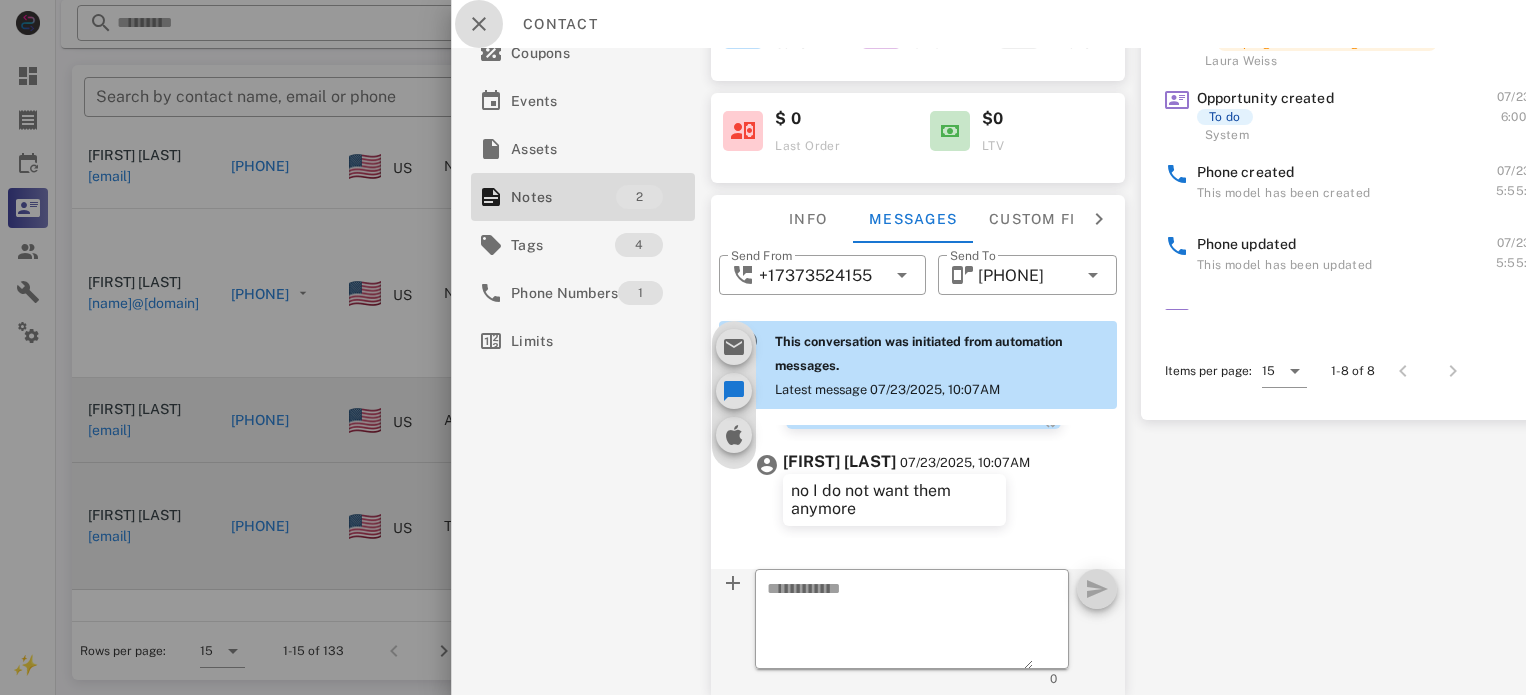 click at bounding box center (479, 24) 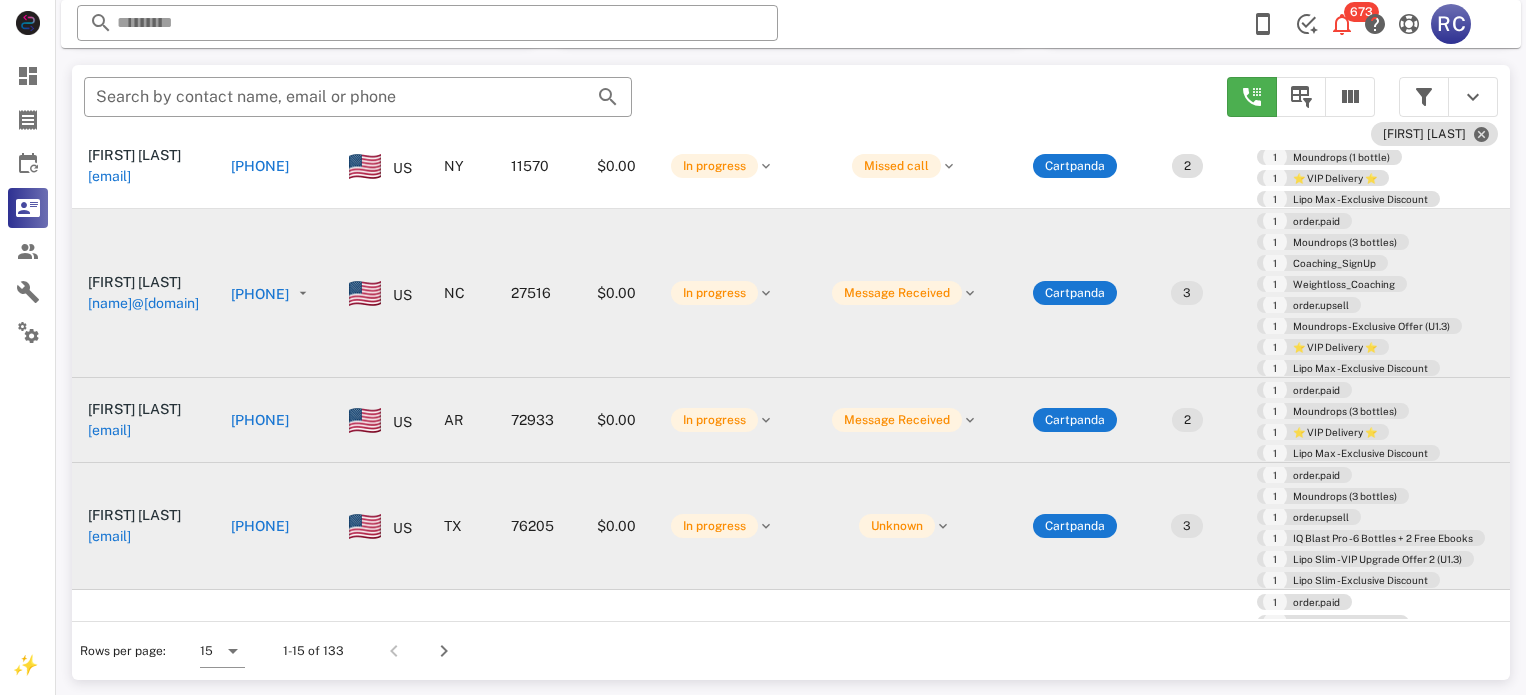 click on "[PHONE]" at bounding box center (260, 294) 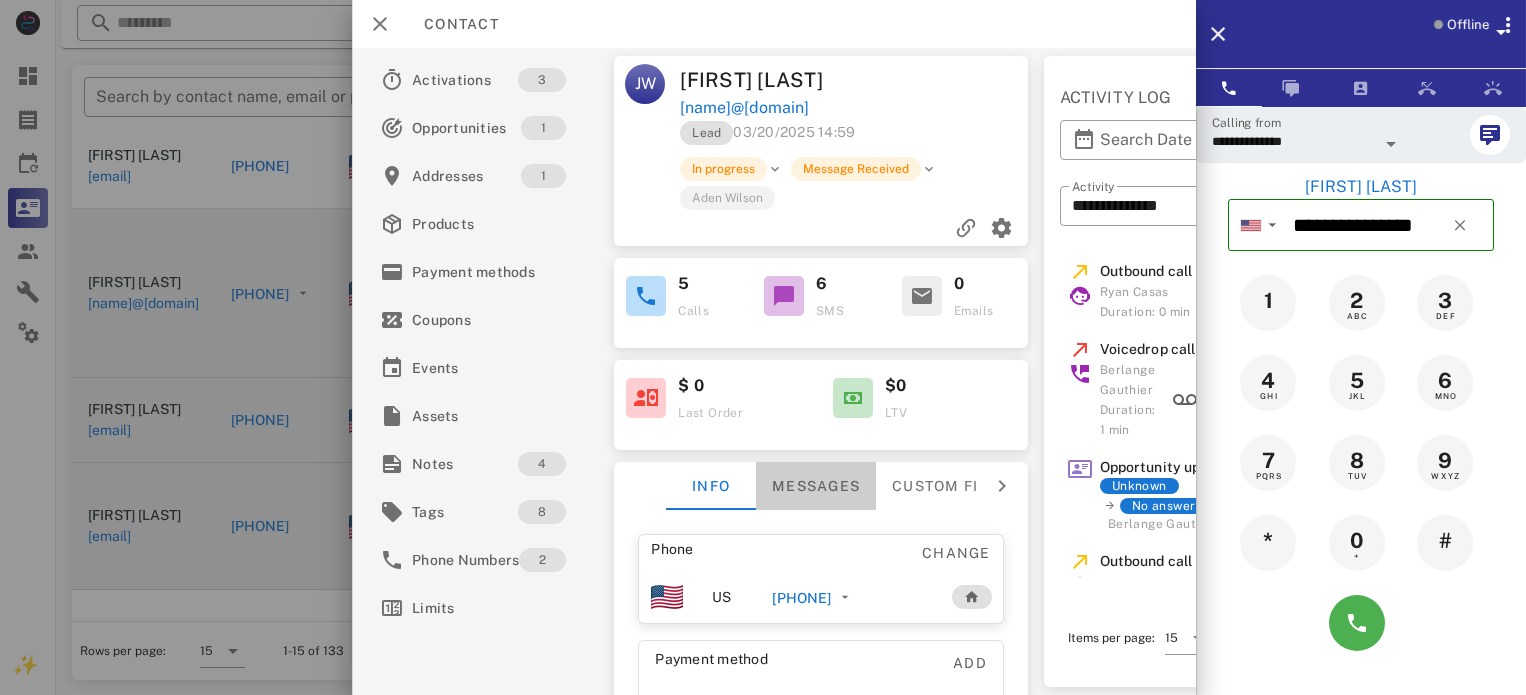 click on "Messages" at bounding box center [816, 486] 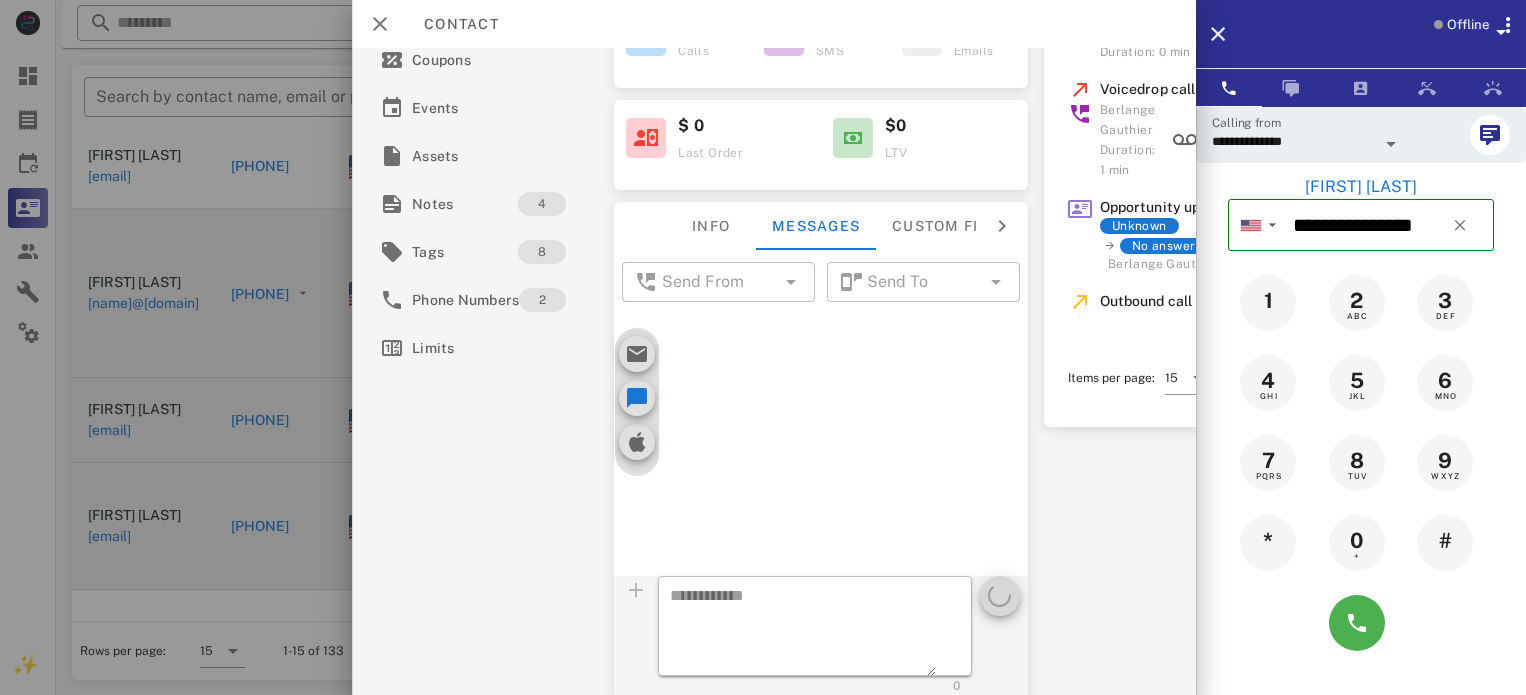 scroll, scrollTop: 278, scrollLeft: 0, axis: vertical 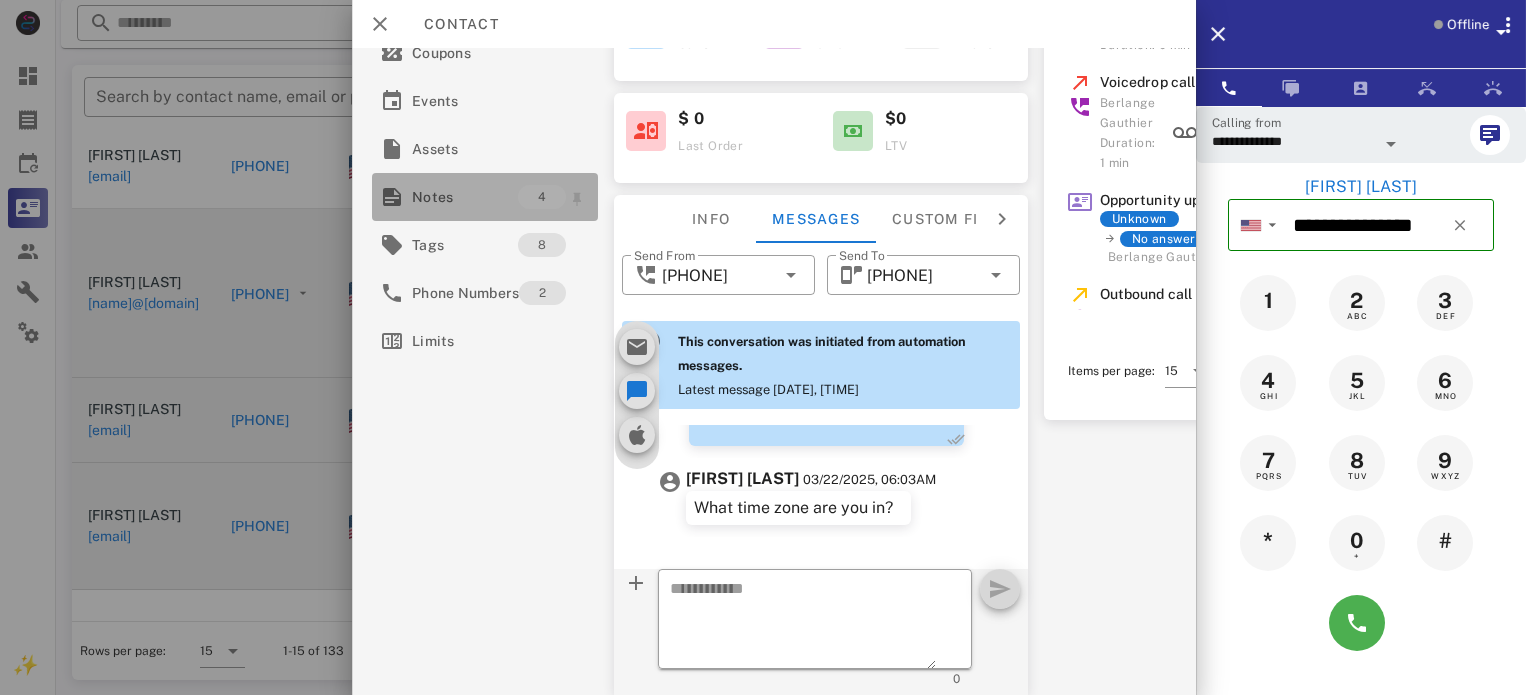 click on "Notes" at bounding box center (465, 197) 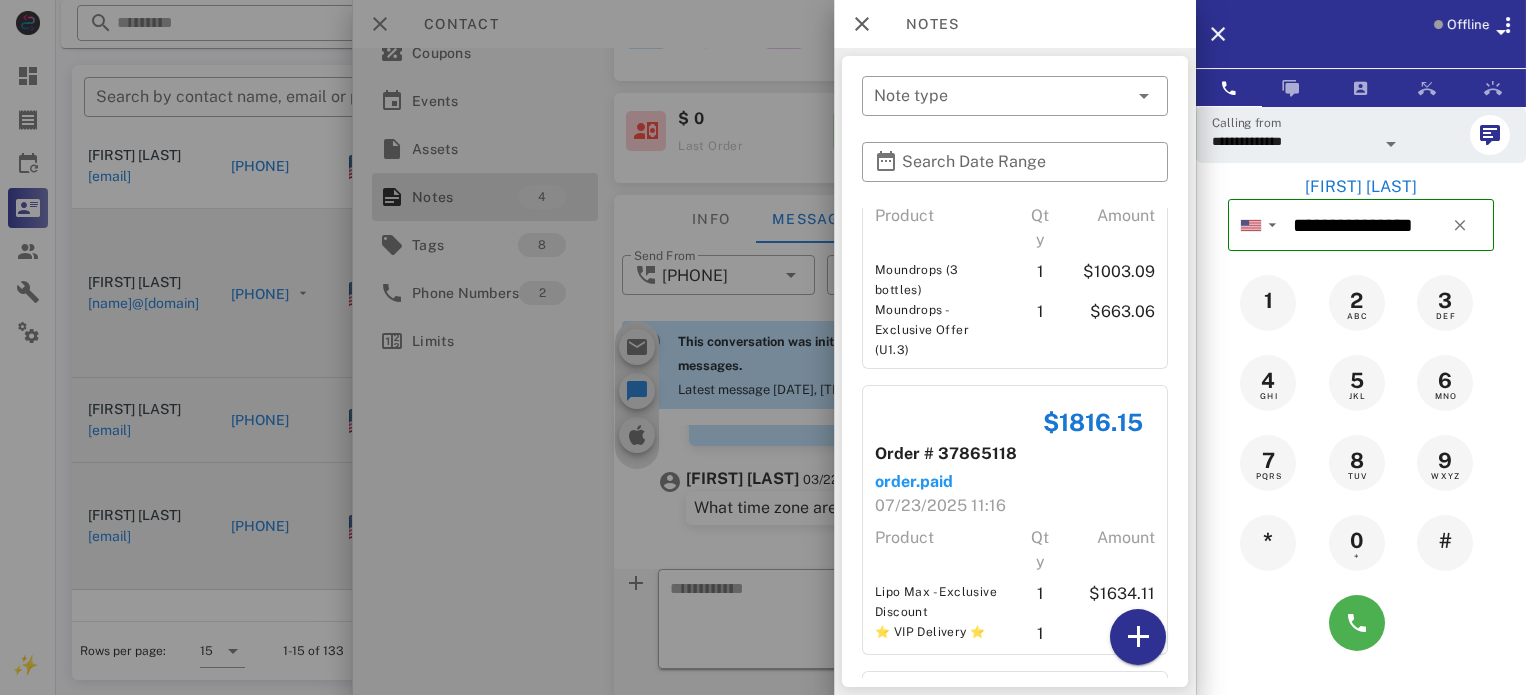 scroll, scrollTop: 556, scrollLeft: 0, axis: vertical 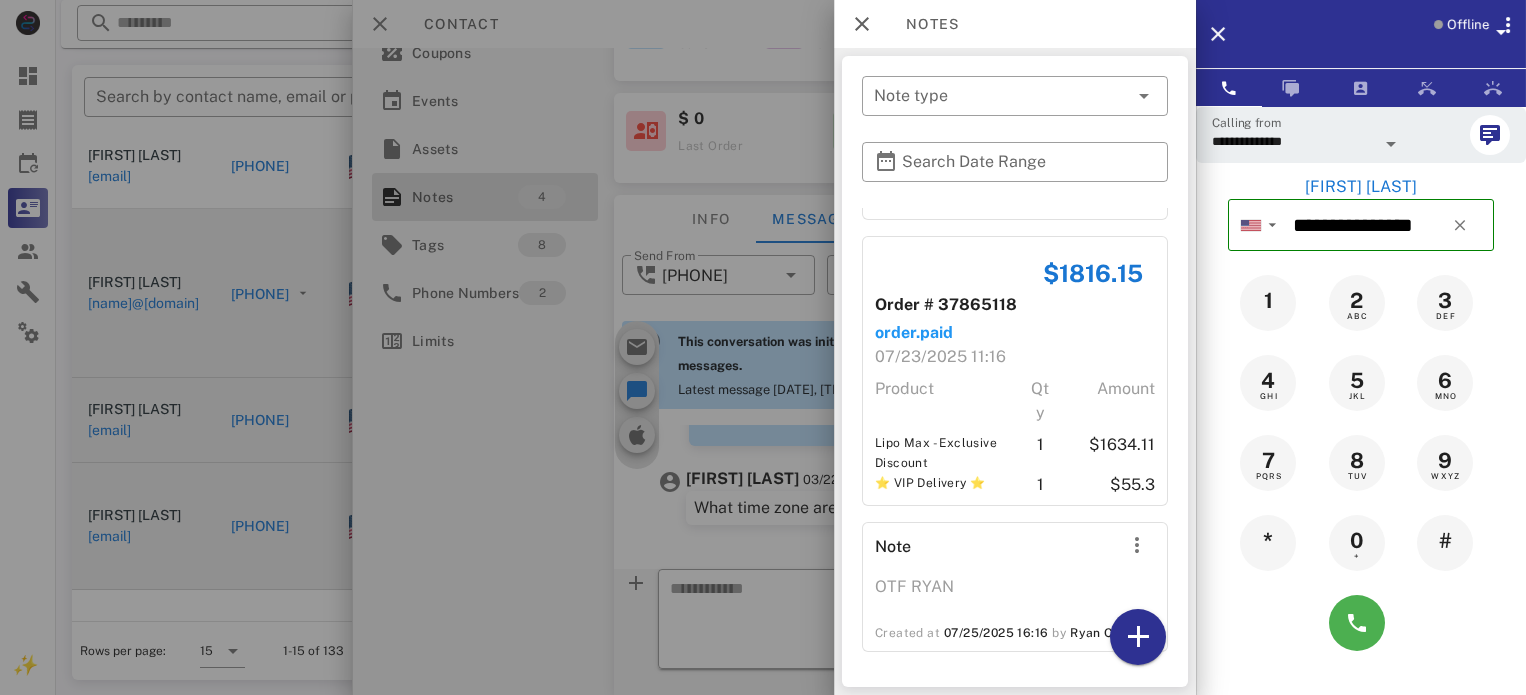 click at bounding box center (763, 347) 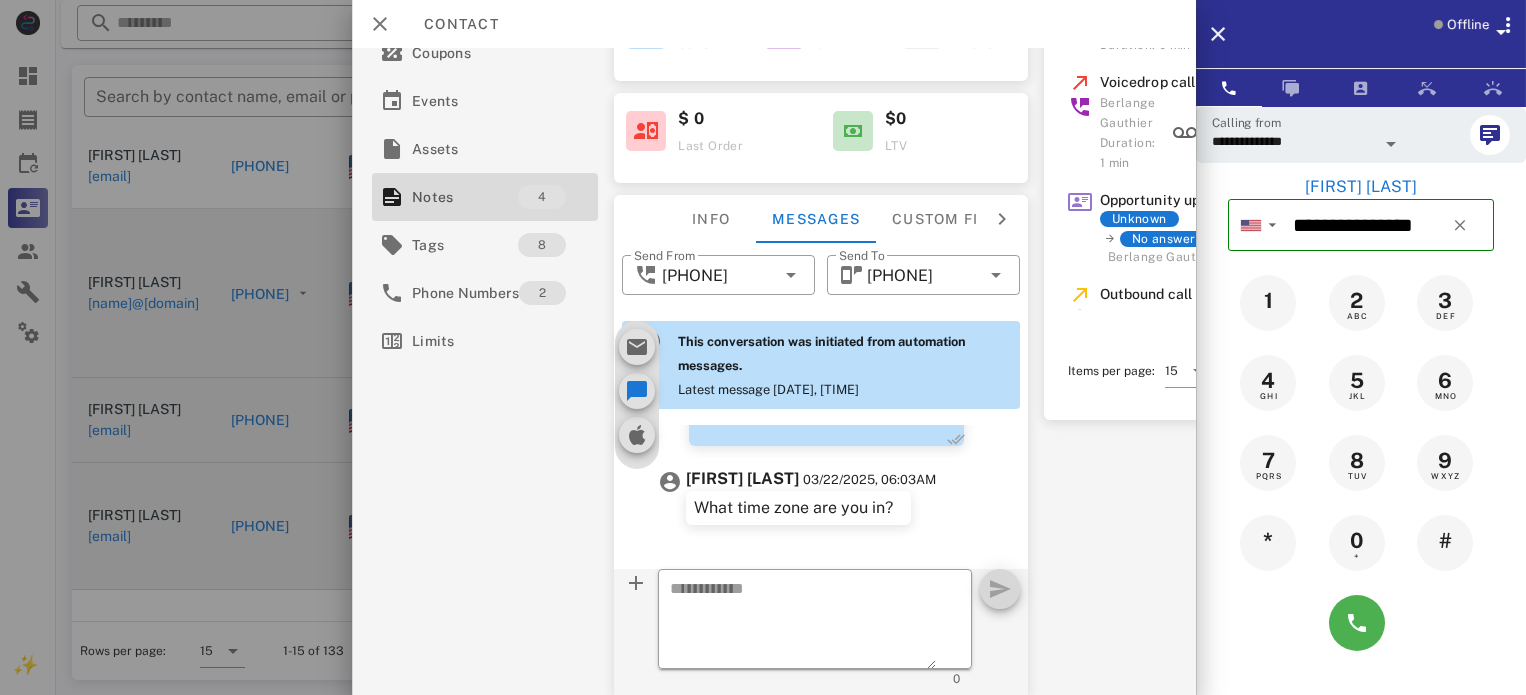 scroll, scrollTop: 986, scrollLeft: 0, axis: vertical 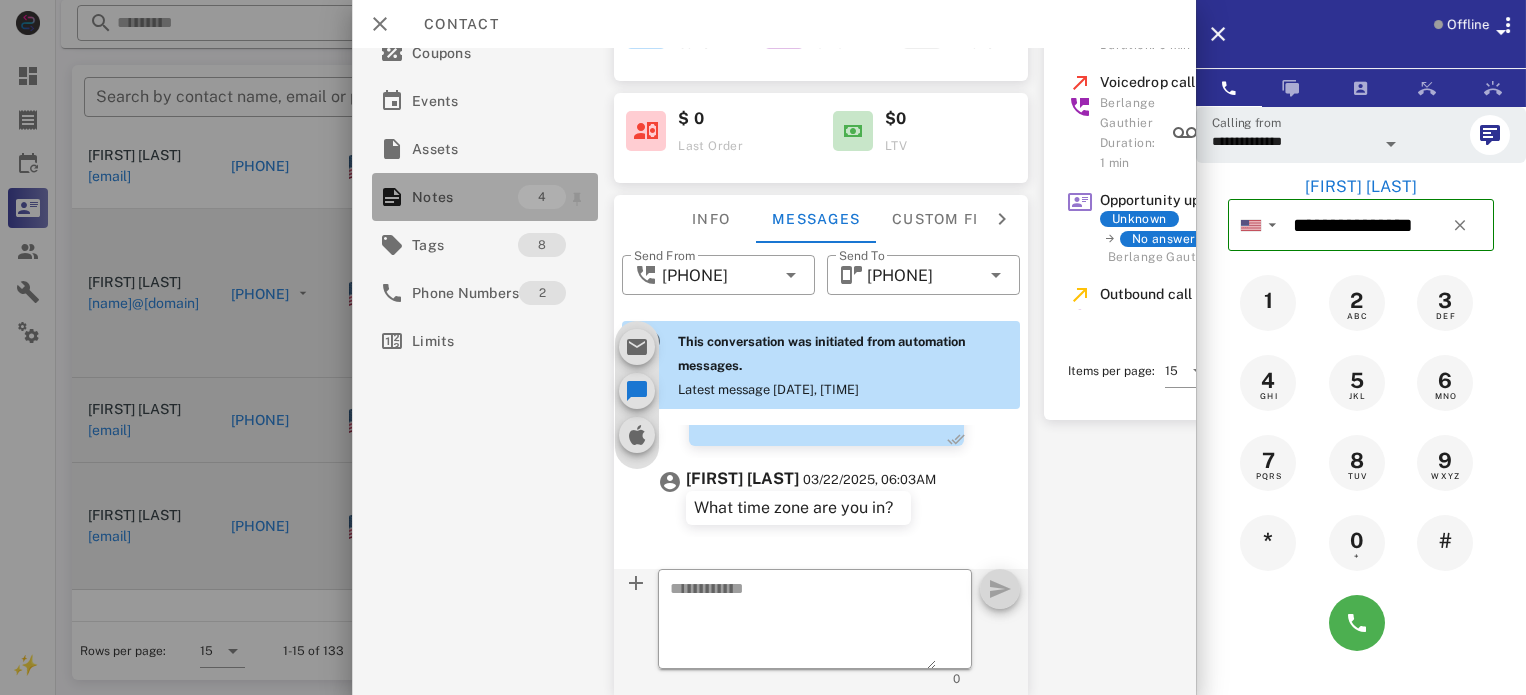 click on "Notes" at bounding box center (465, 197) 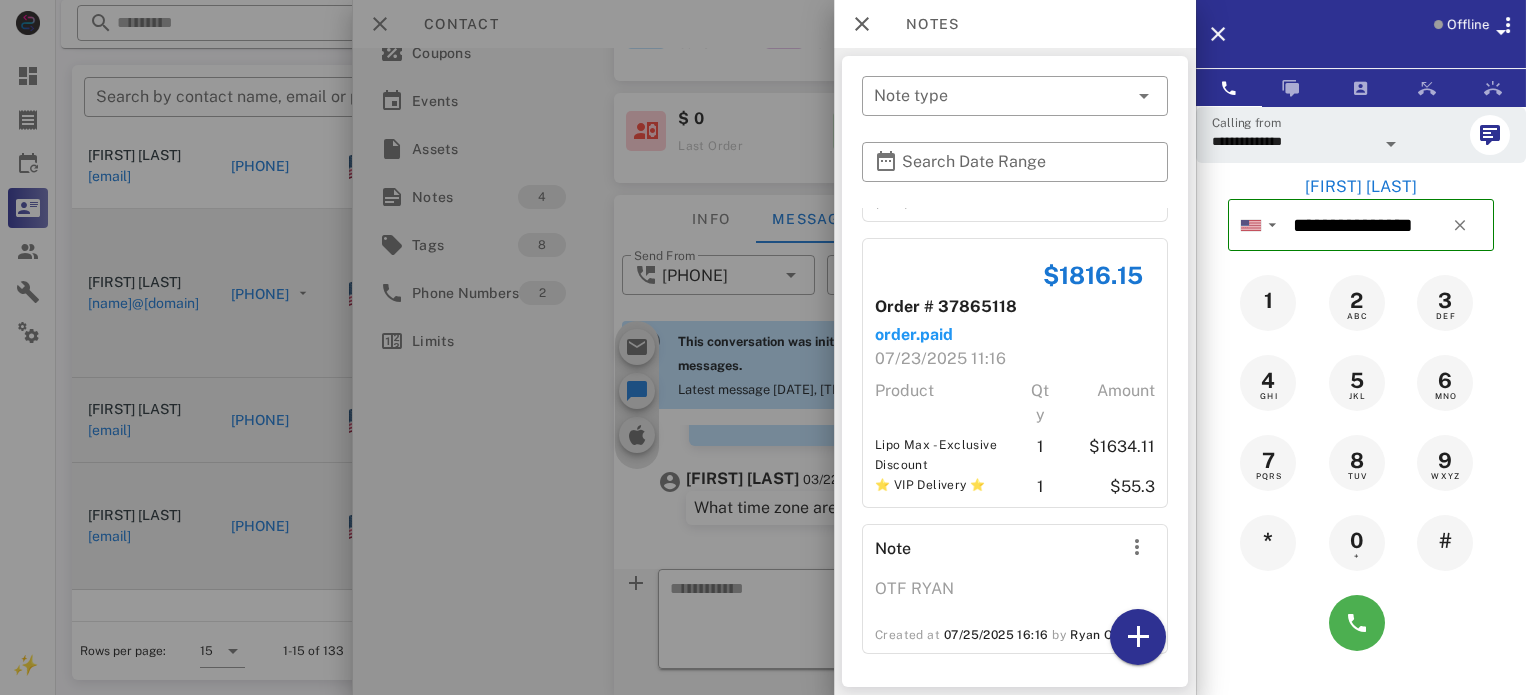 scroll, scrollTop: 556, scrollLeft: 0, axis: vertical 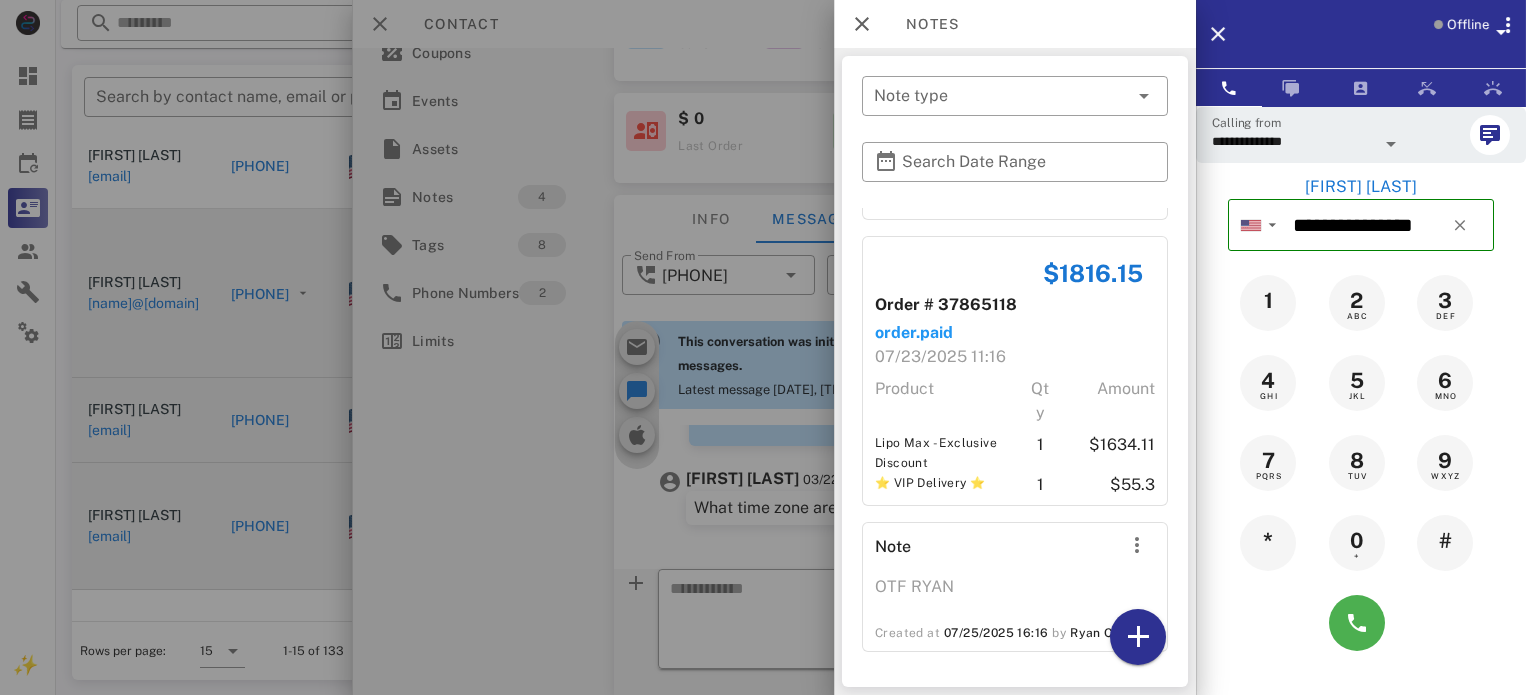 click at bounding box center [763, 347] 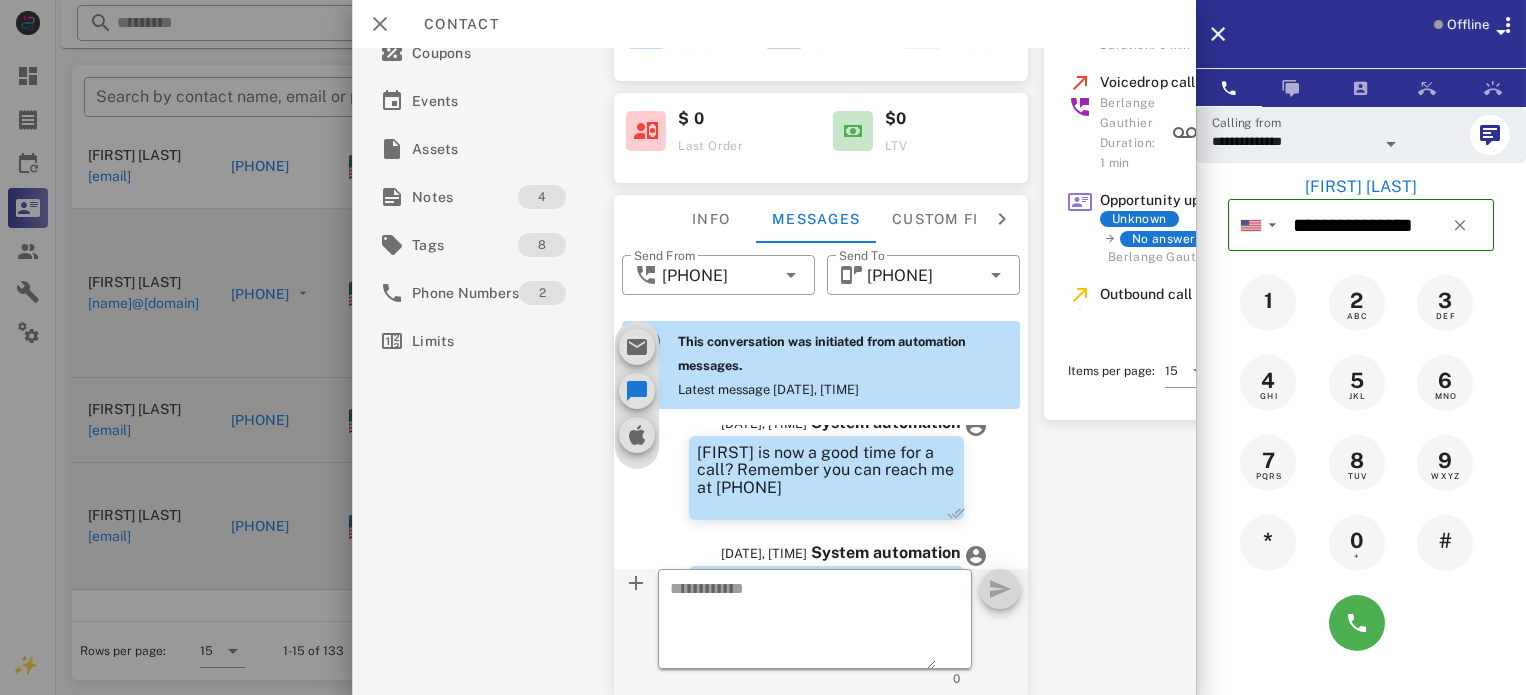 scroll, scrollTop: 986, scrollLeft: 0, axis: vertical 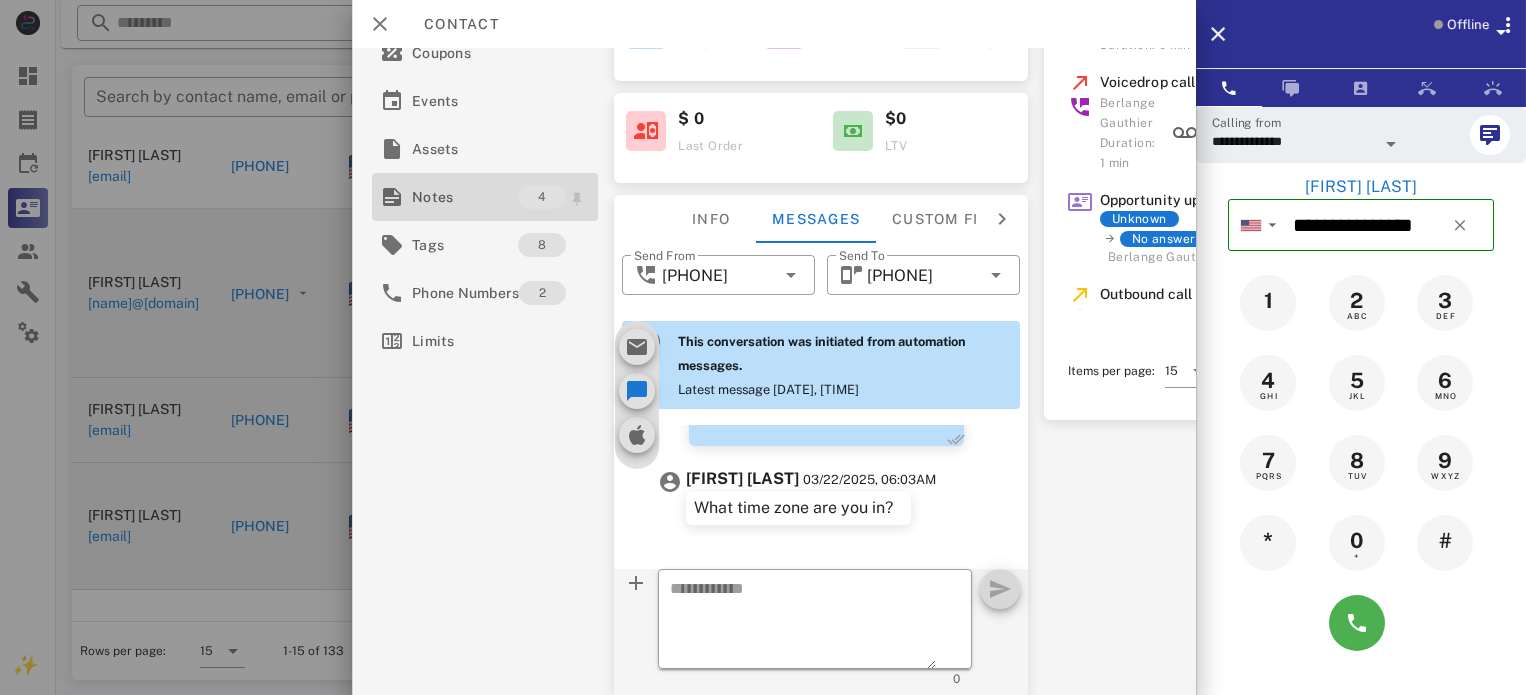 click on "Notes" at bounding box center [465, 197] 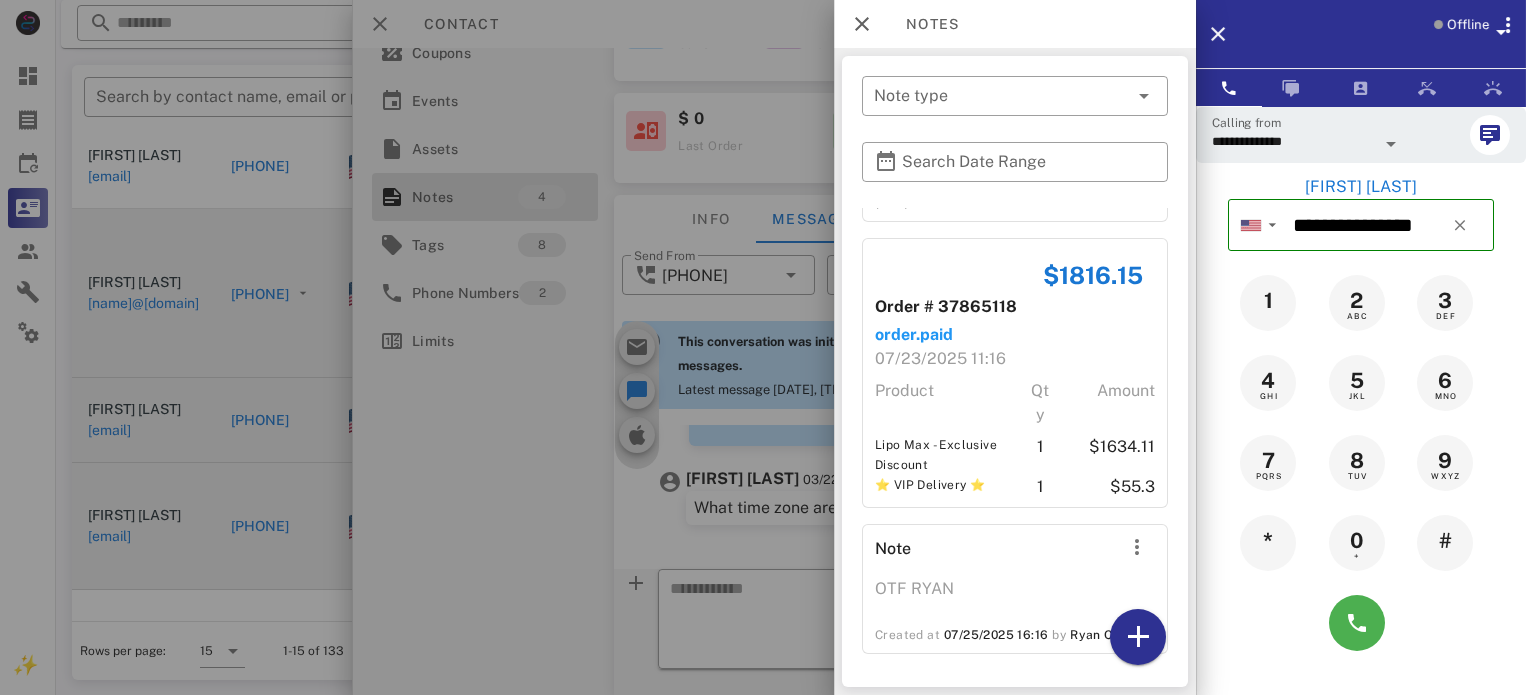 scroll, scrollTop: 556, scrollLeft: 0, axis: vertical 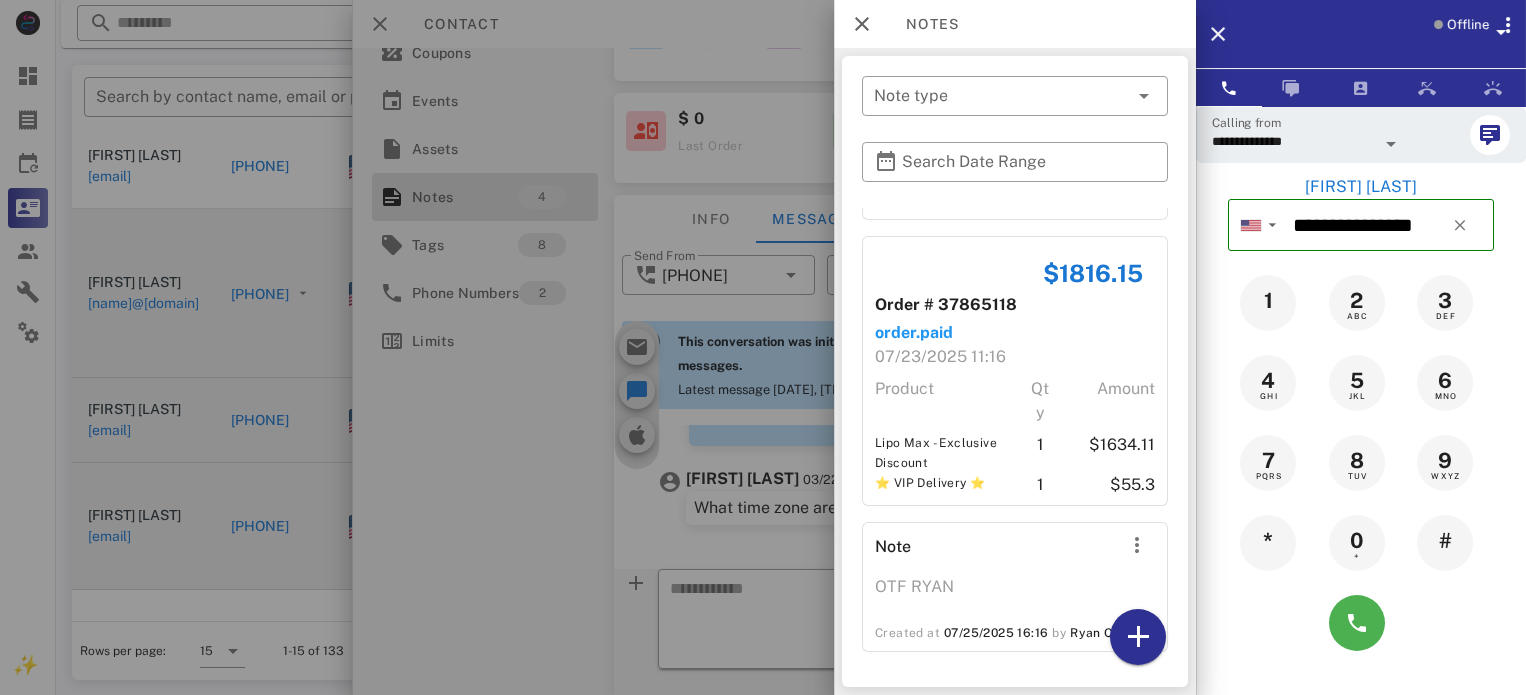 click at bounding box center [763, 347] 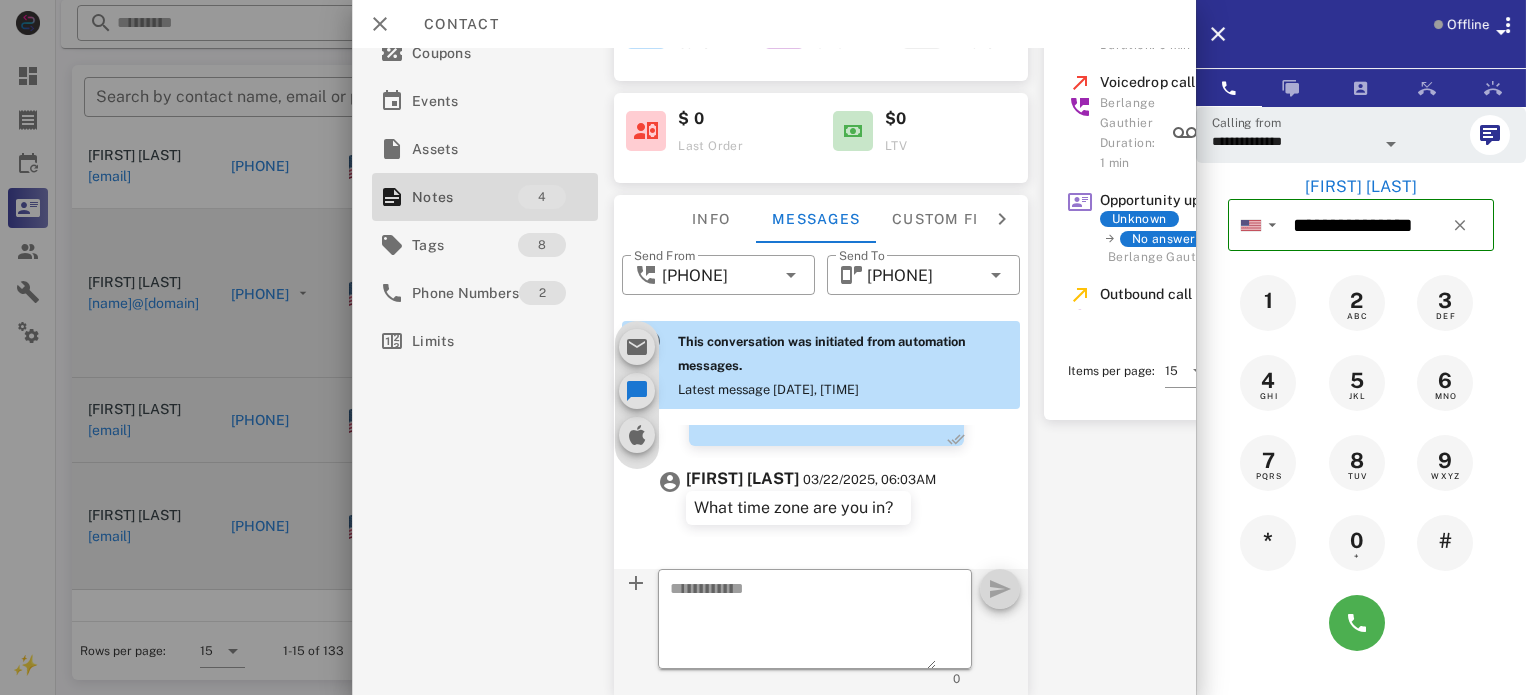 click on "Offline" at bounding box center (1387, 34) 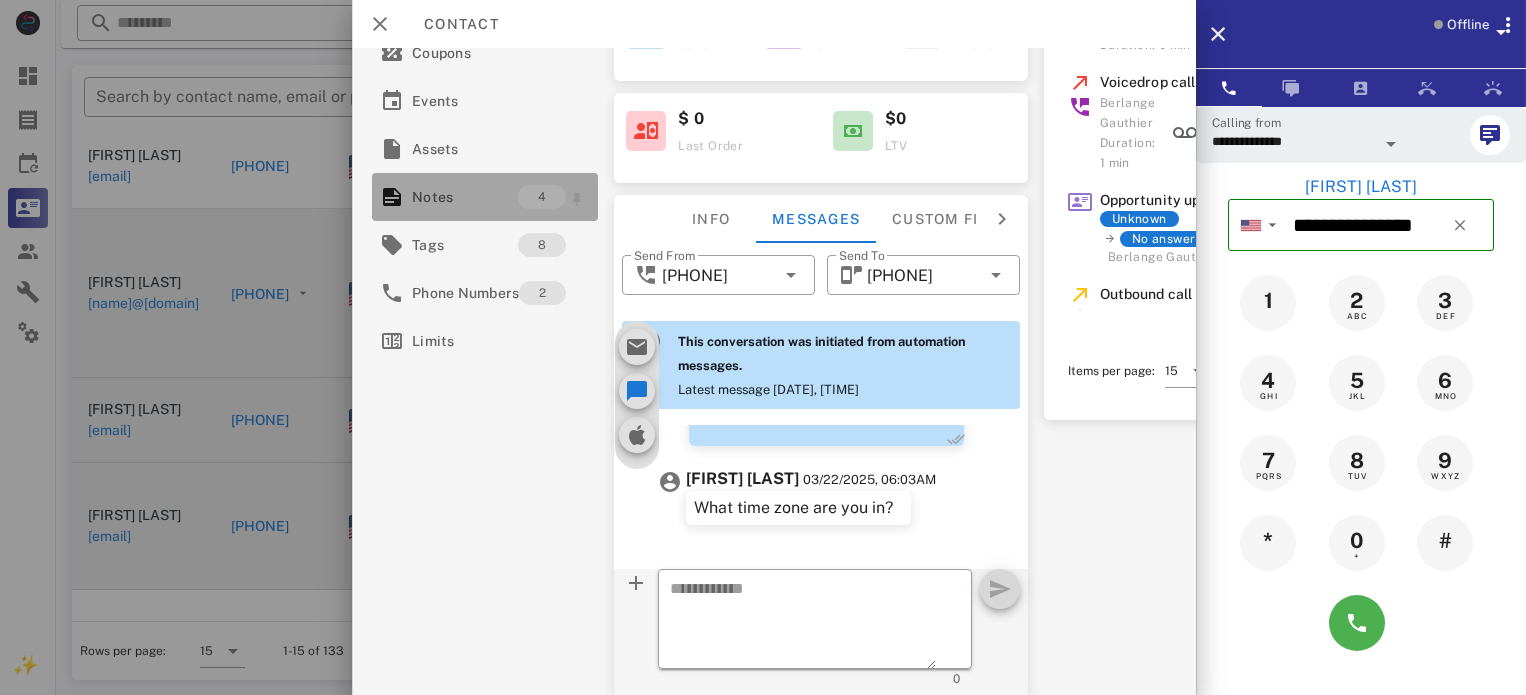 click on "Notes" at bounding box center [465, 197] 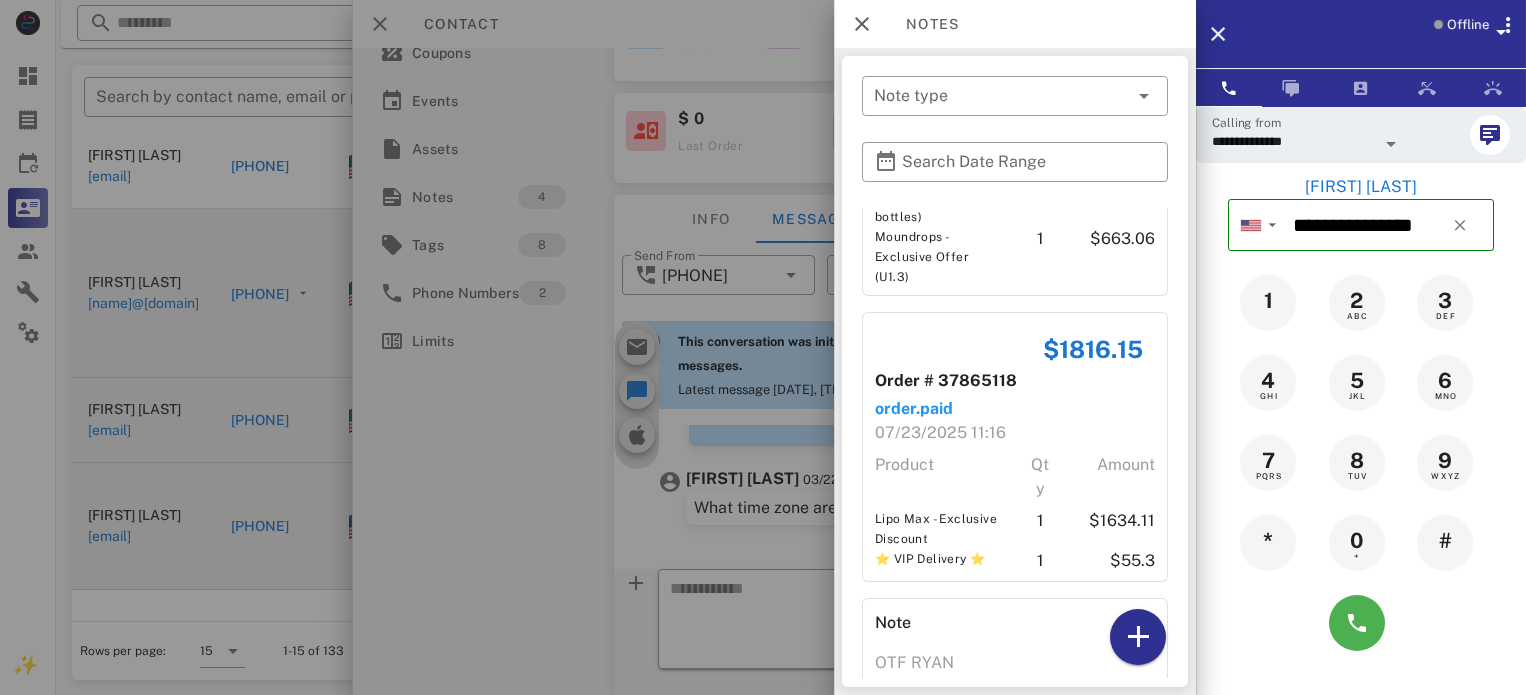 scroll, scrollTop: 556, scrollLeft: 0, axis: vertical 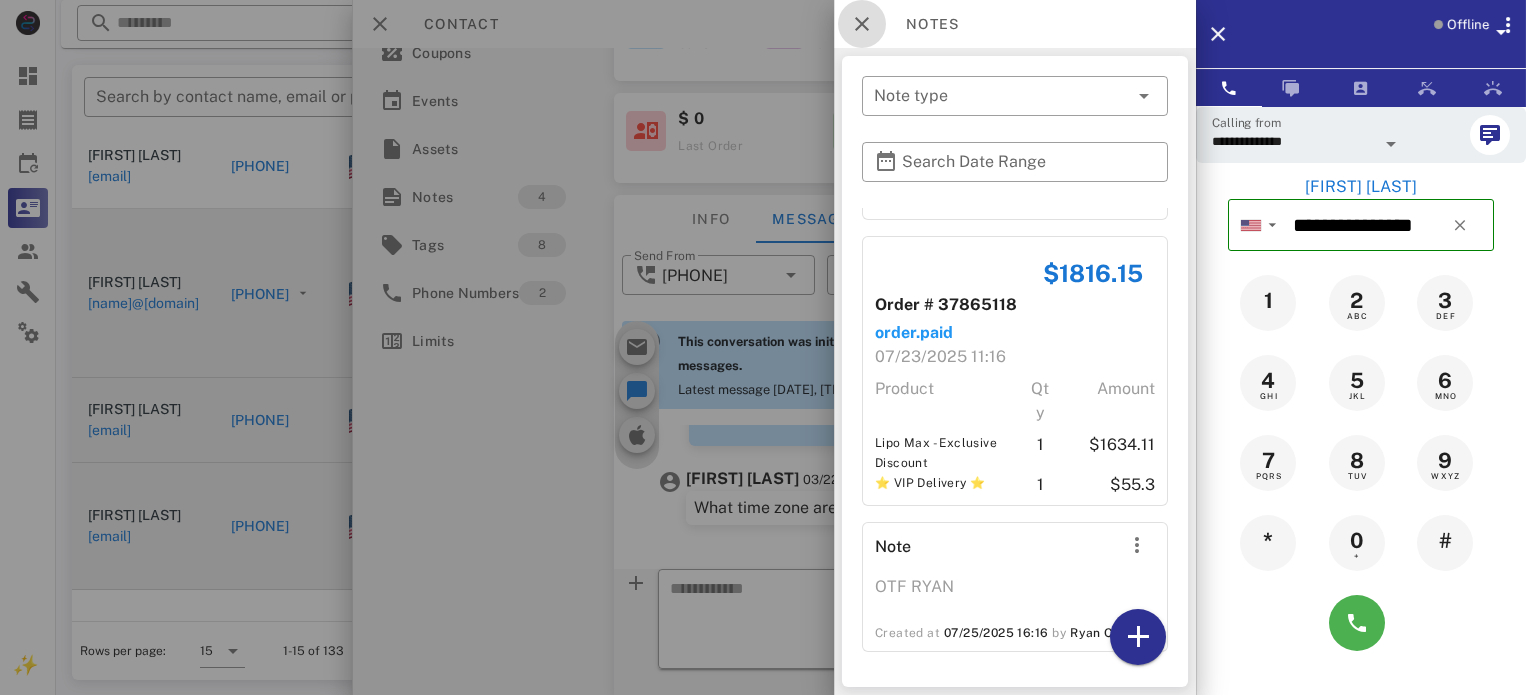 click at bounding box center (862, 24) 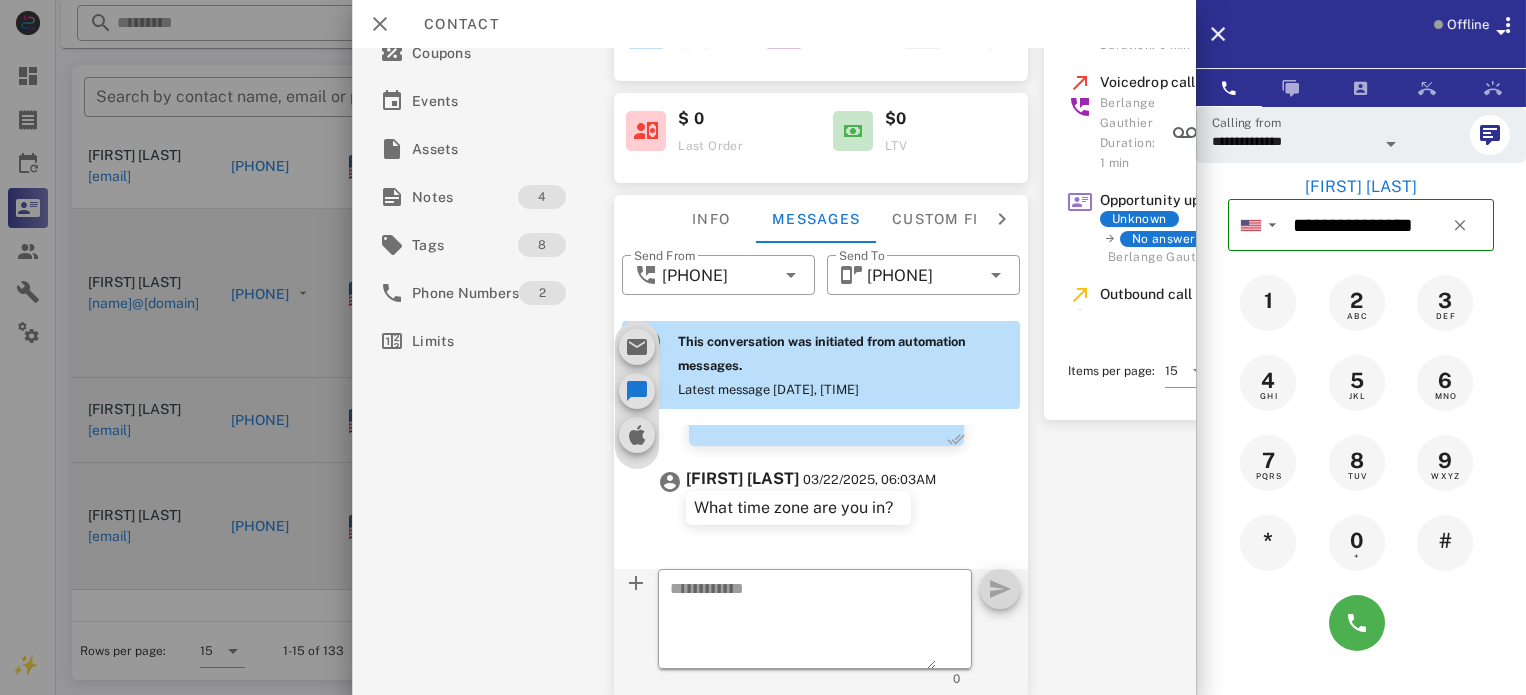 scroll, scrollTop: 986, scrollLeft: 0, axis: vertical 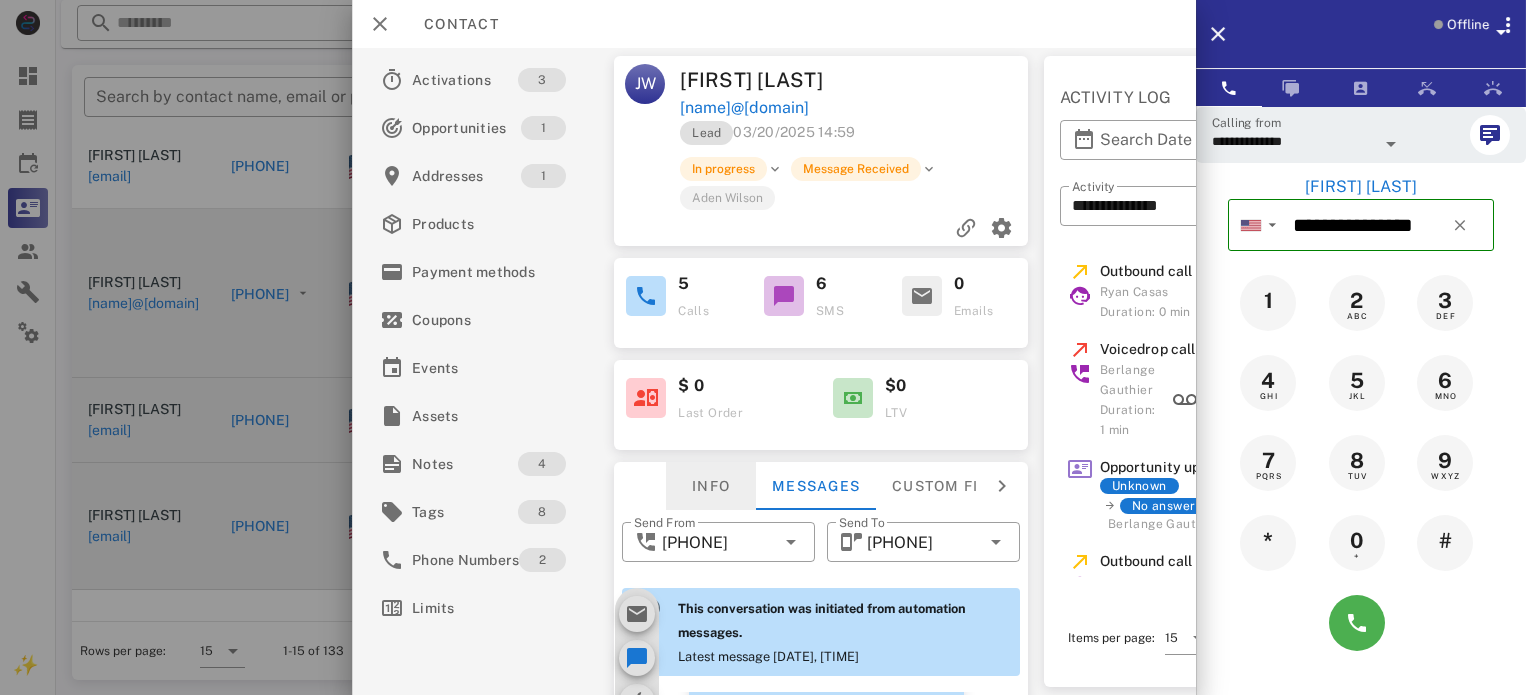 click on "Info" at bounding box center [711, 486] 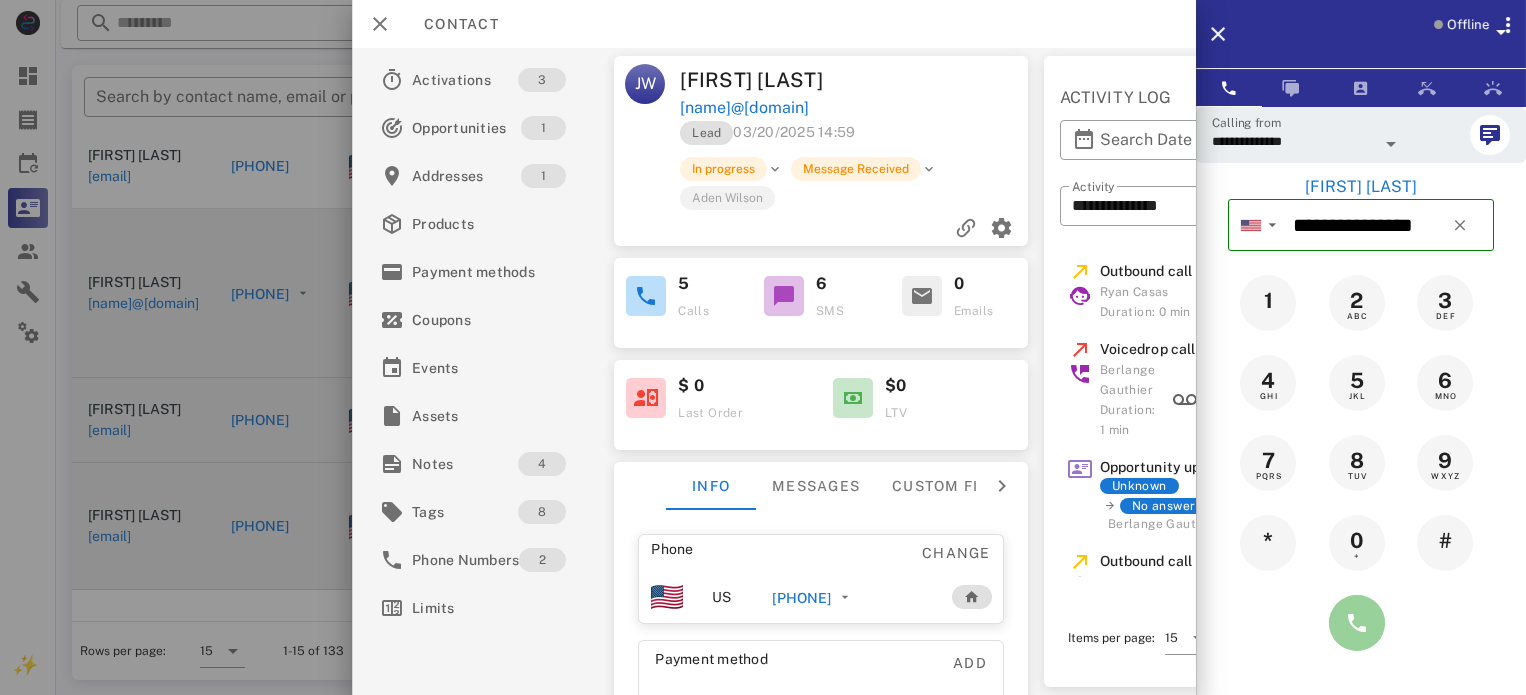 click at bounding box center [1357, 623] 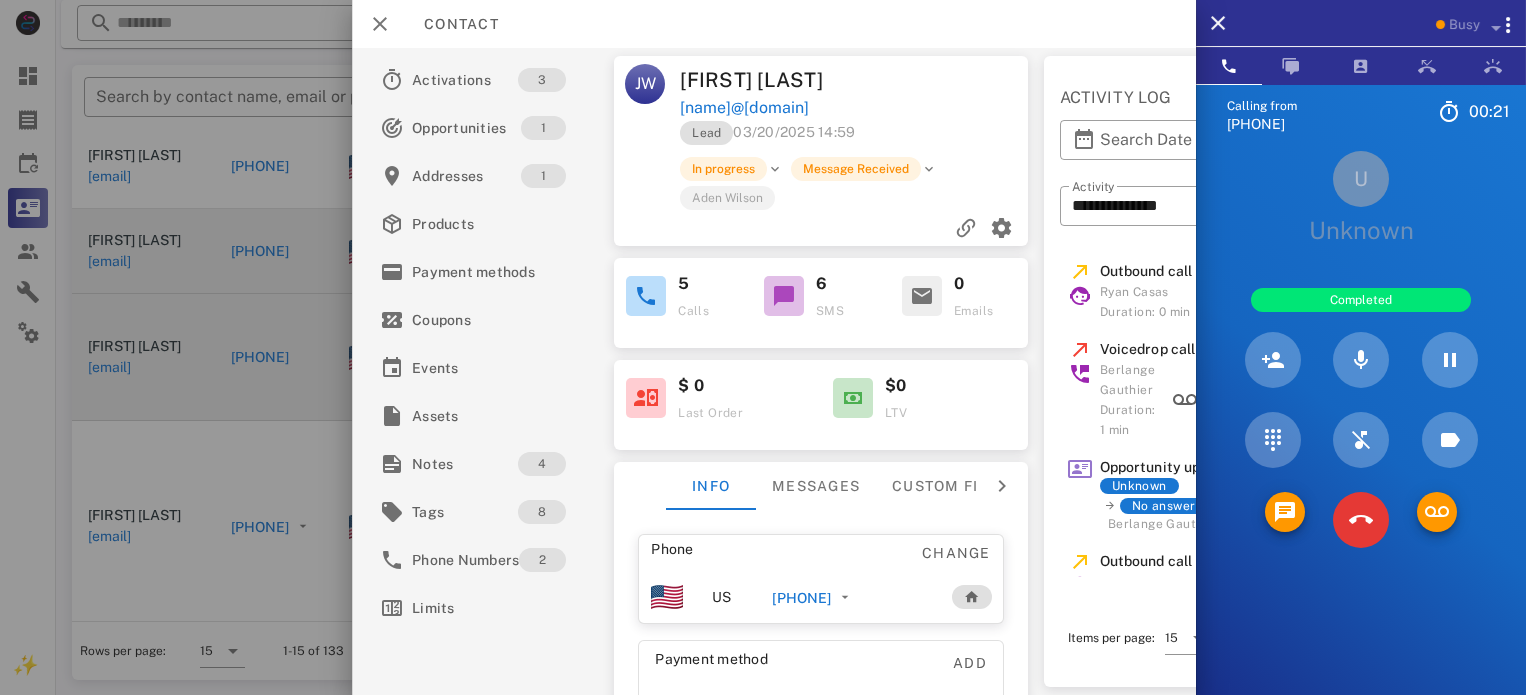 click on "U  Unknown" at bounding box center [1361, 198] 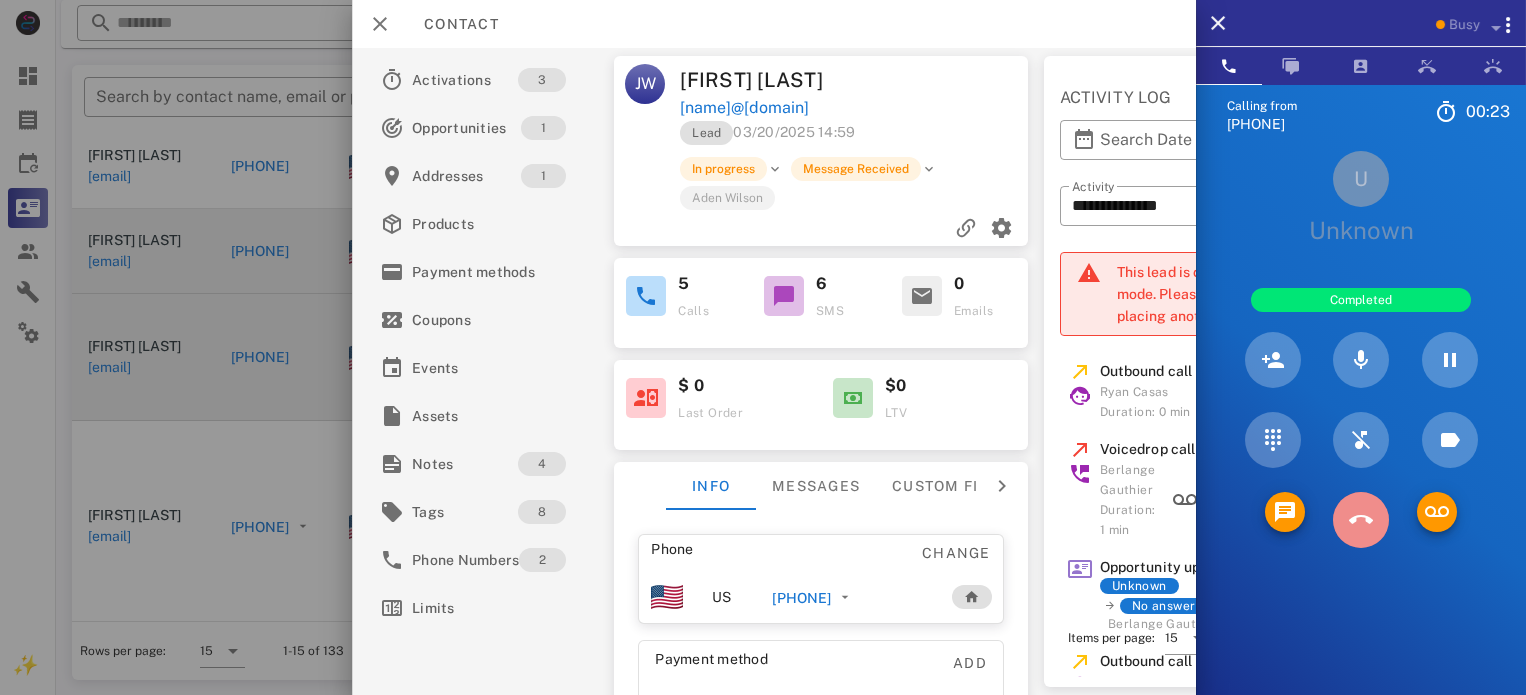click at bounding box center (1361, 520) 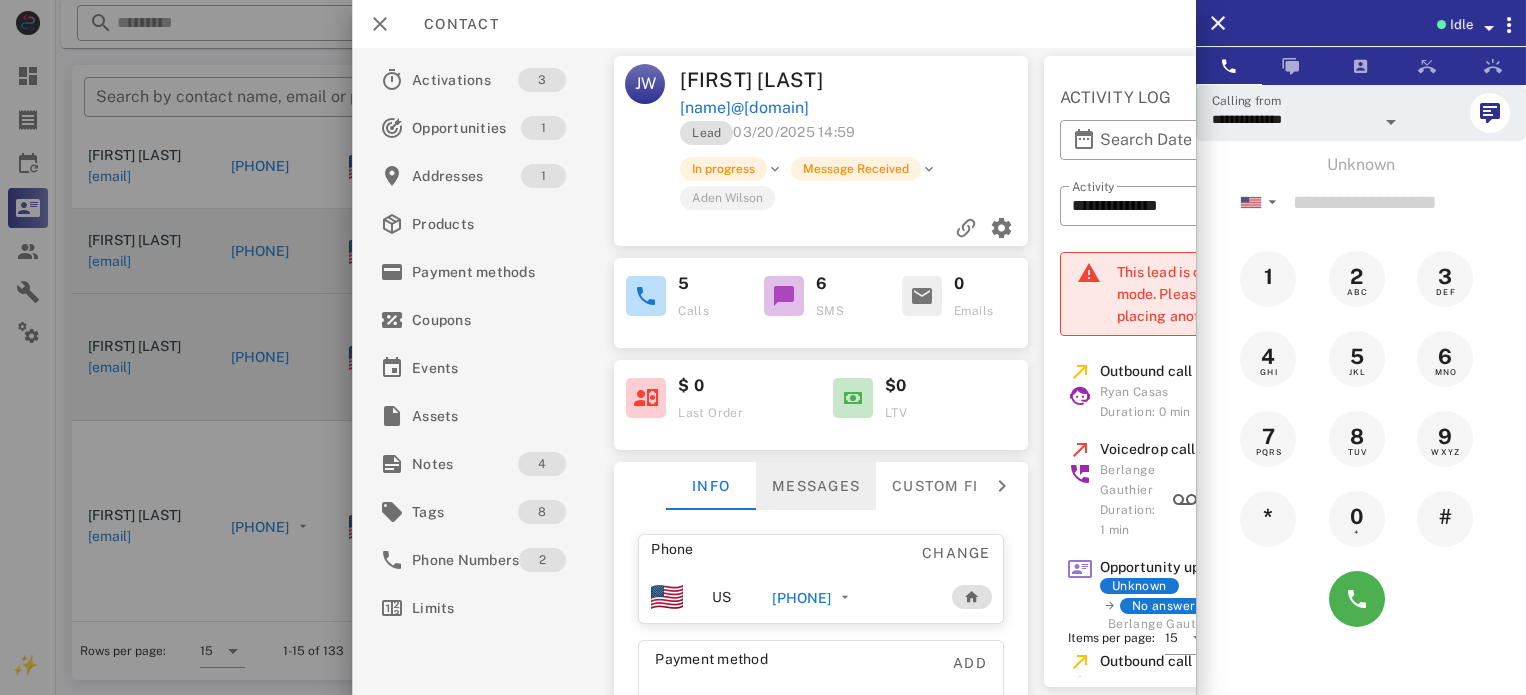 click on "Messages" at bounding box center [816, 486] 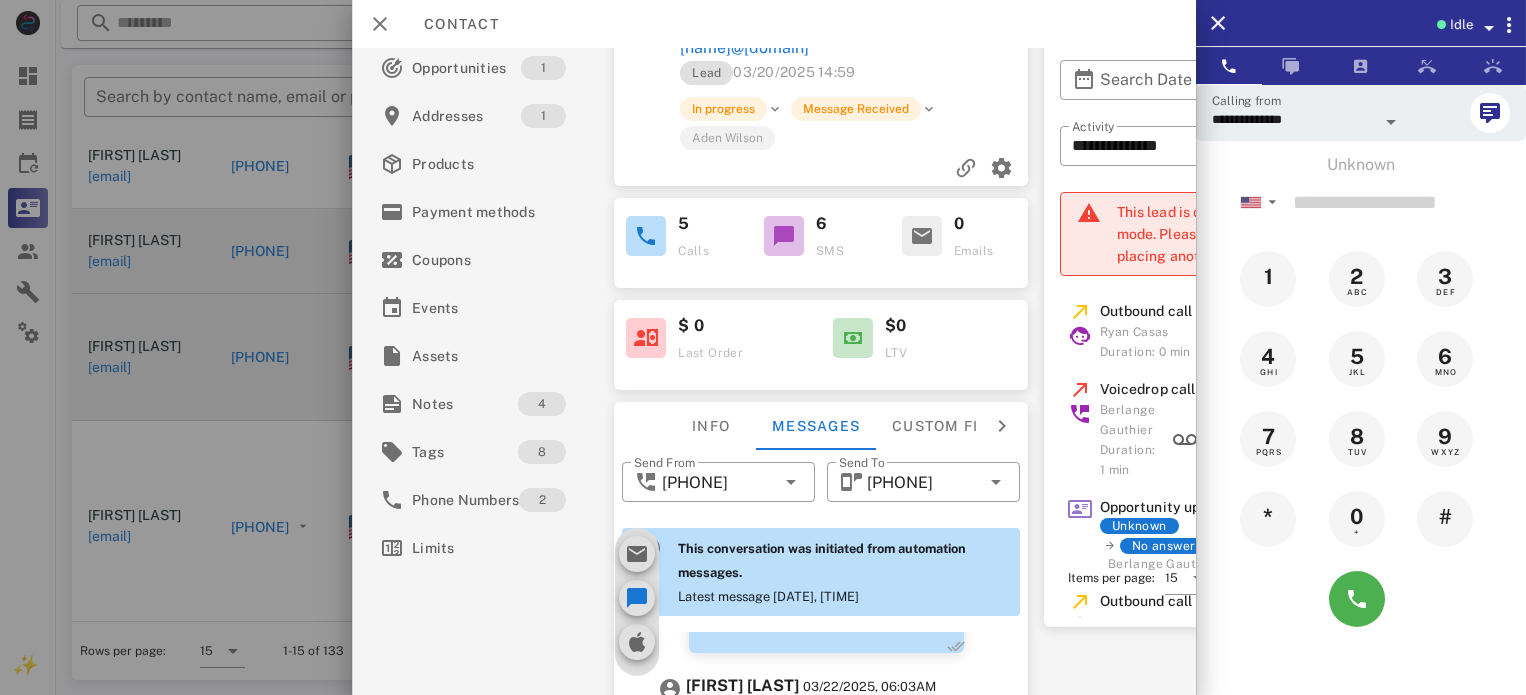 scroll, scrollTop: 278, scrollLeft: 0, axis: vertical 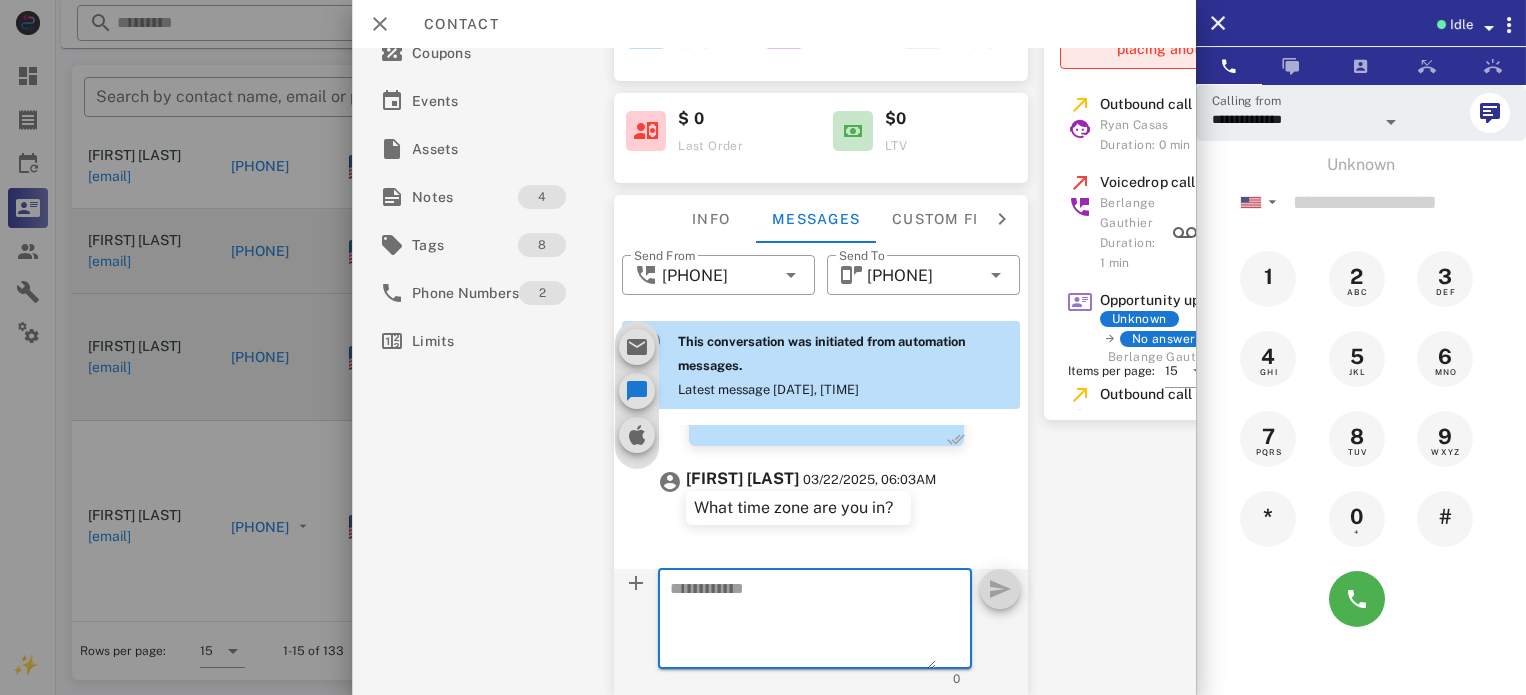 click at bounding box center [803, 622] 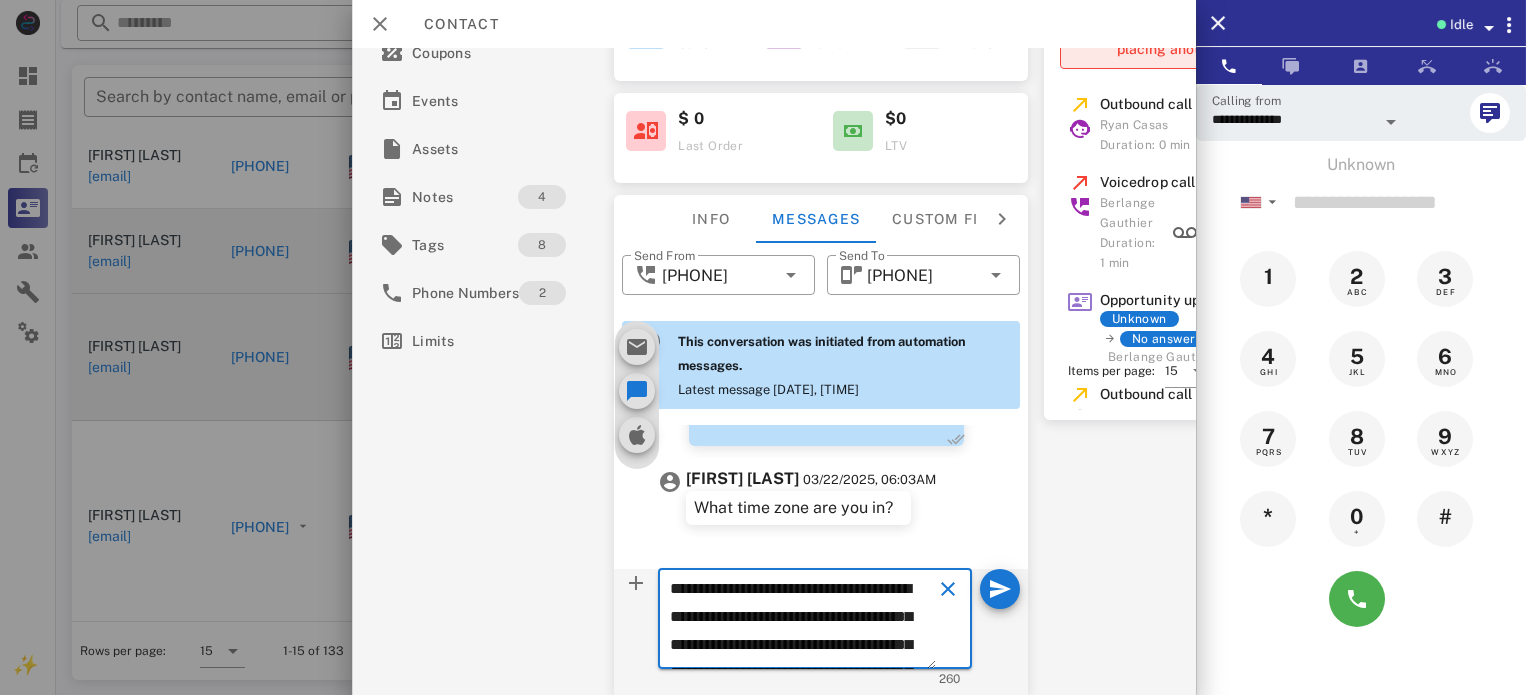 scroll, scrollTop: 153, scrollLeft: 0, axis: vertical 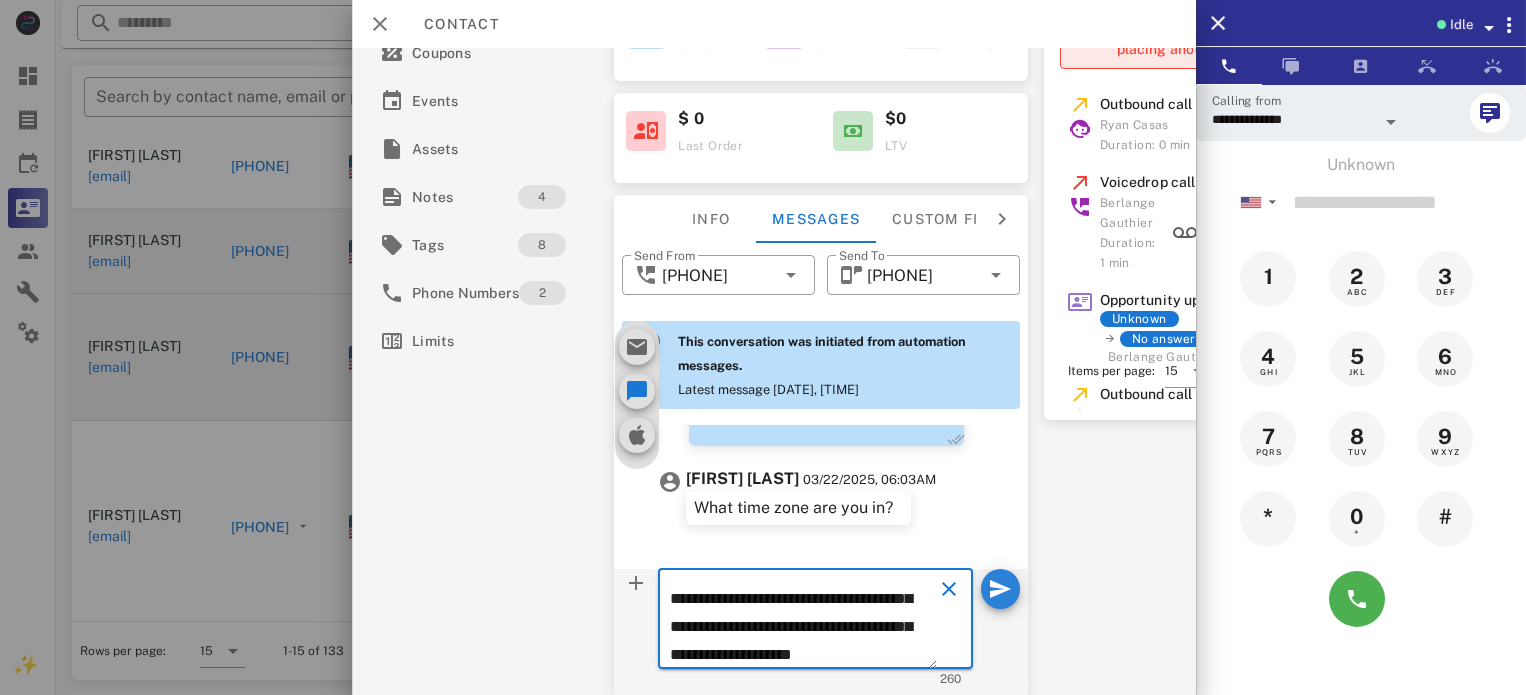 type on "**********" 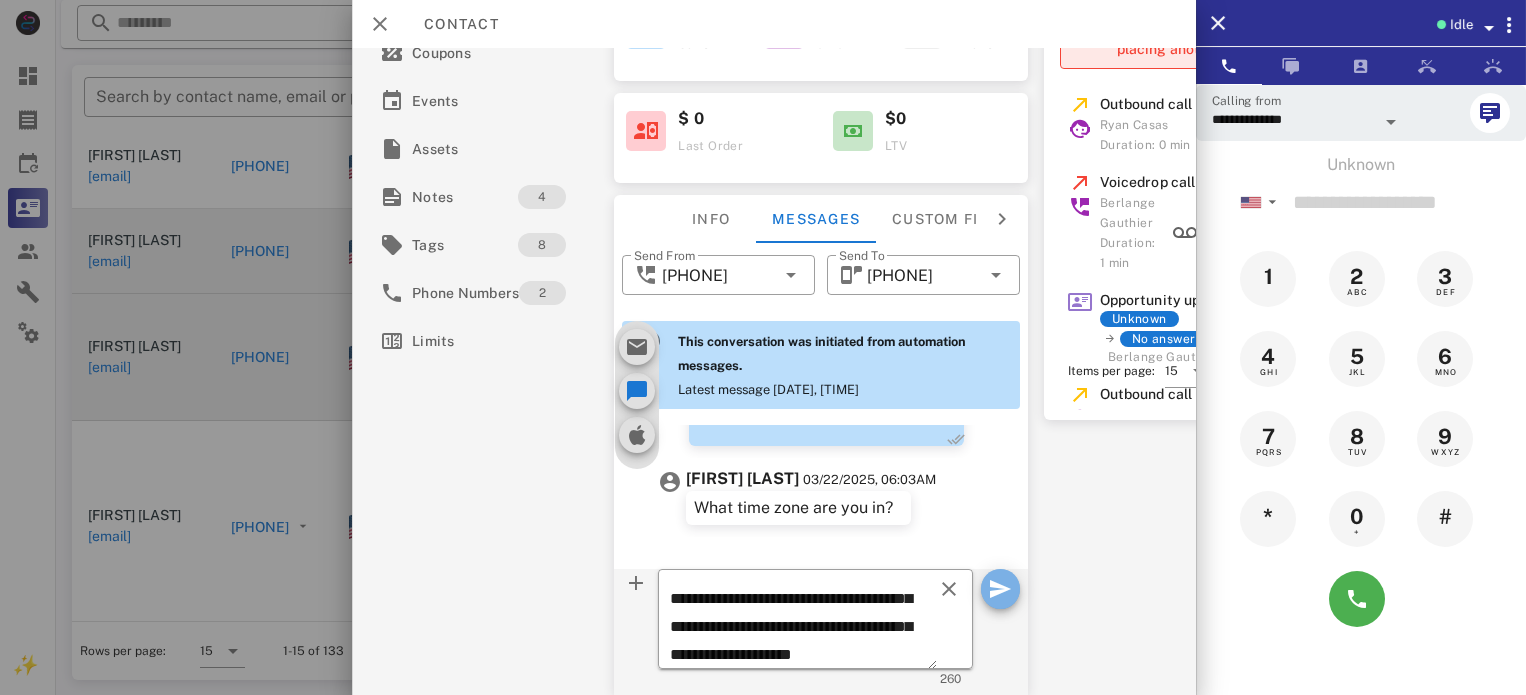 click at bounding box center (1000, 589) 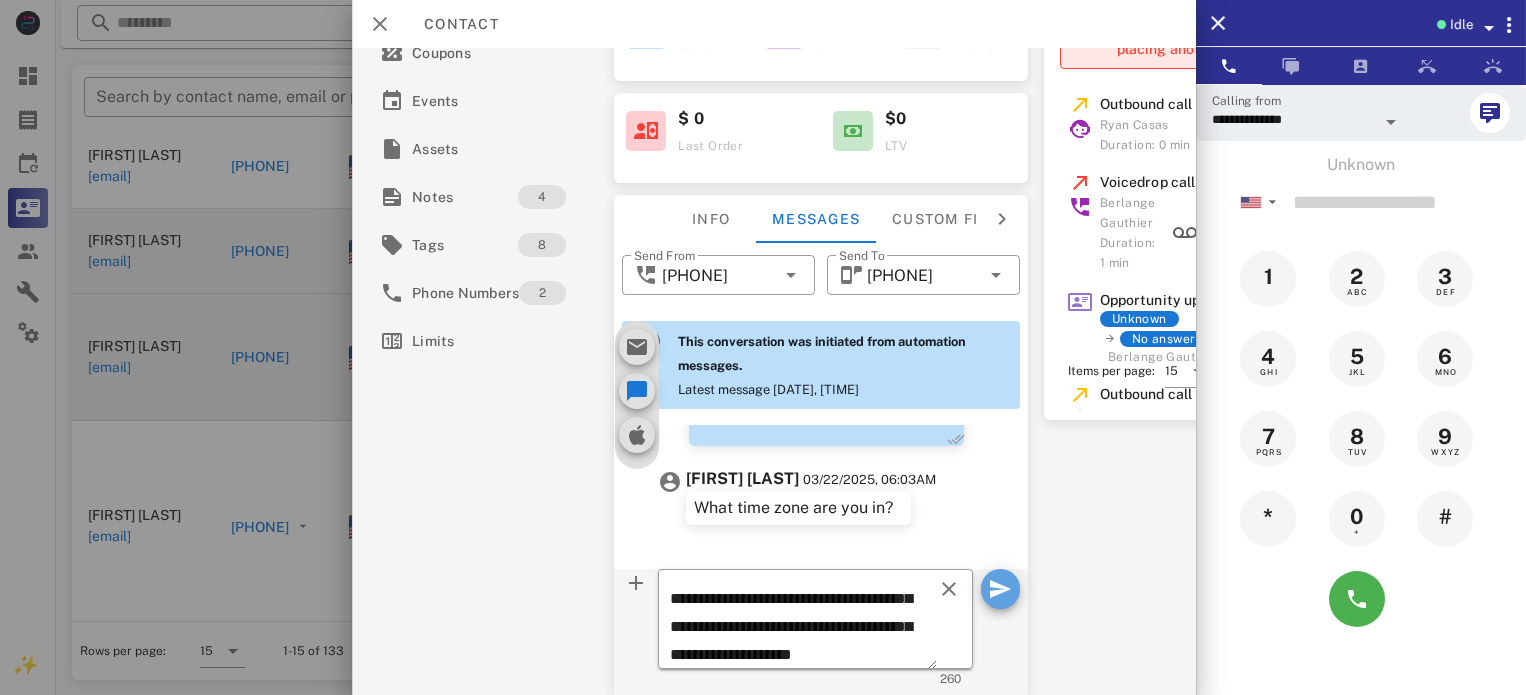 type 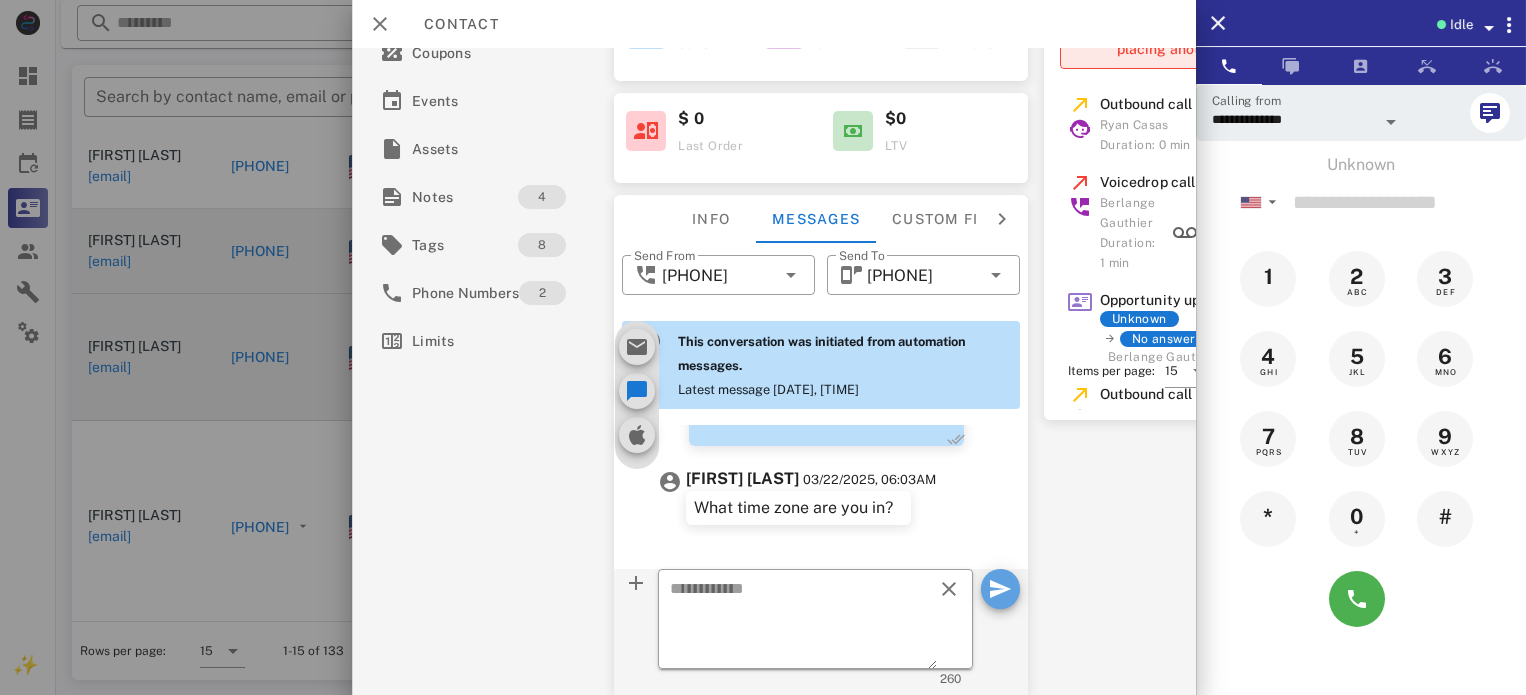 scroll, scrollTop: 0, scrollLeft: 0, axis: both 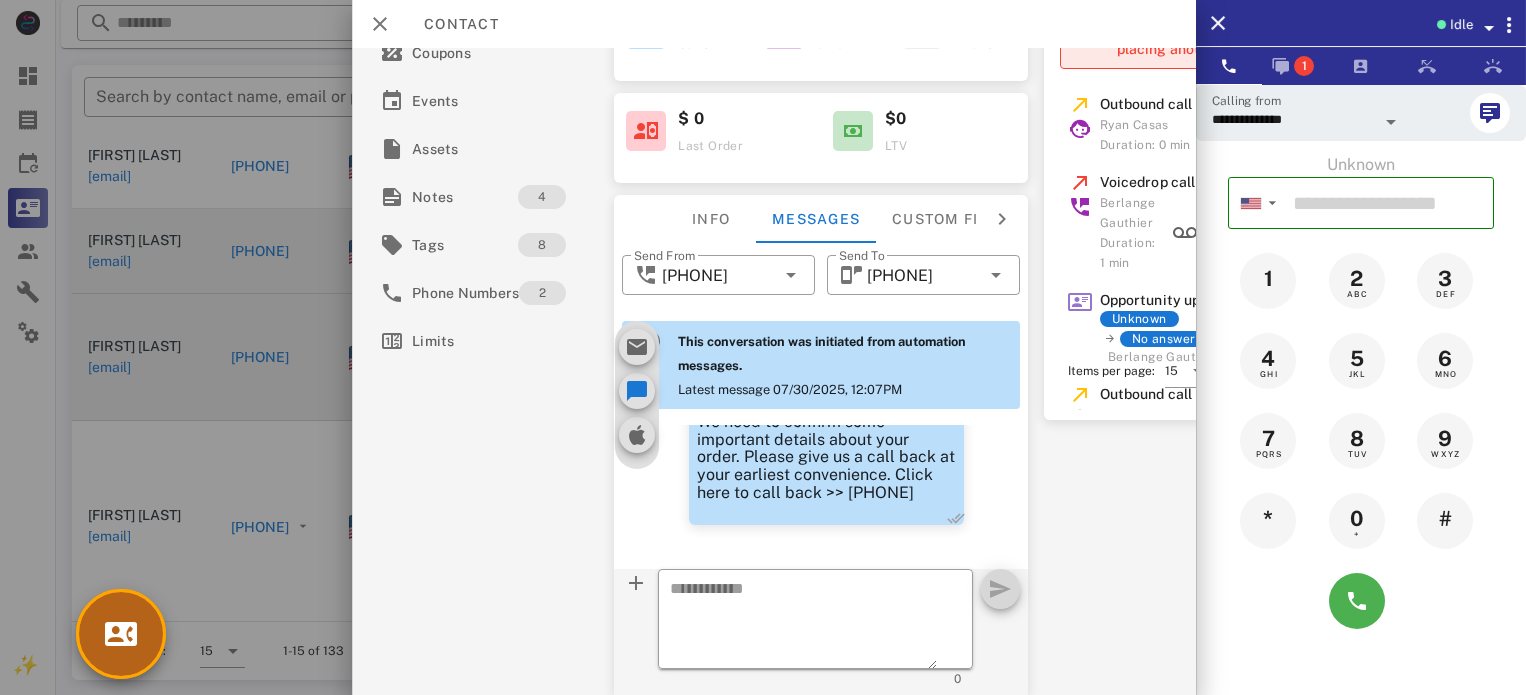 click at bounding box center [121, 634] 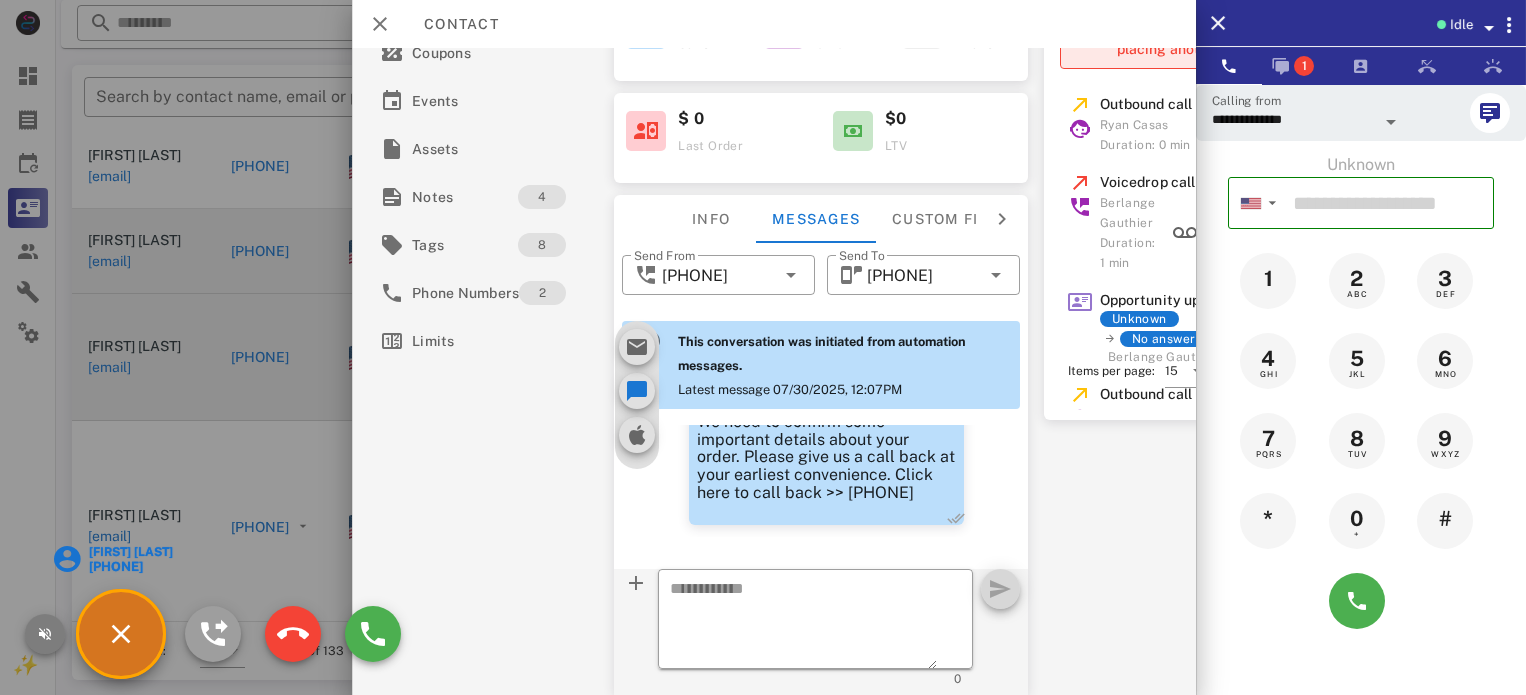 click at bounding box center [45, 634] 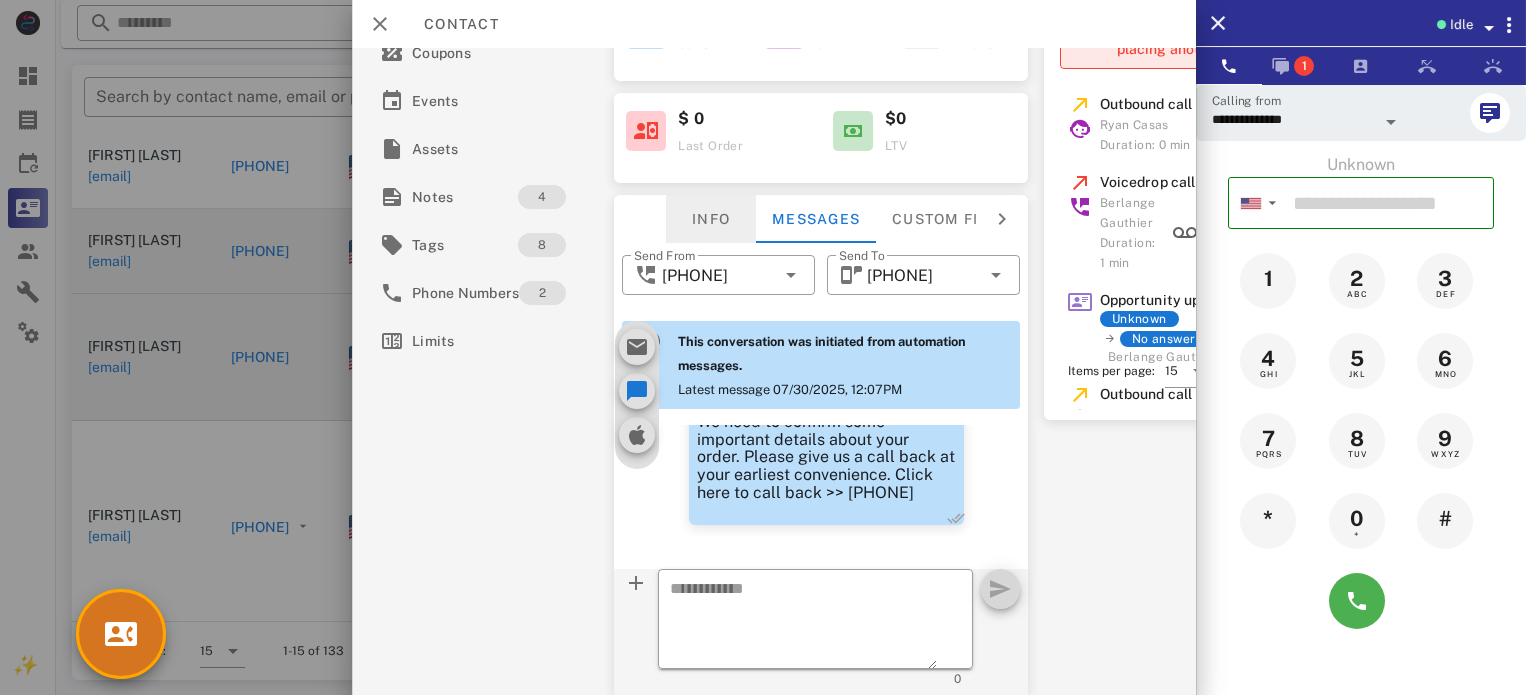 click on "Info" at bounding box center [711, 219] 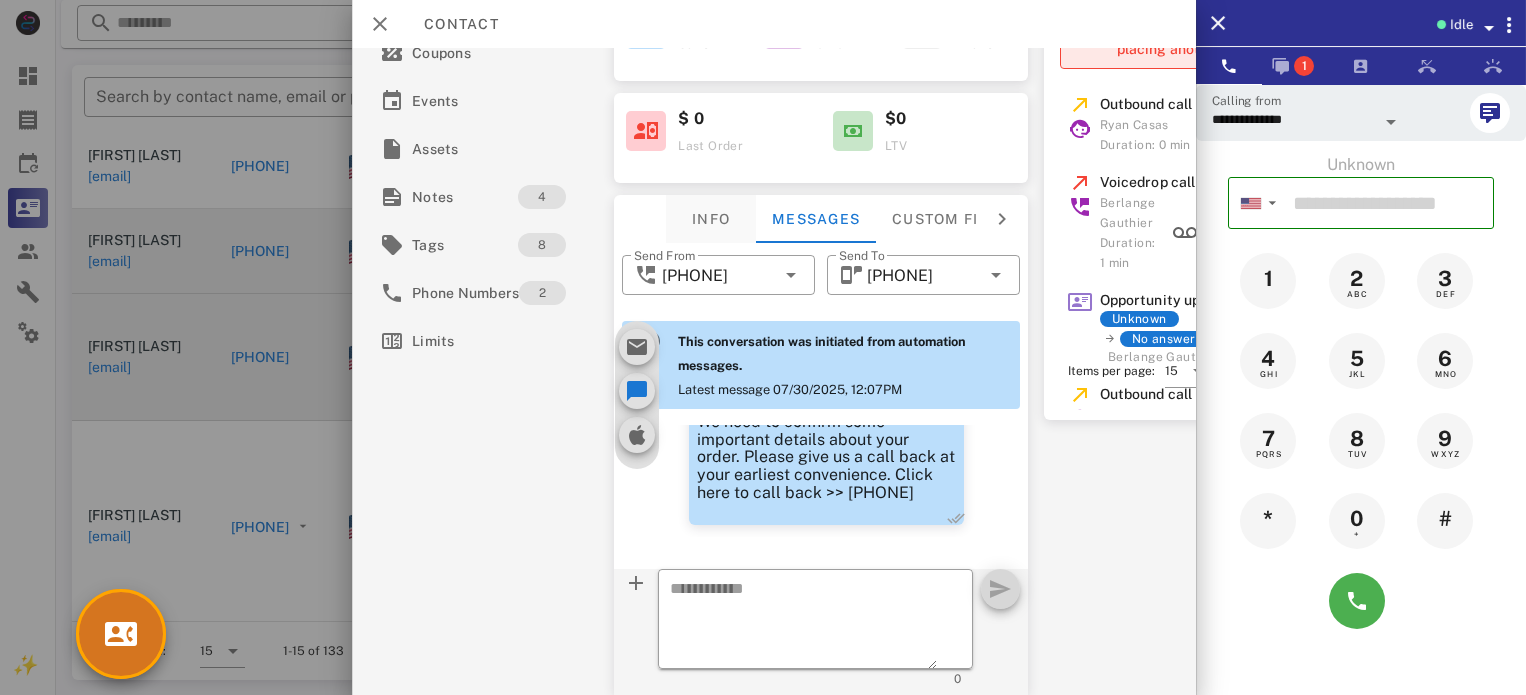 scroll, scrollTop: 241, scrollLeft: 0, axis: vertical 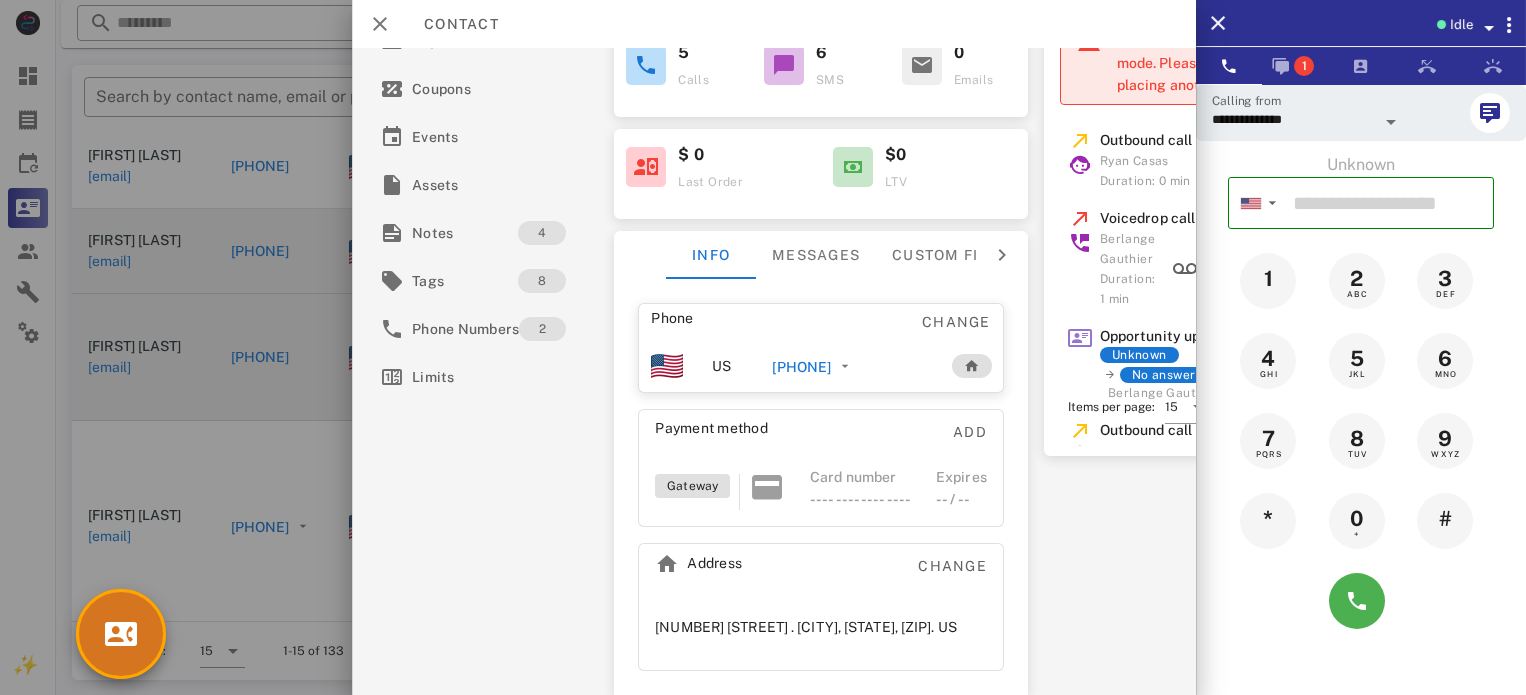 click on "[PHONE]" at bounding box center (801, 367) 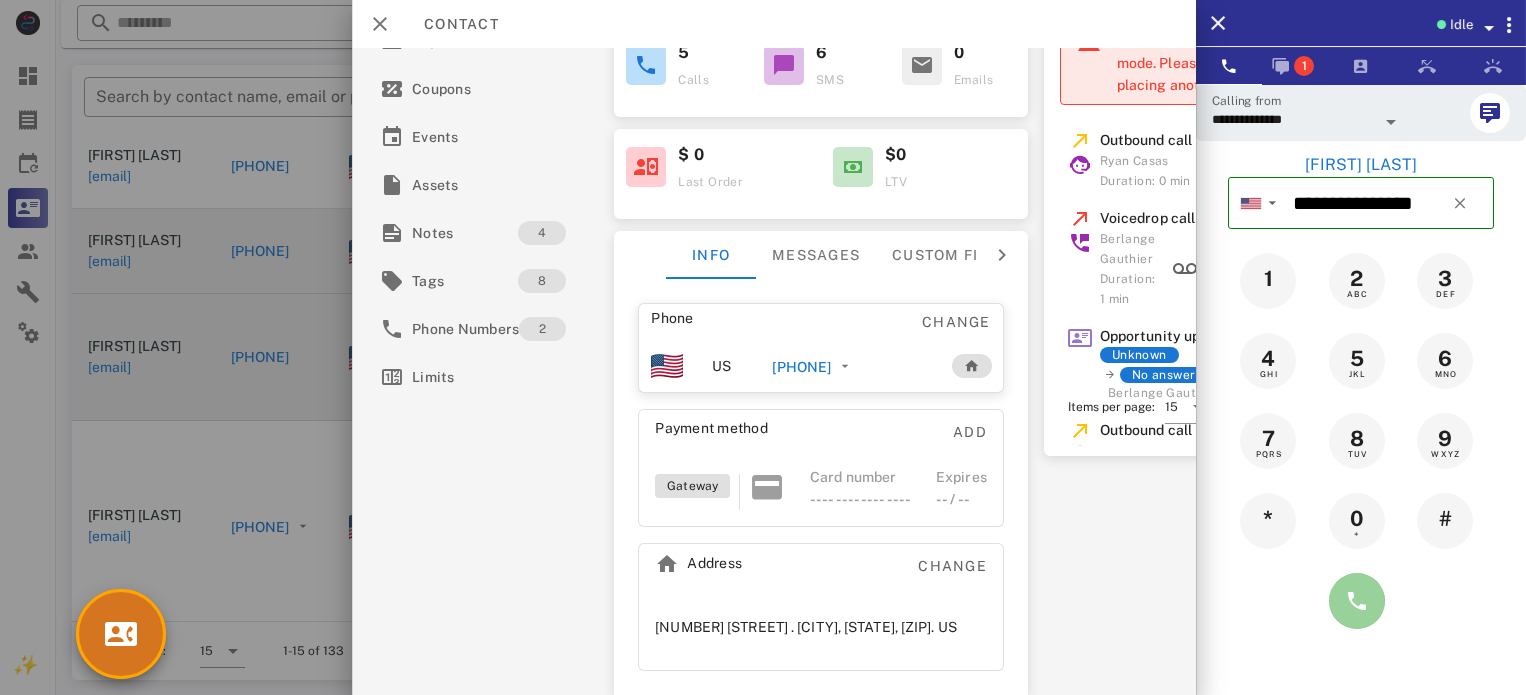 click at bounding box center [1357, 601] 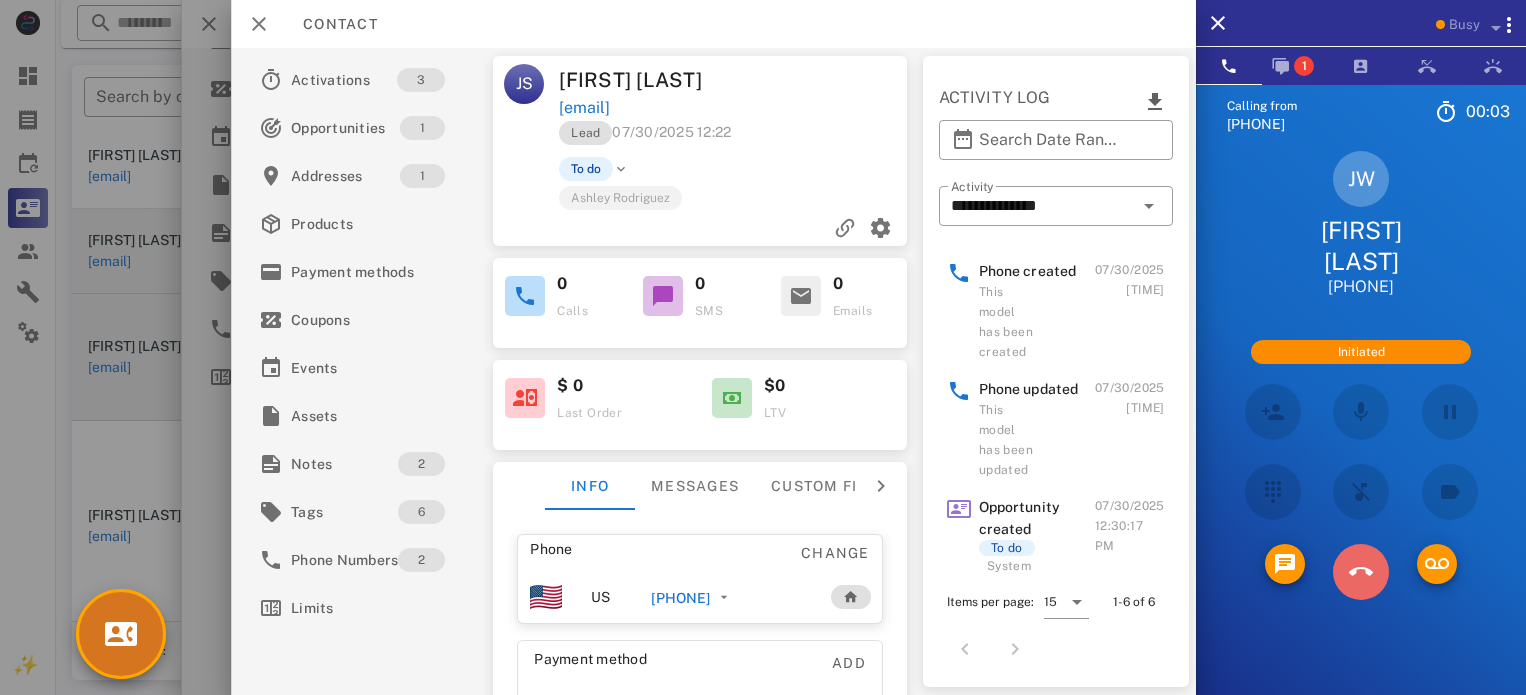 click at bounding box center (1361, 572) 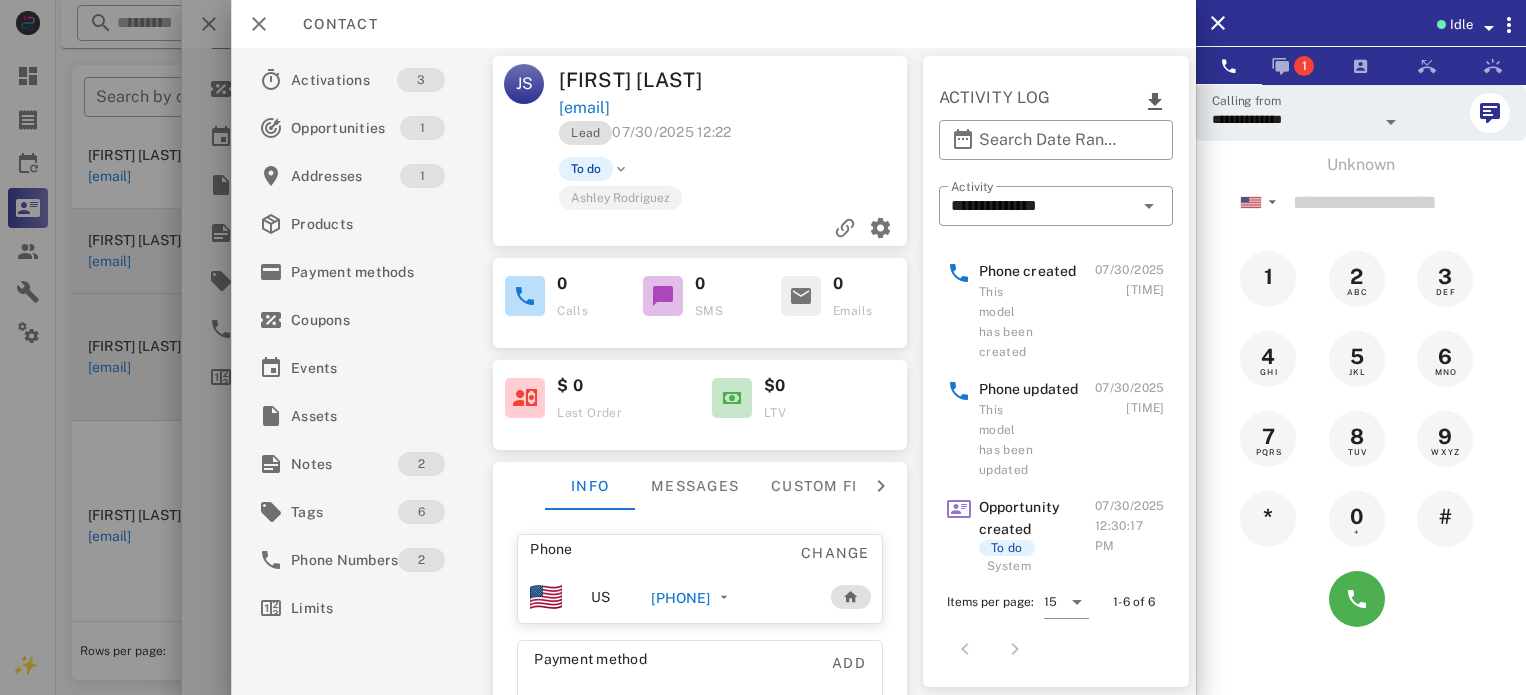 click on "1 2 ABC 3 DEF" at bounding box center [1361, 279] 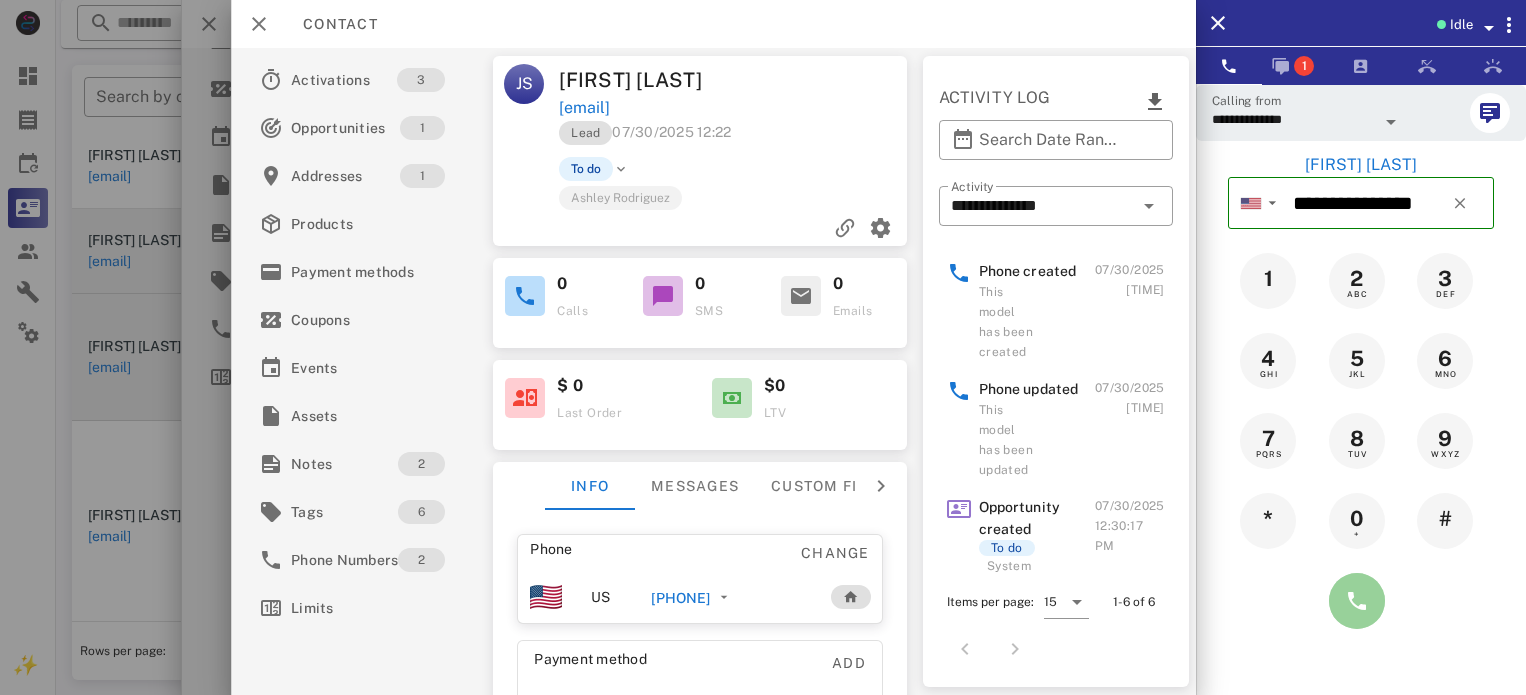 click at bounding box center [1357, 601] 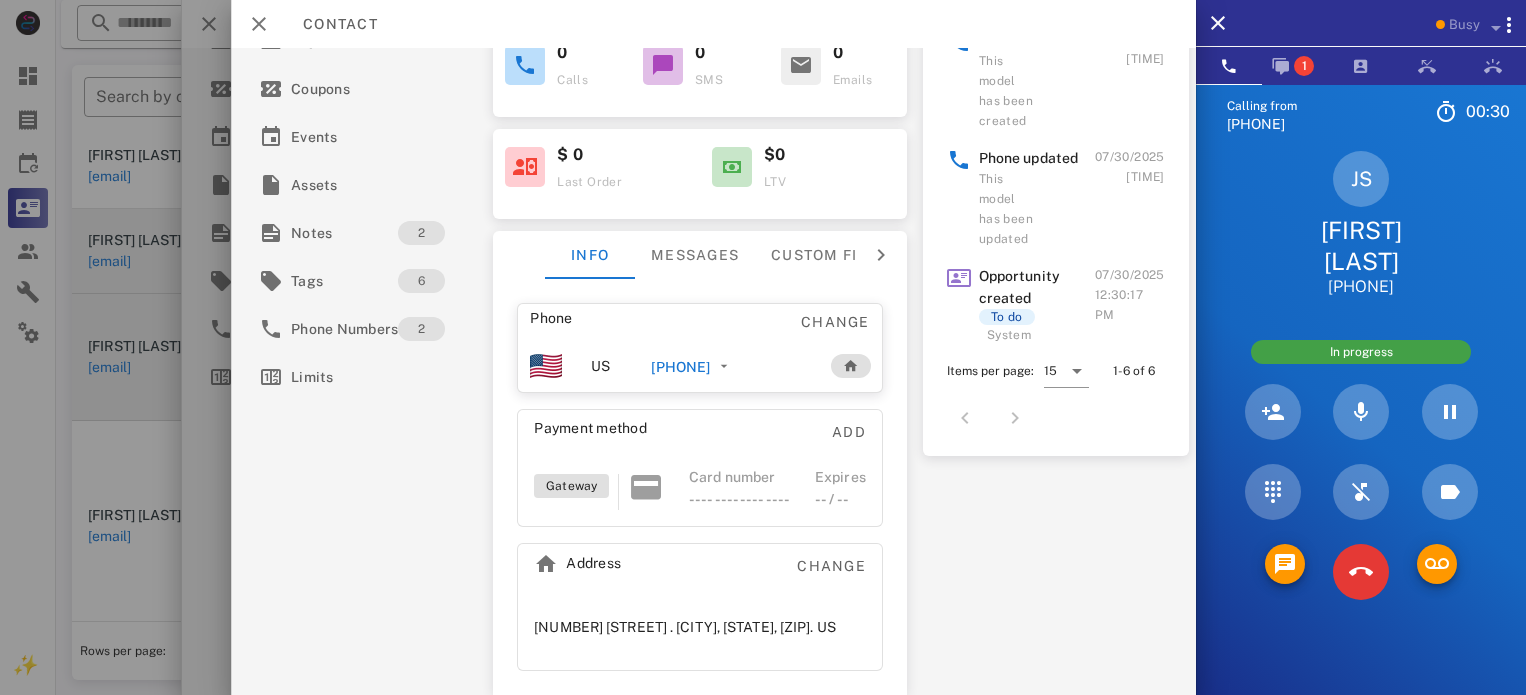 scroll, scrollTop: 263, scrollLeft: 0, axis: vertical 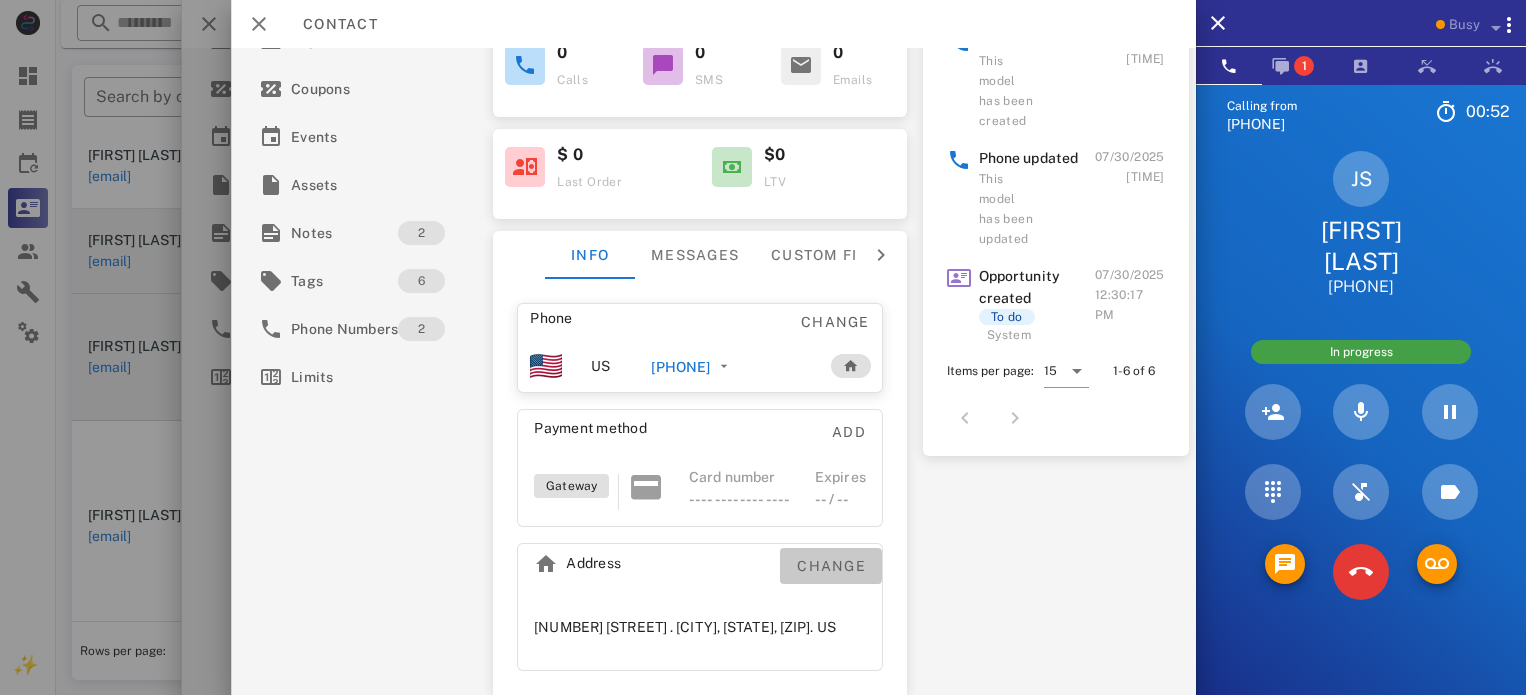 click on "Change" at bounding box center [831, 566] 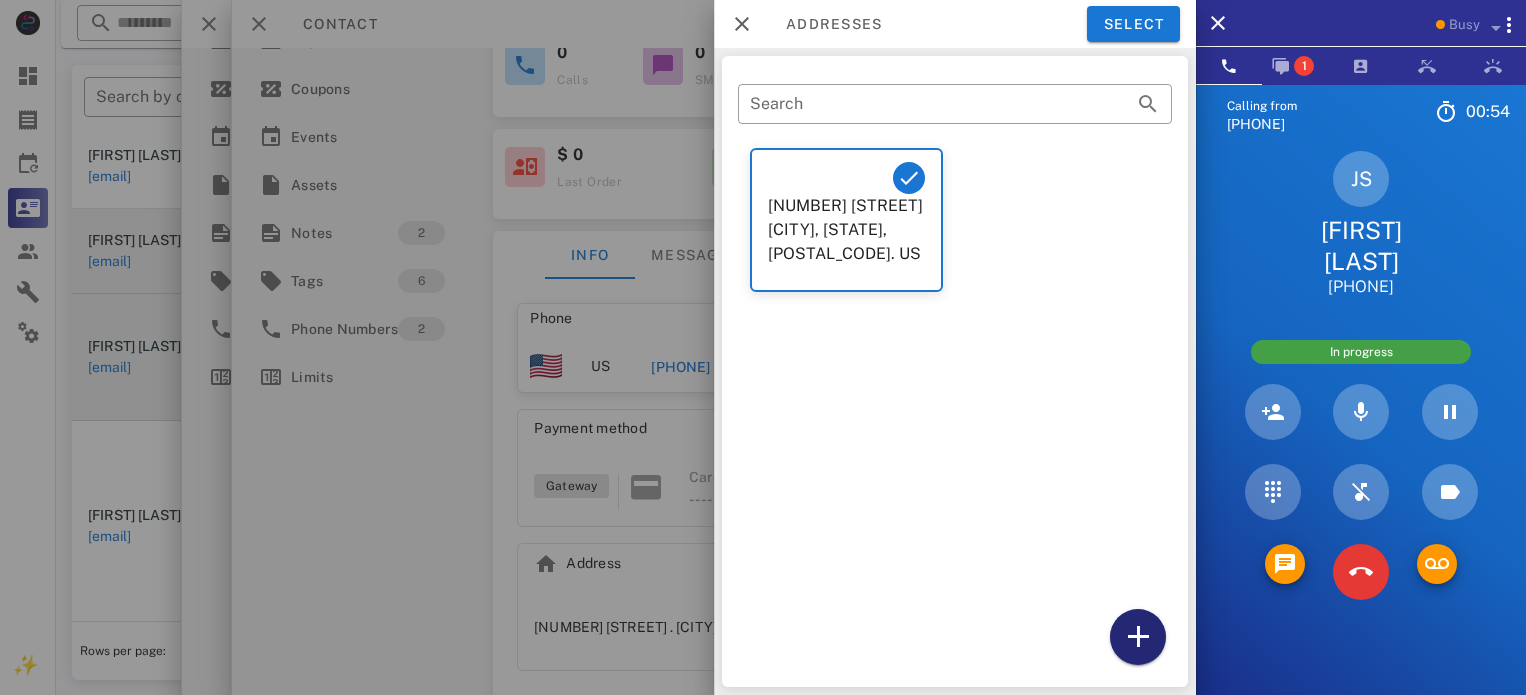 click at bounding box center [1138, 637] 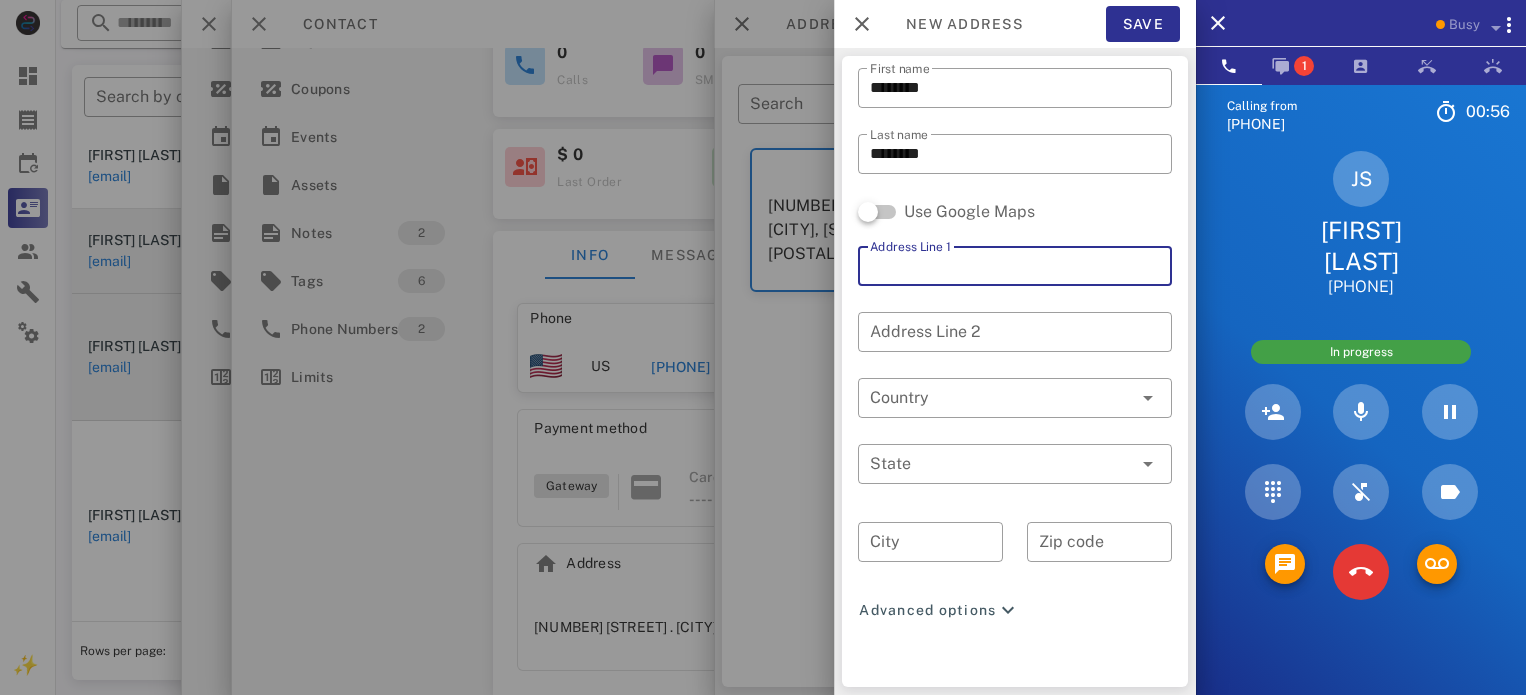 click on "Address Line 1" at bounding box center [1015, 266] 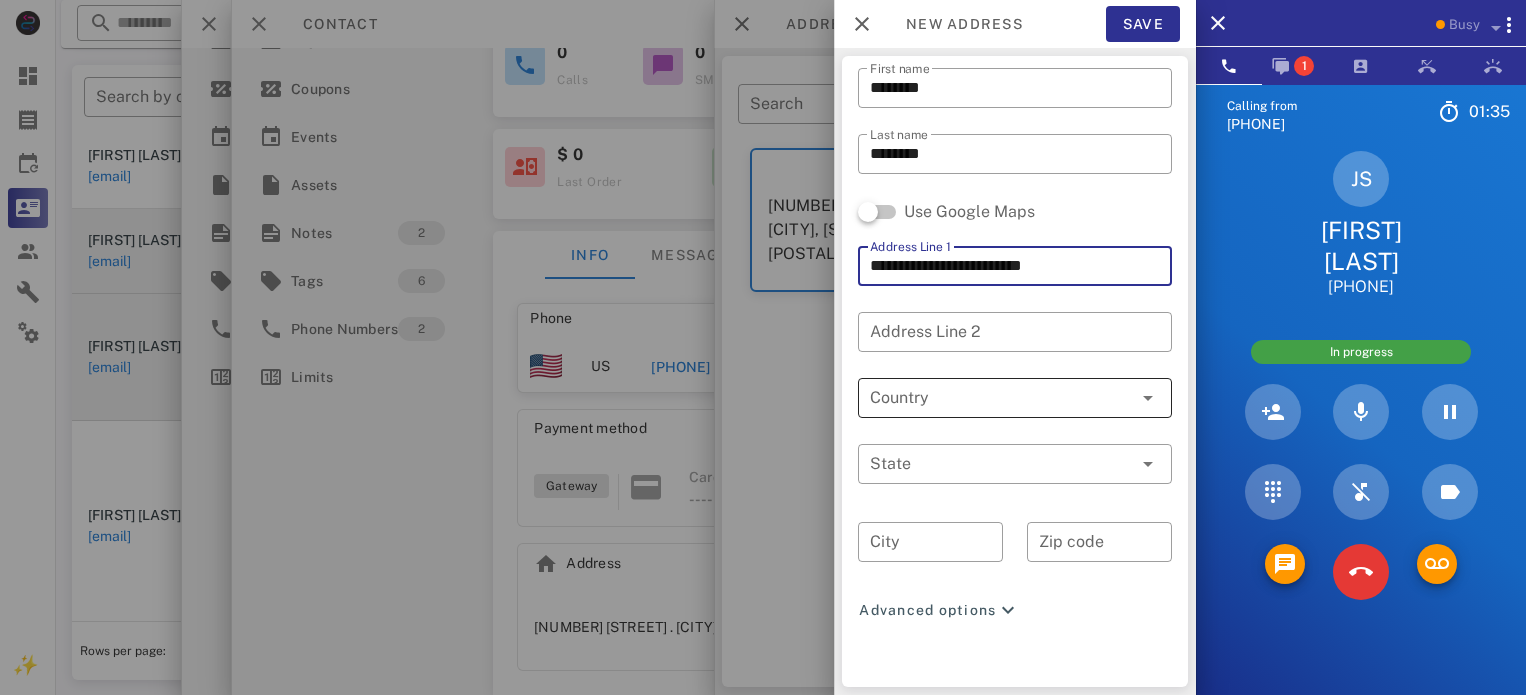 type on "**********" 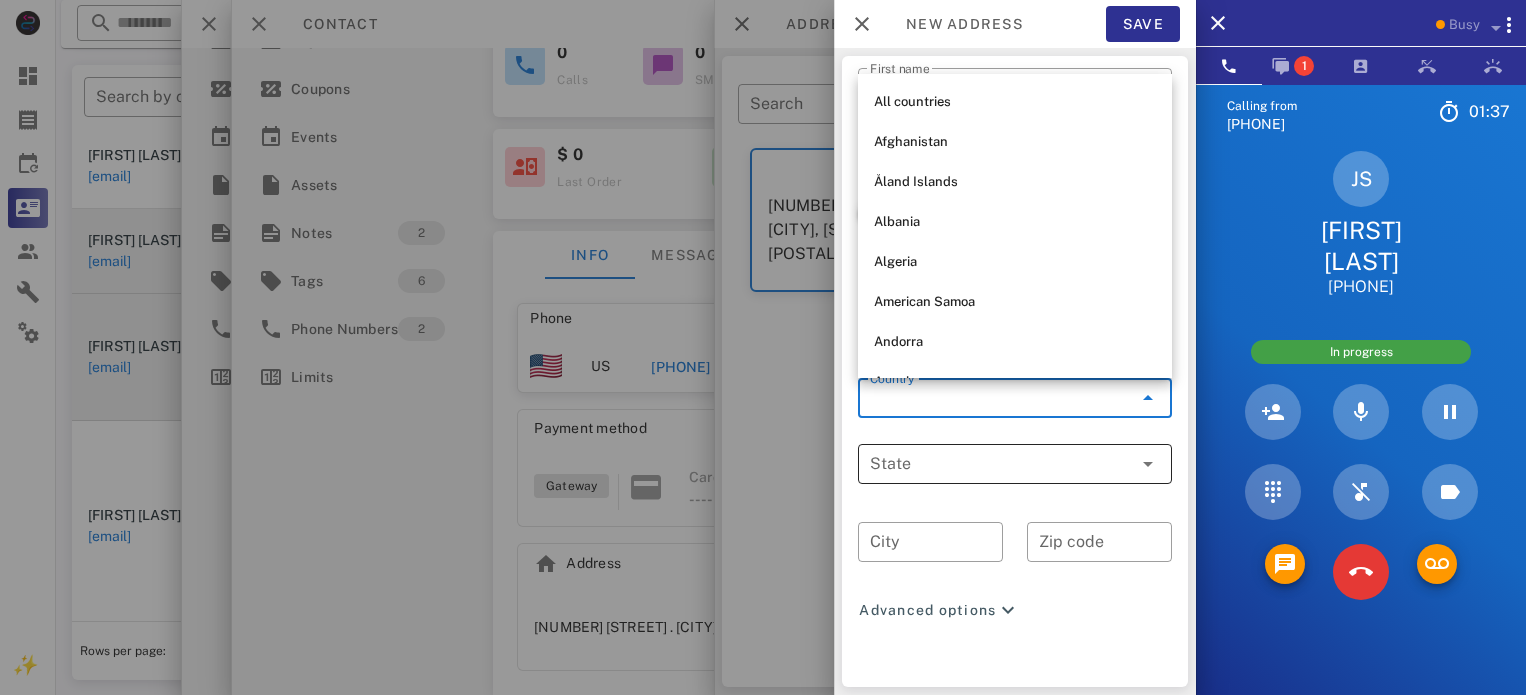 click on "State" at bounding box center (1001, 464) 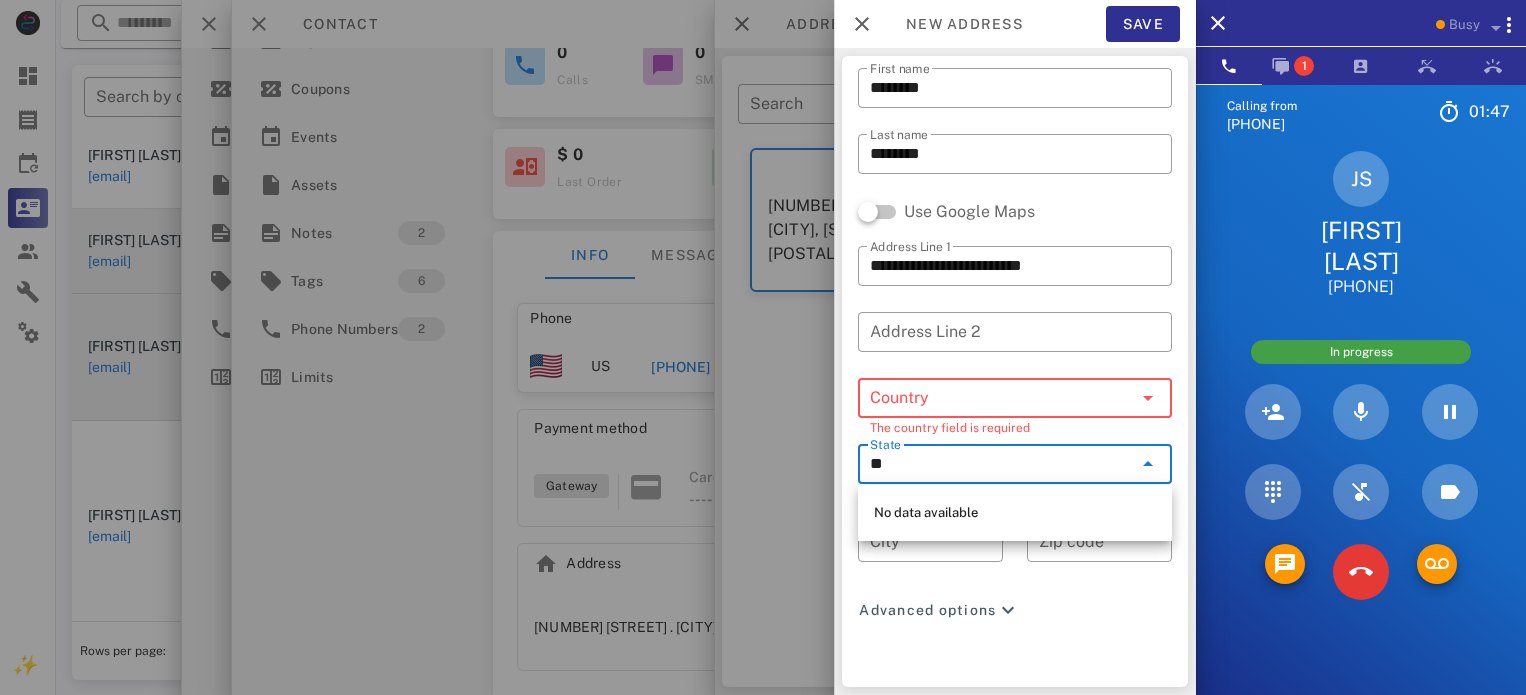 type on "**" 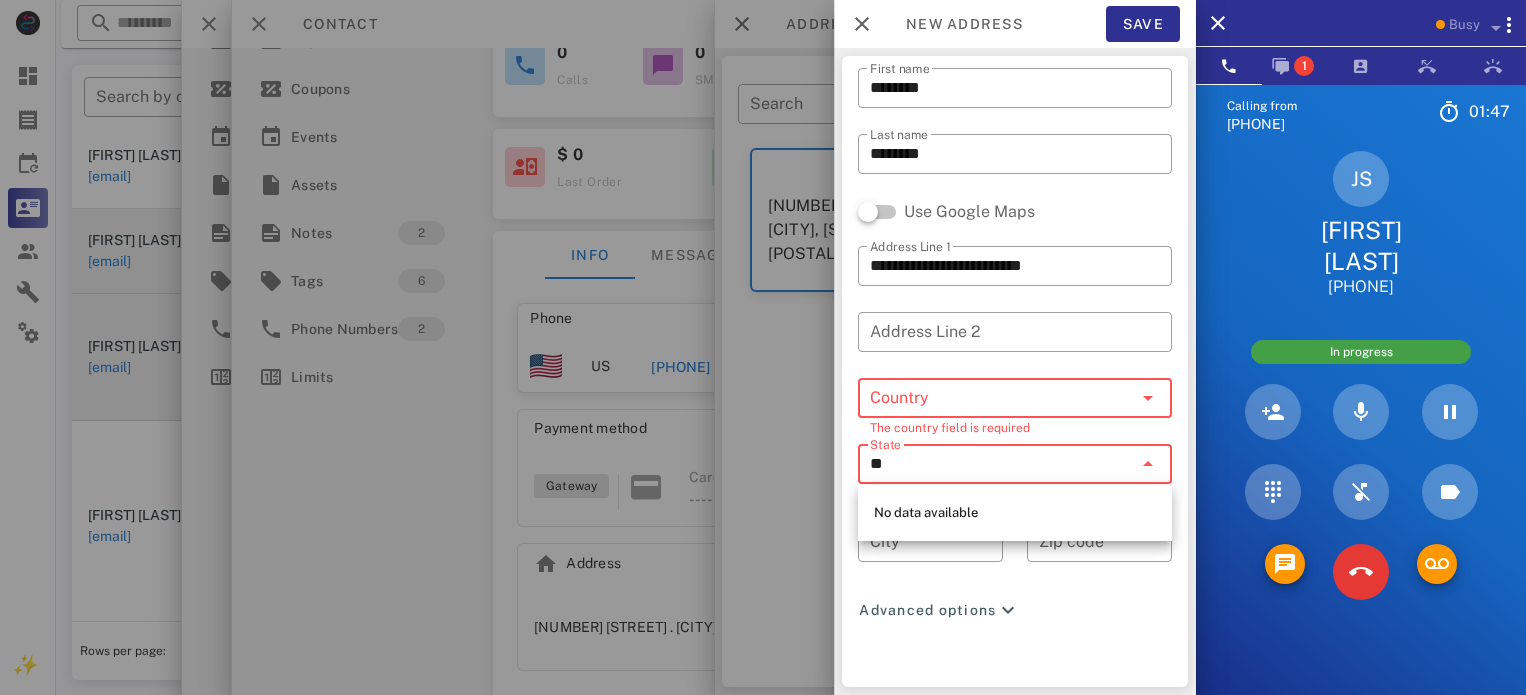 click on "​ Zip code" at bounding box center [1099, 555] 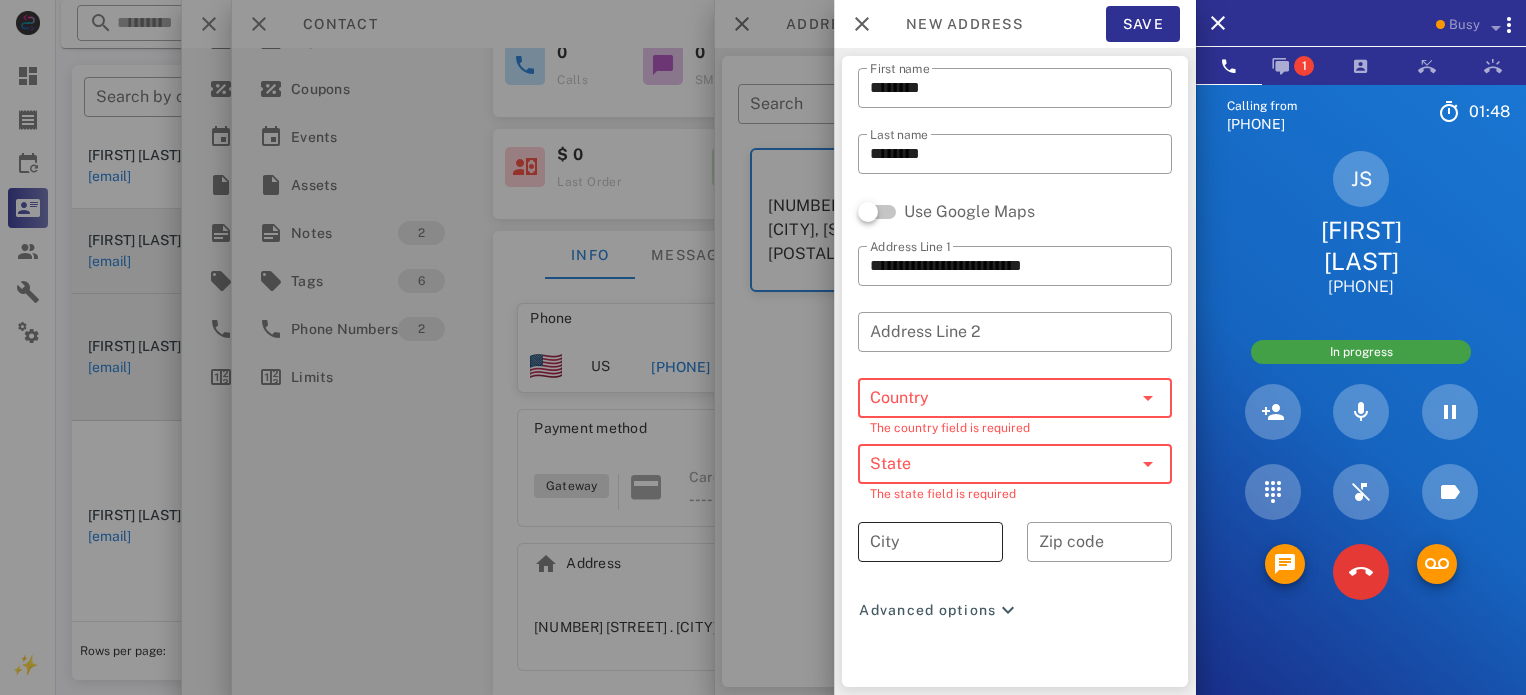 click on "City" at bounding box center [930, 542] 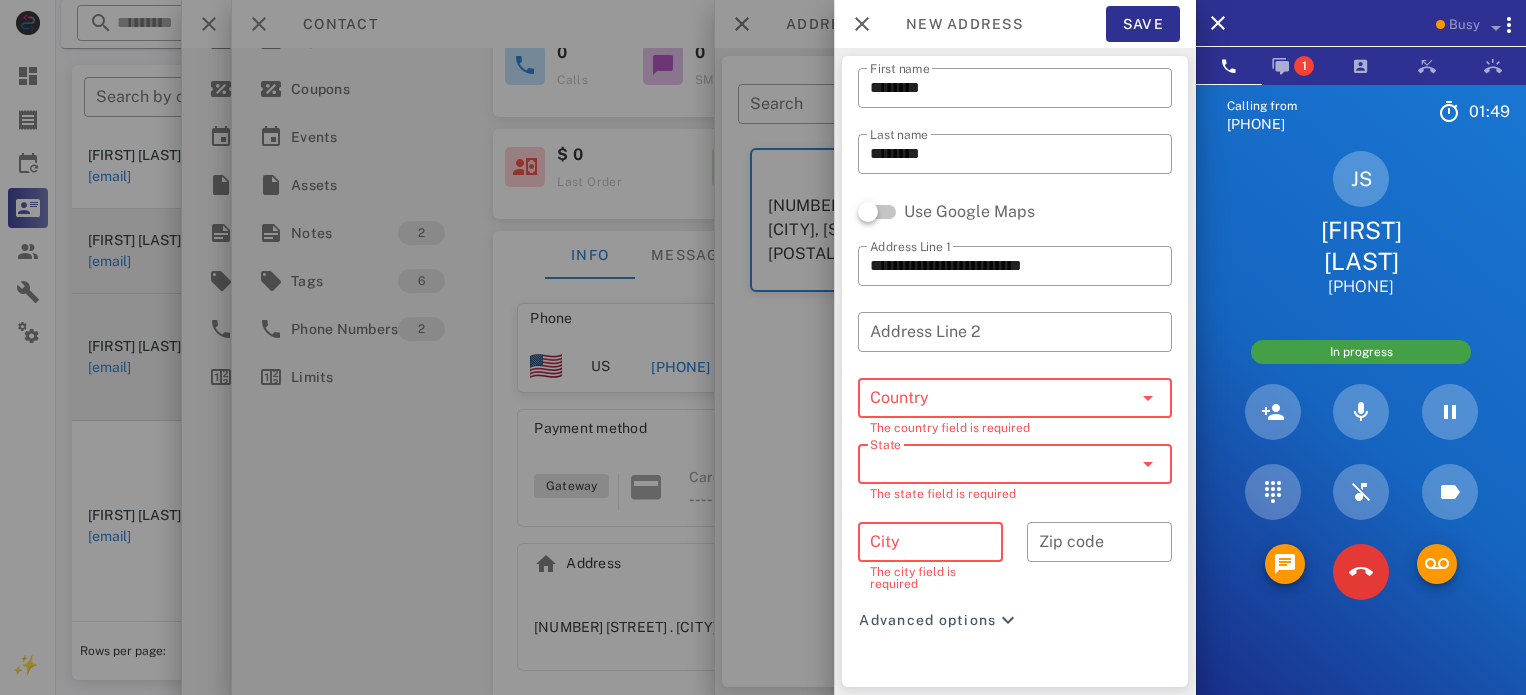 click on "State" at bounding box center (1001, 464) 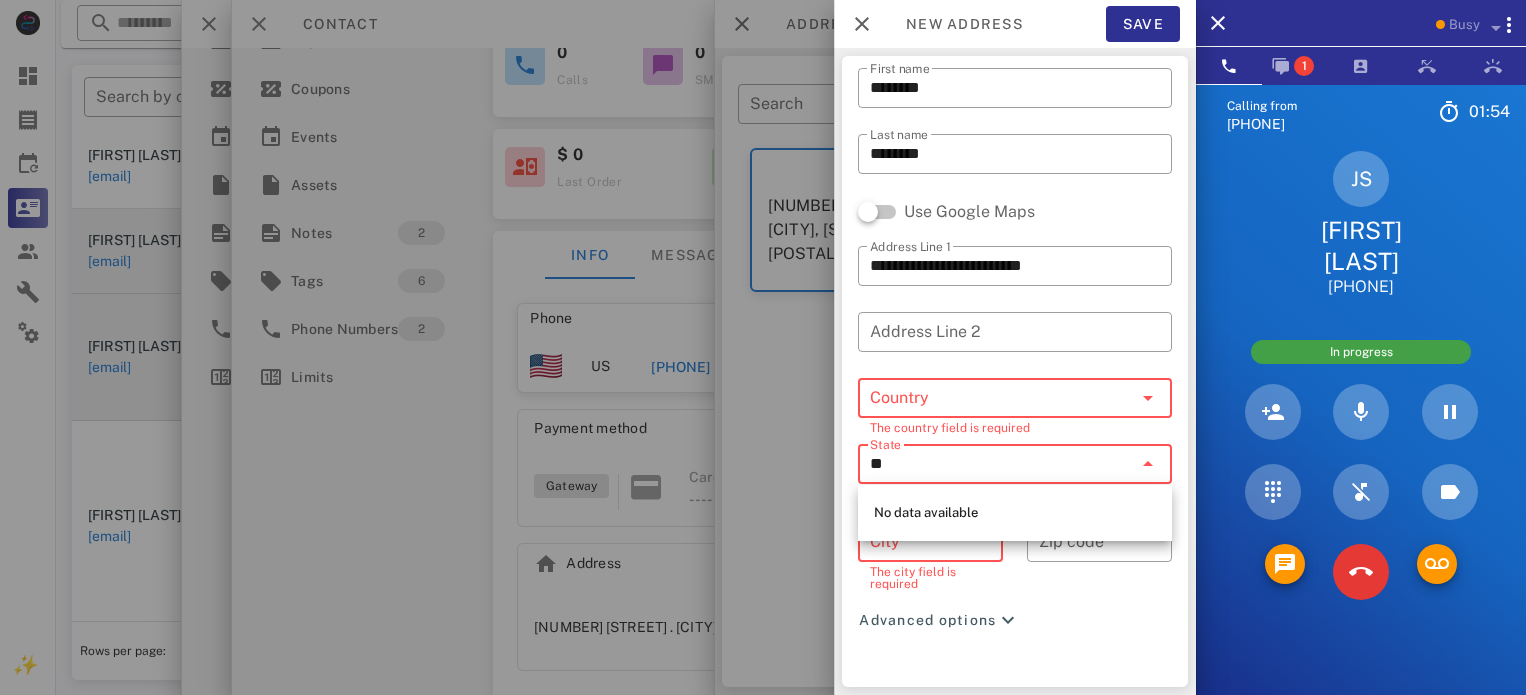 type on "**" 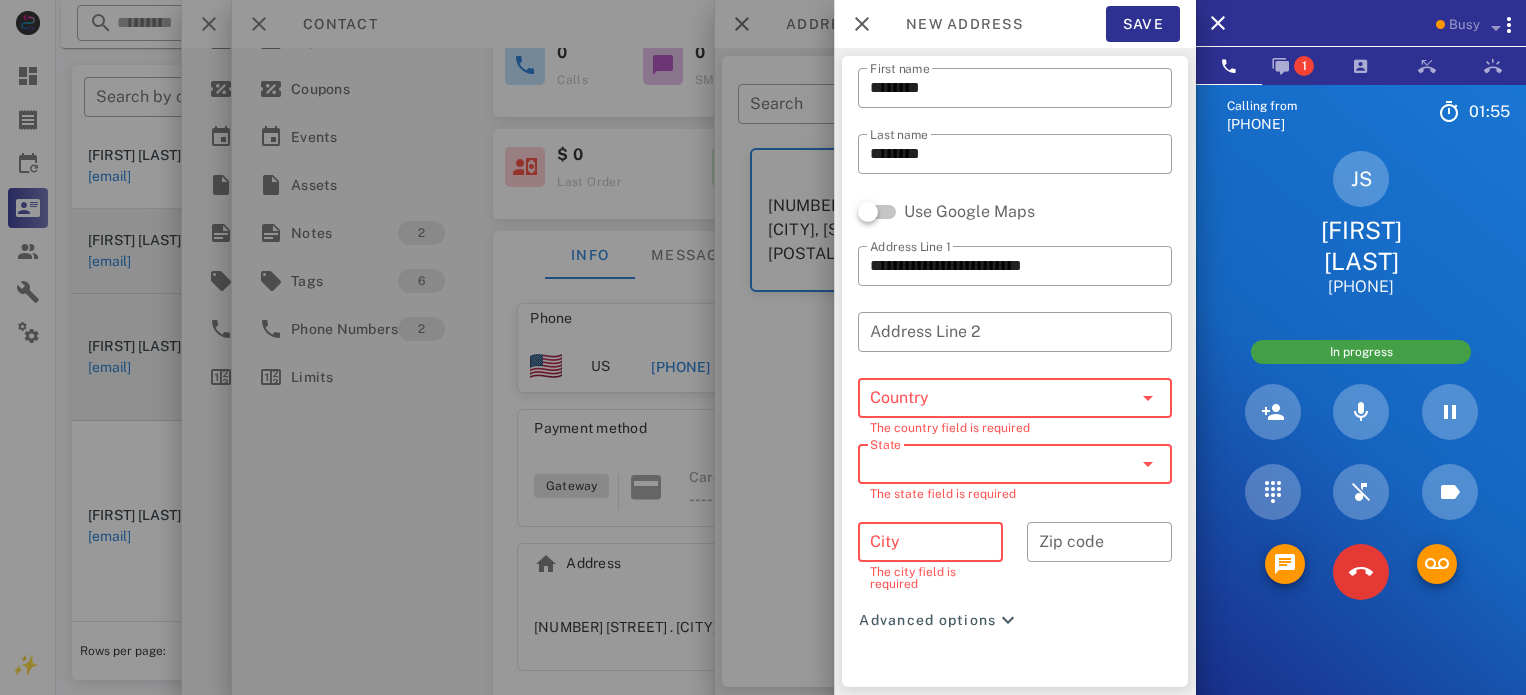 click on "State" at bounding box center [1001, 464] 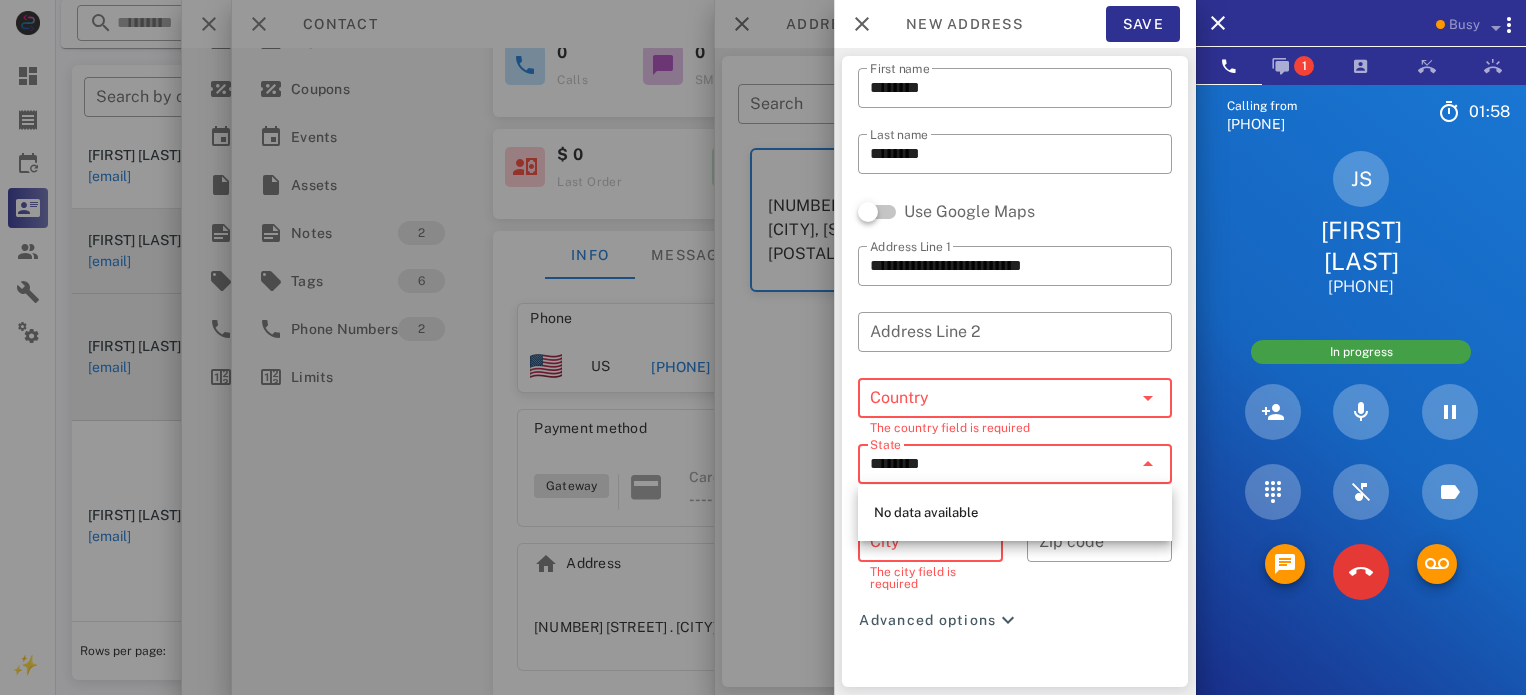 type on "********" 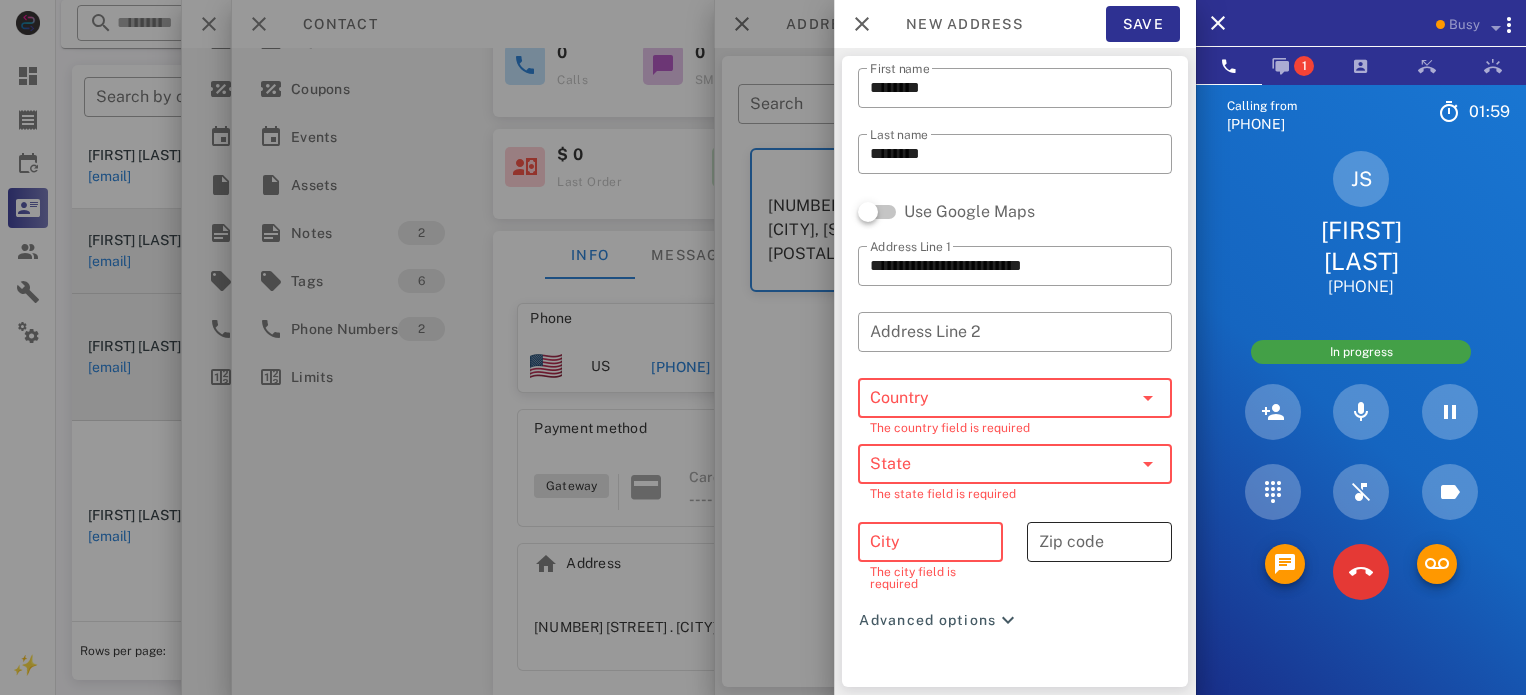 click on "Zip code" at bounding box center (1099, 542) 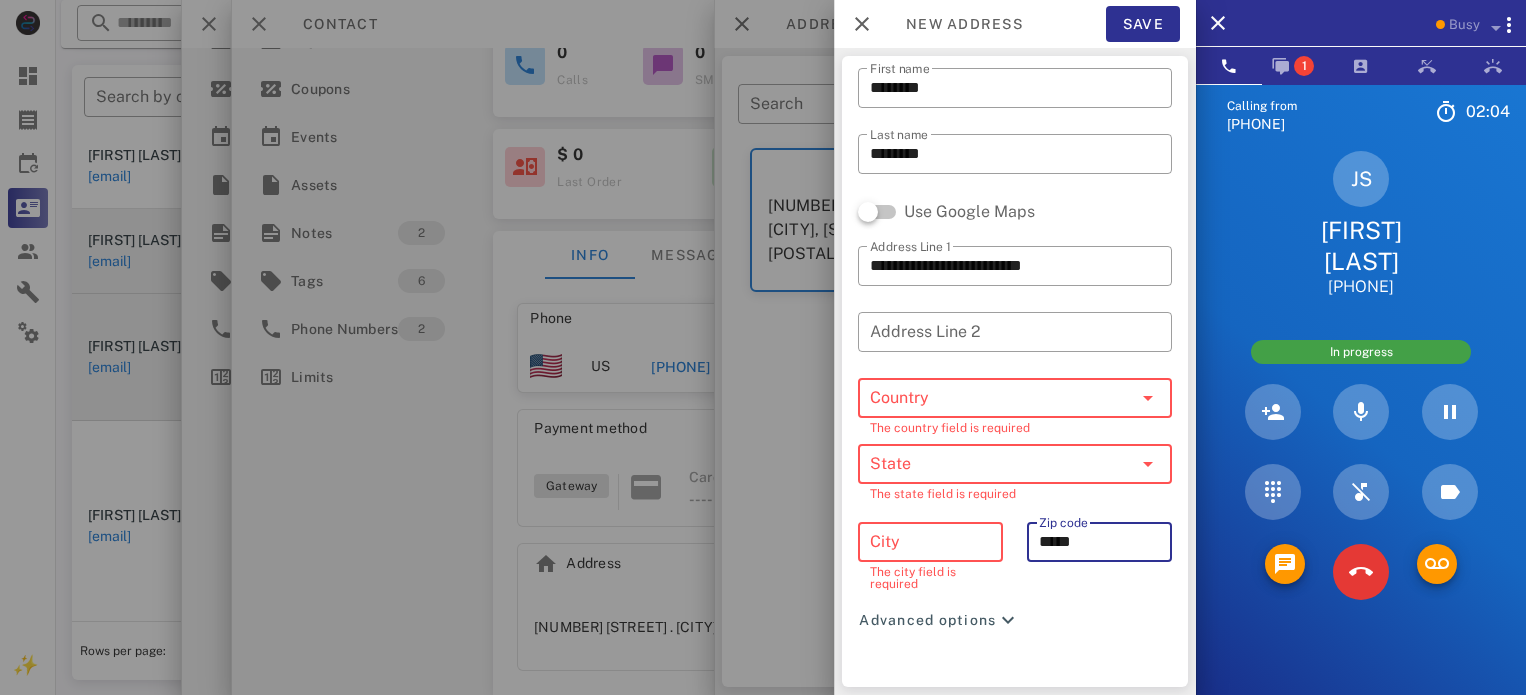 type on "*****" 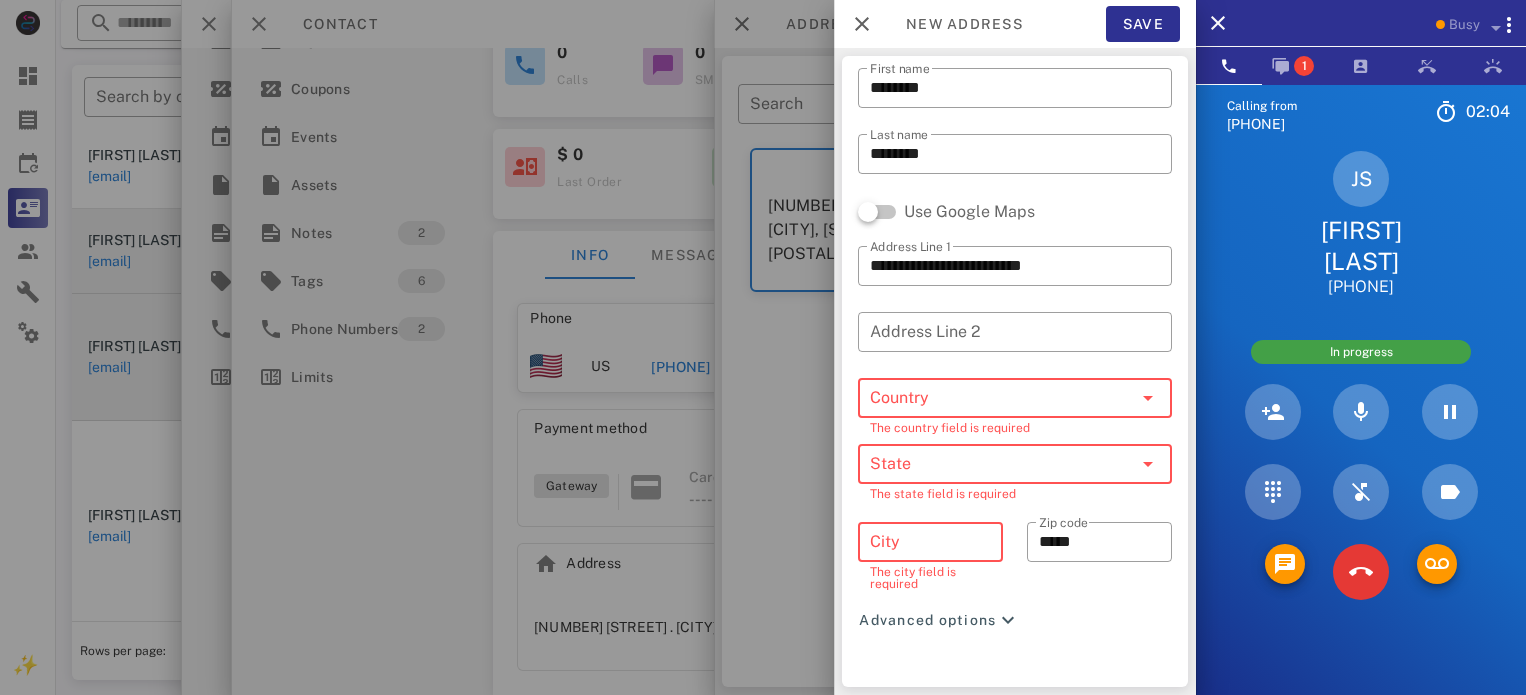 click on "​ Zip code *****" at bounding box center (1099, 560) 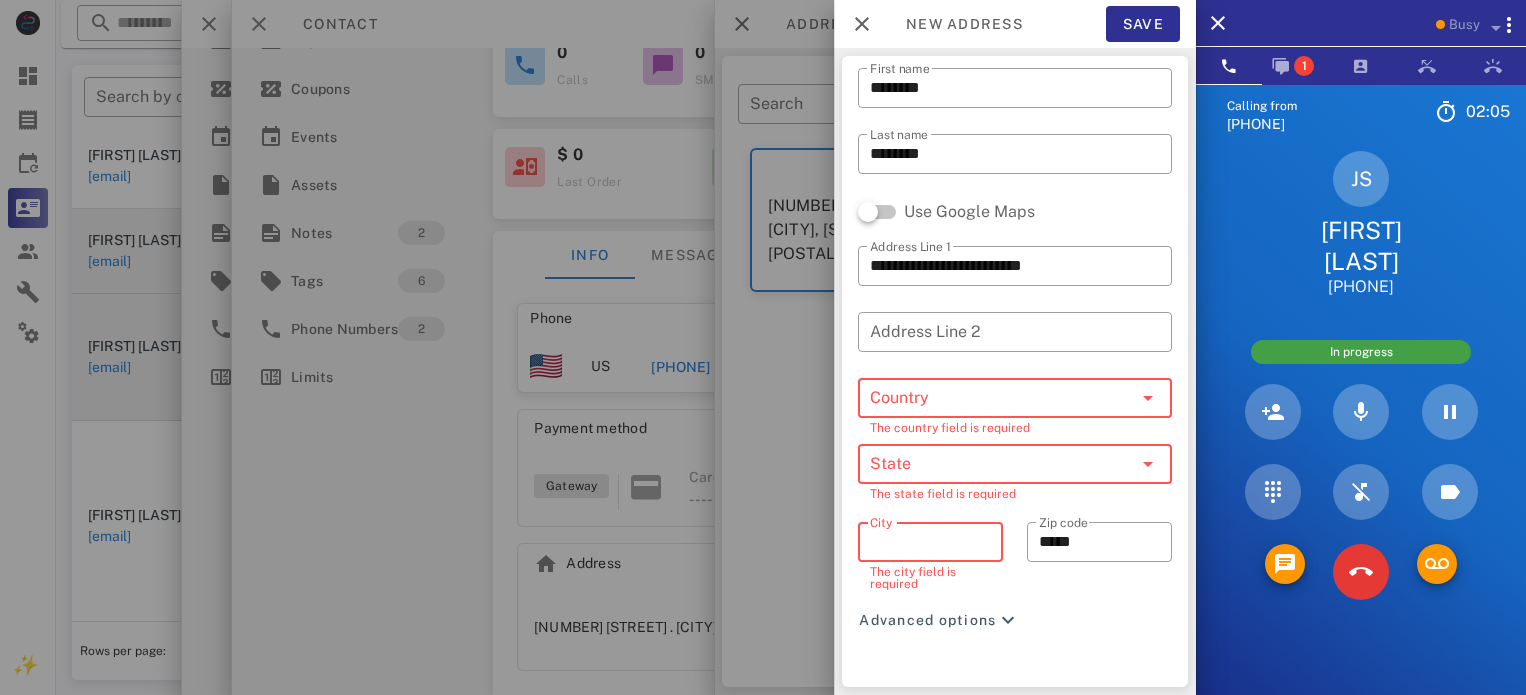 click on "City" at bounding box center (930, 542) 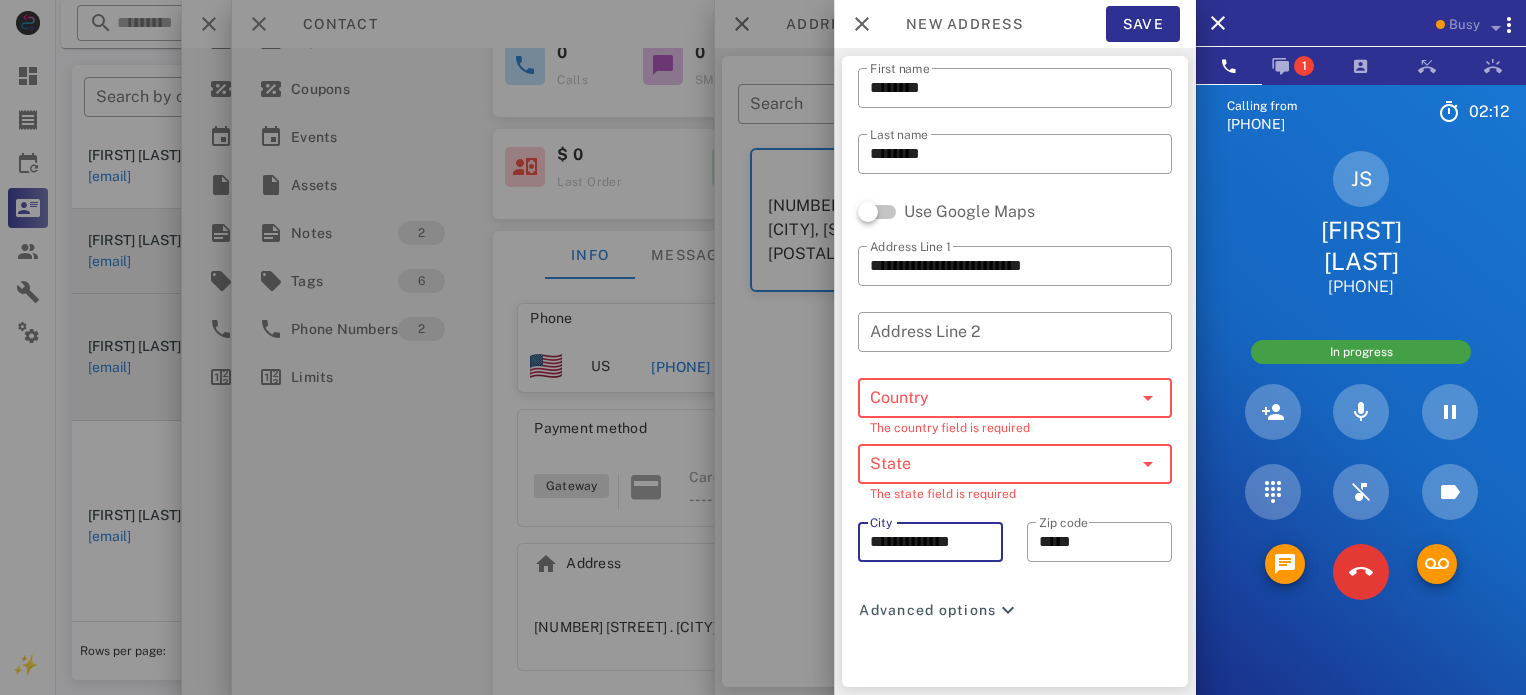 type on "**********" 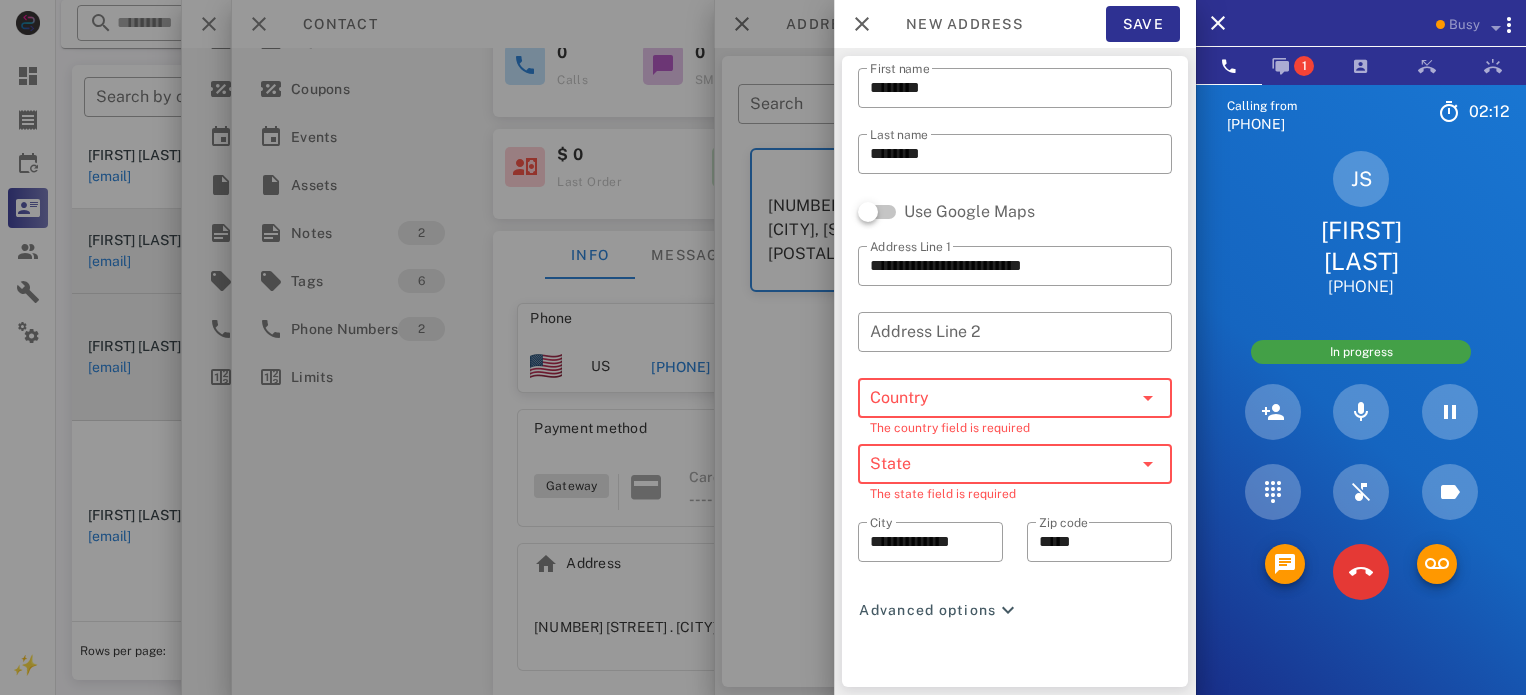 click on "**********" at bounding box center [1015, 352] 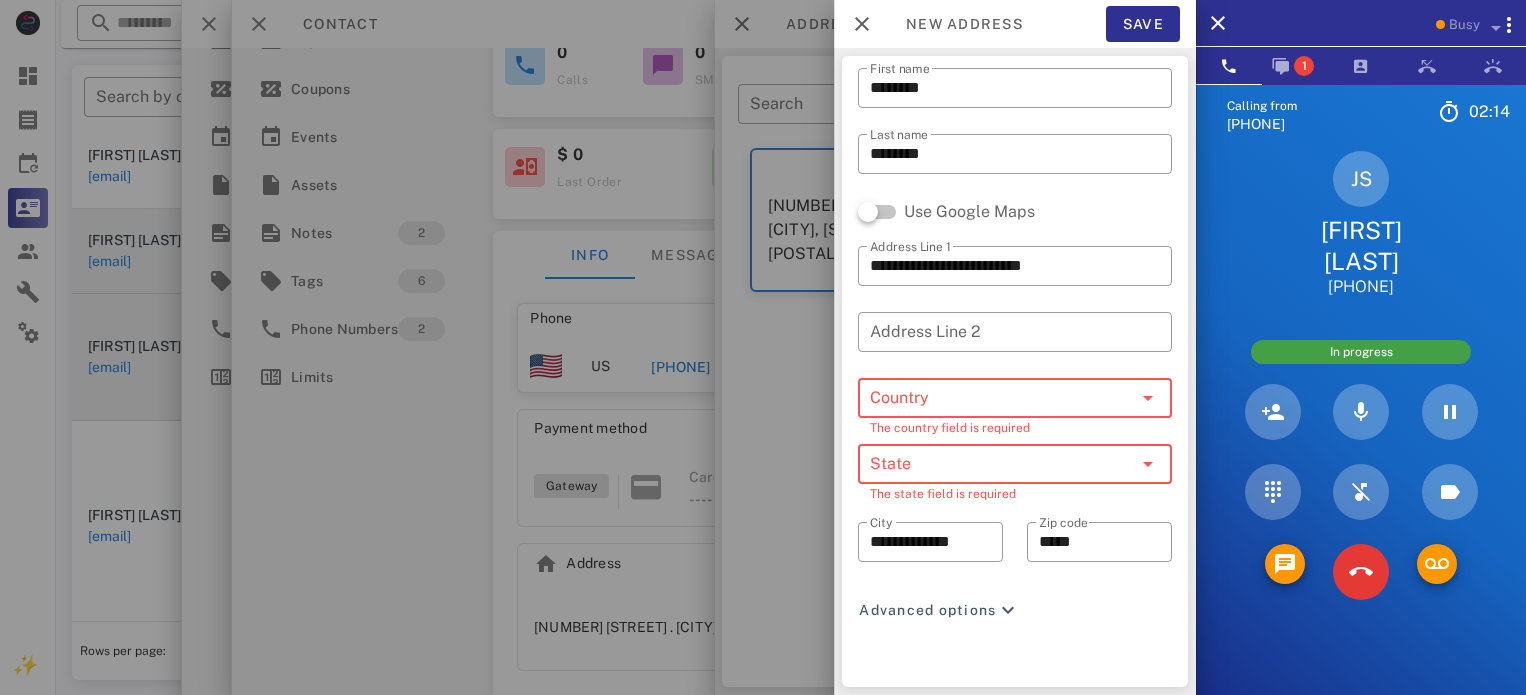 click on "Country" at bounding box center (1001, 398) 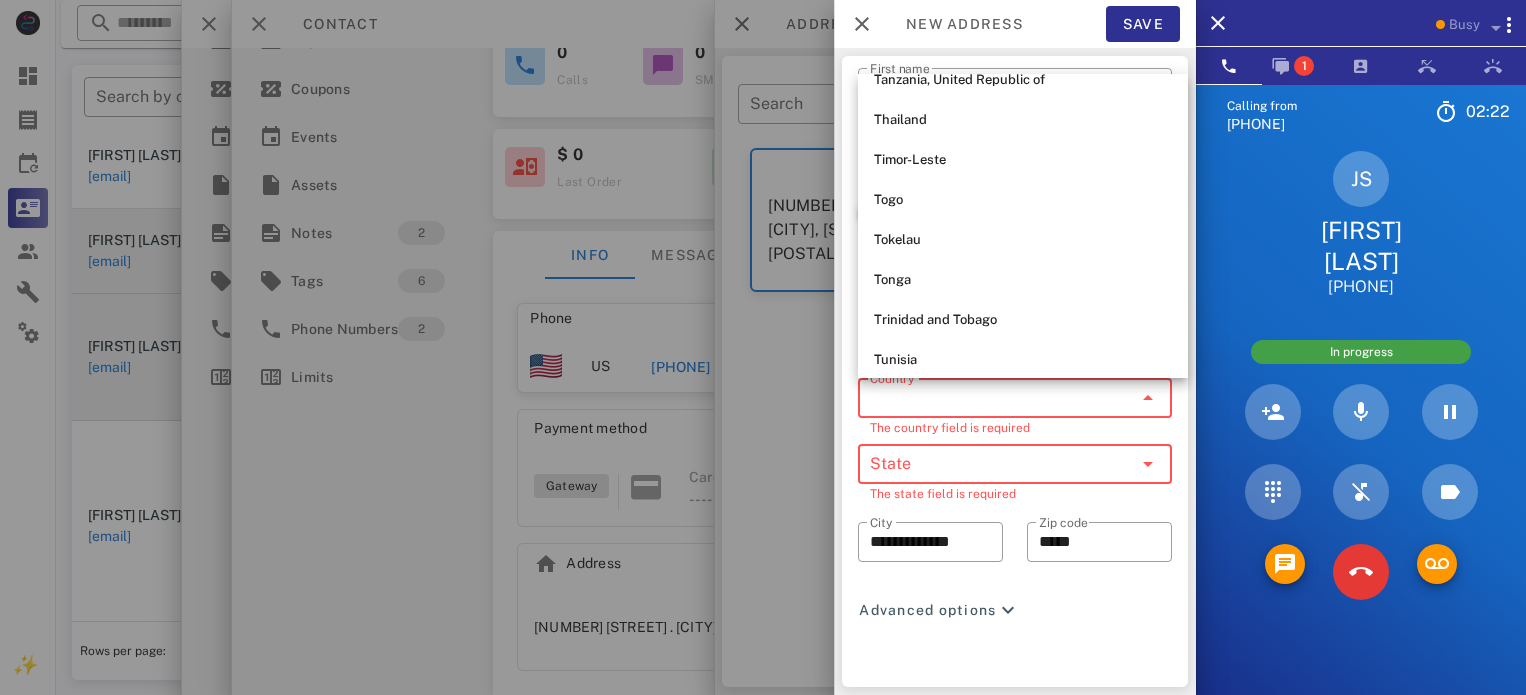 scroll, scrollTop: 9672, scrollLeft: 0, axis: vertical 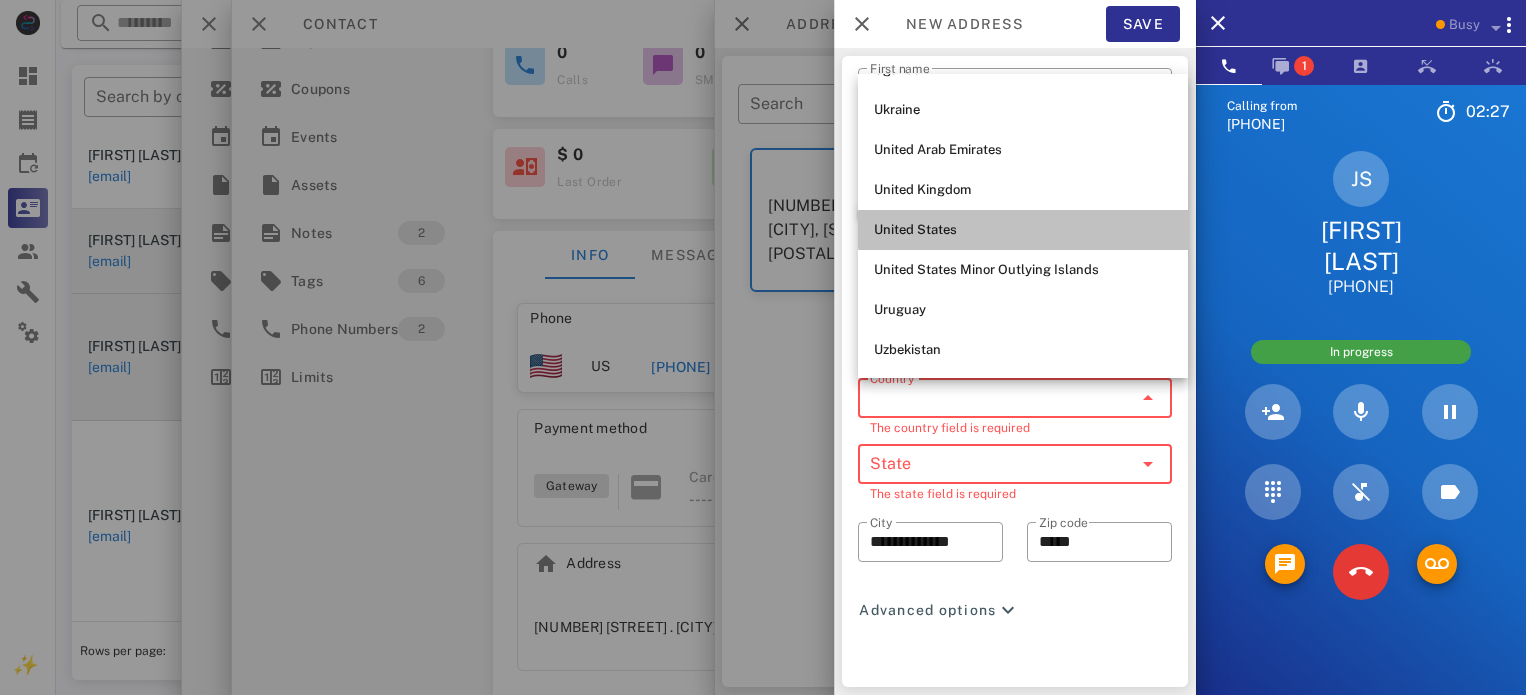 click on "United States" at bounding box center [1023, 230] 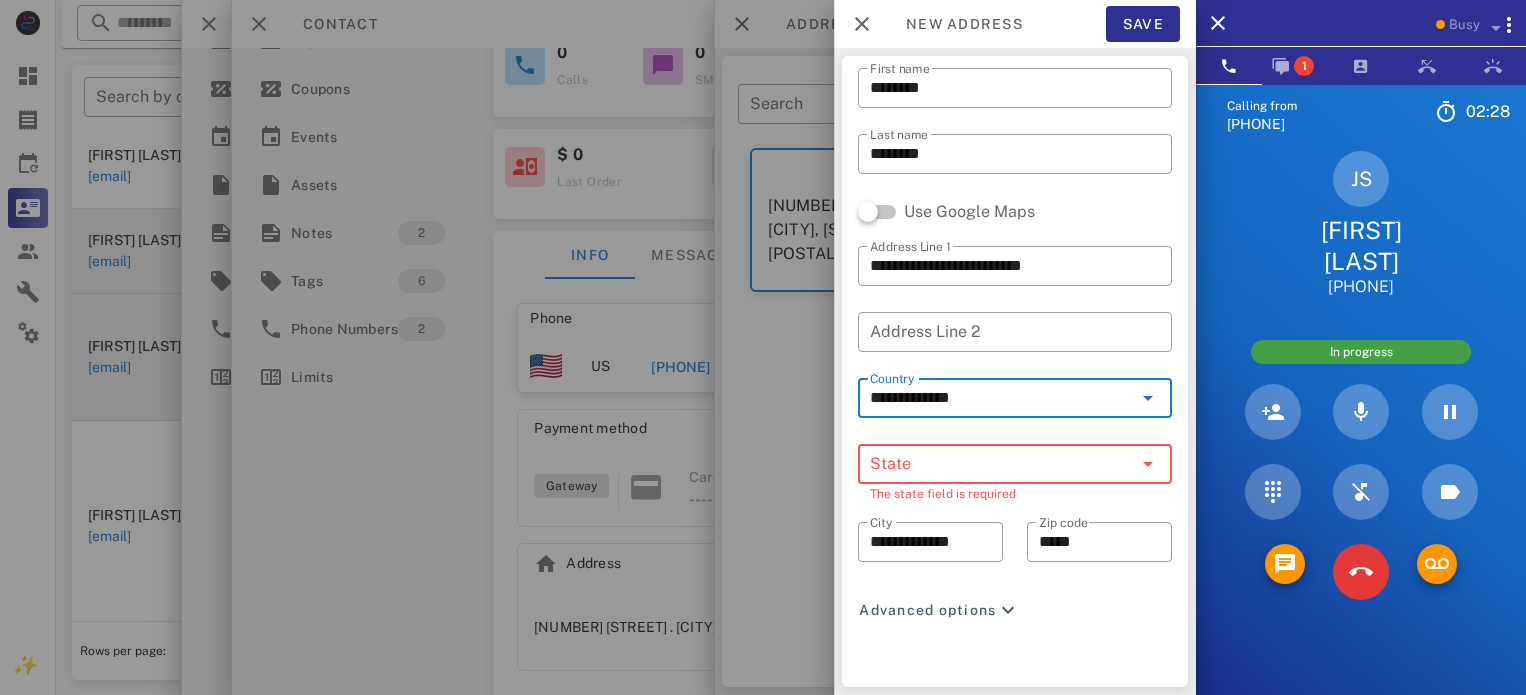 click on "State" at bounding box center (1001, 464) 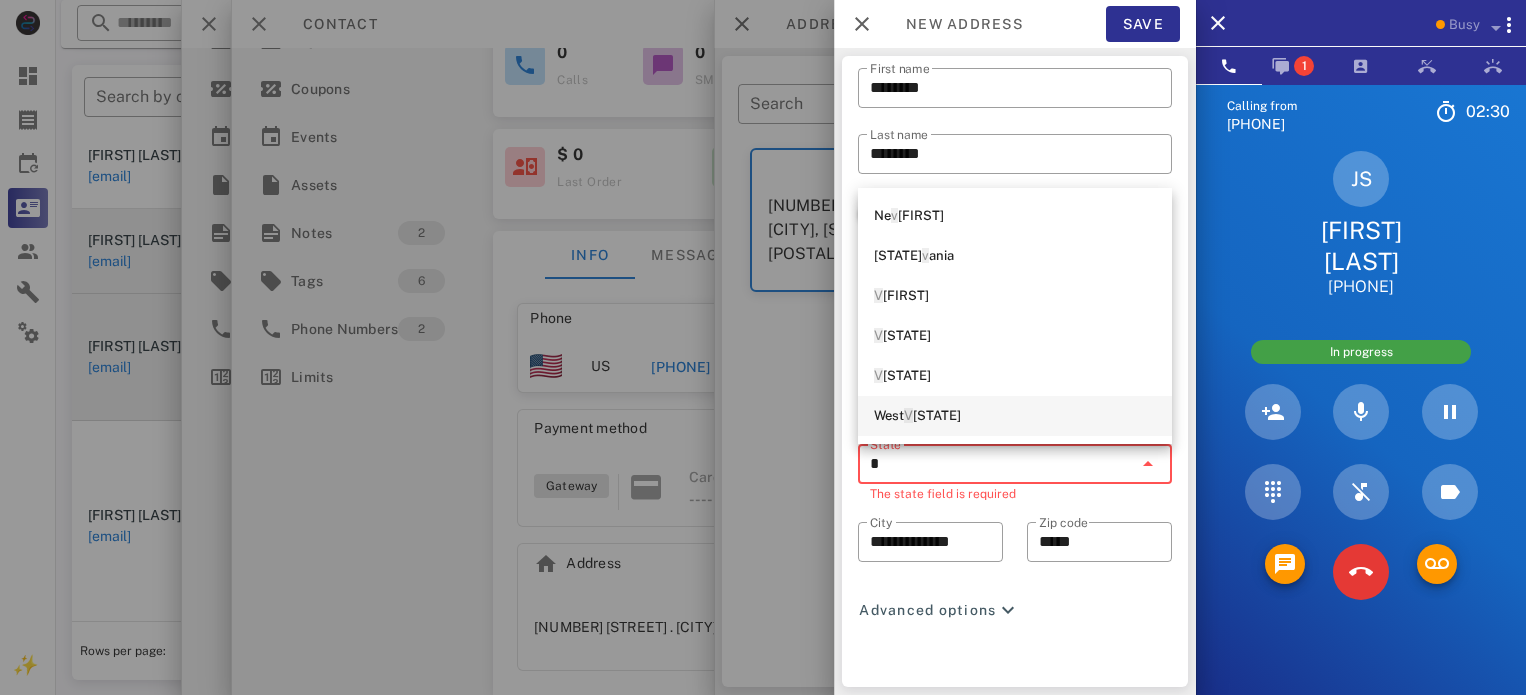scroll, scrollTop: 0, scrollLeft: 0, axis: both 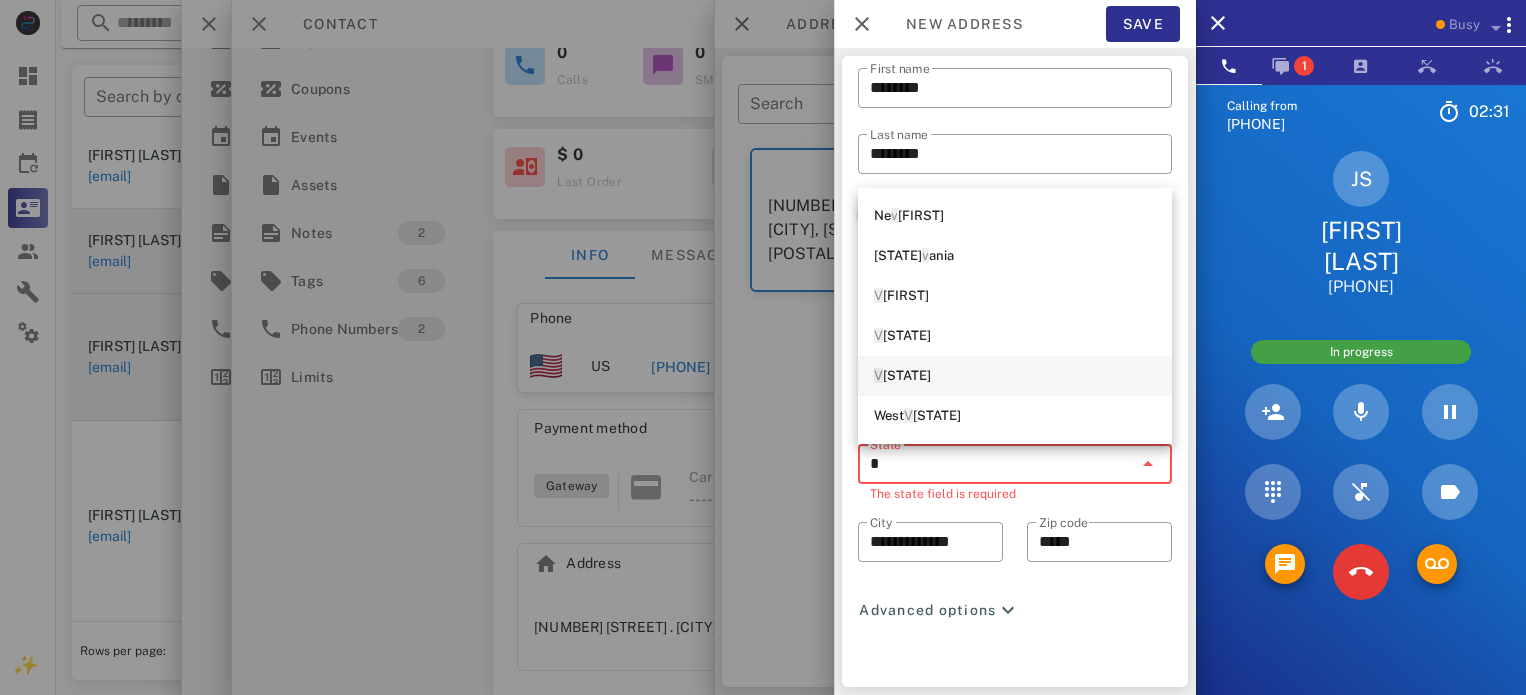 click on "[FIRST]" at bounding box center [1015, 376] 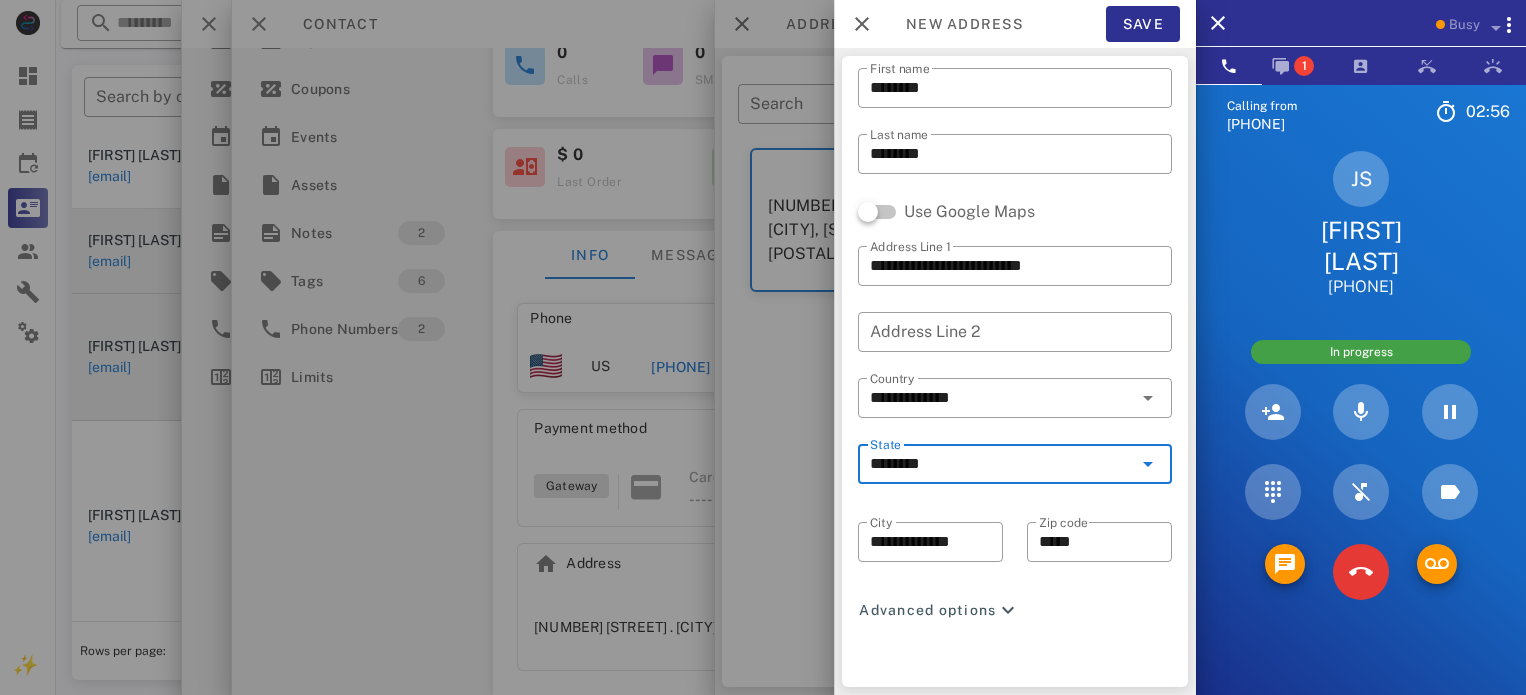 type on "********" 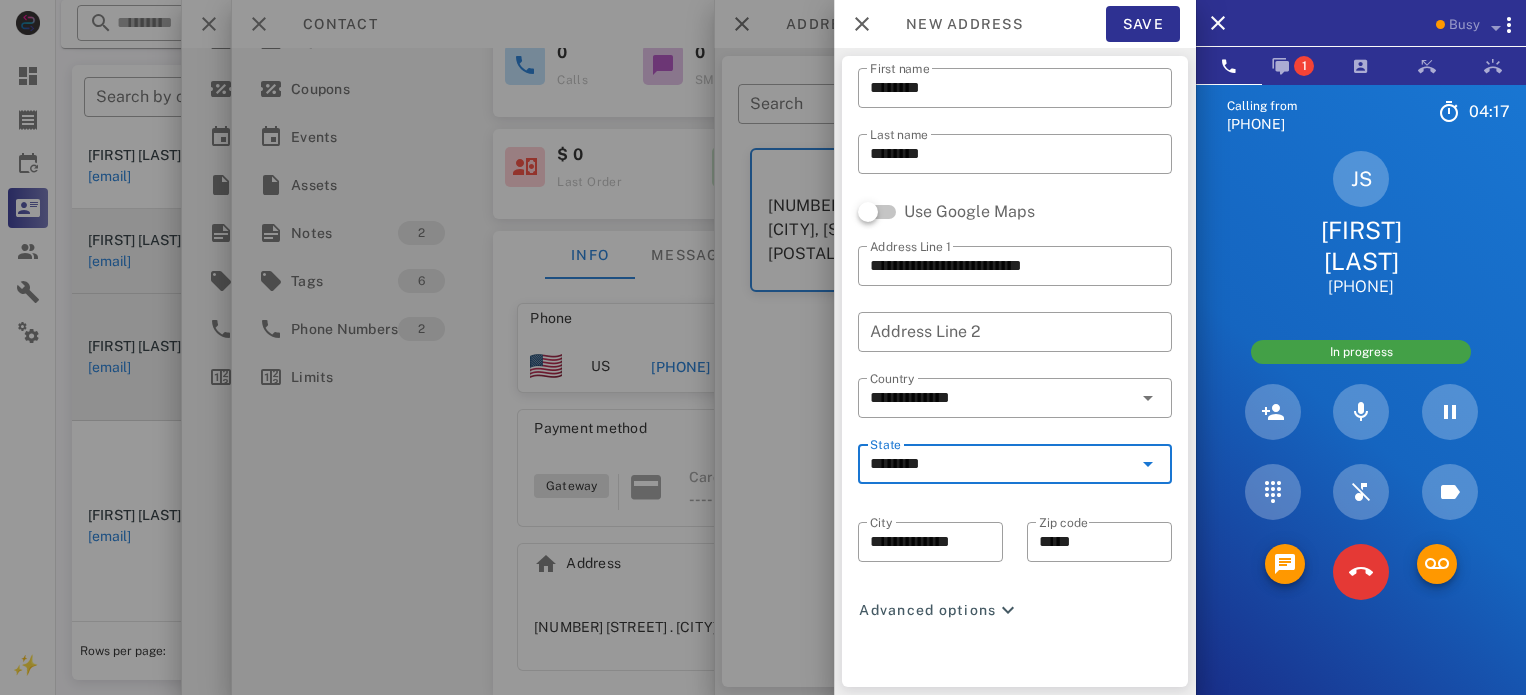 click on "**********" at bounding box center [1015, 352] 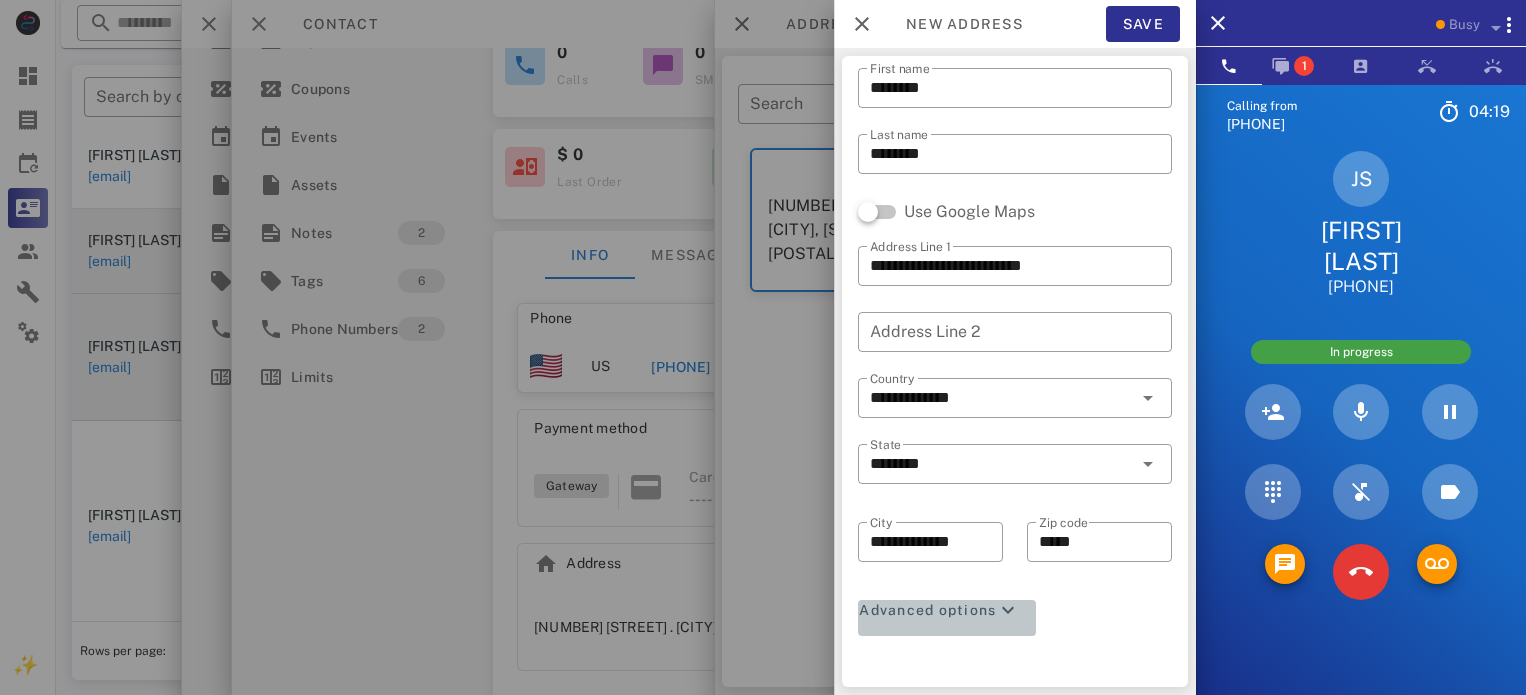 click at bounding box center [1008, 610] 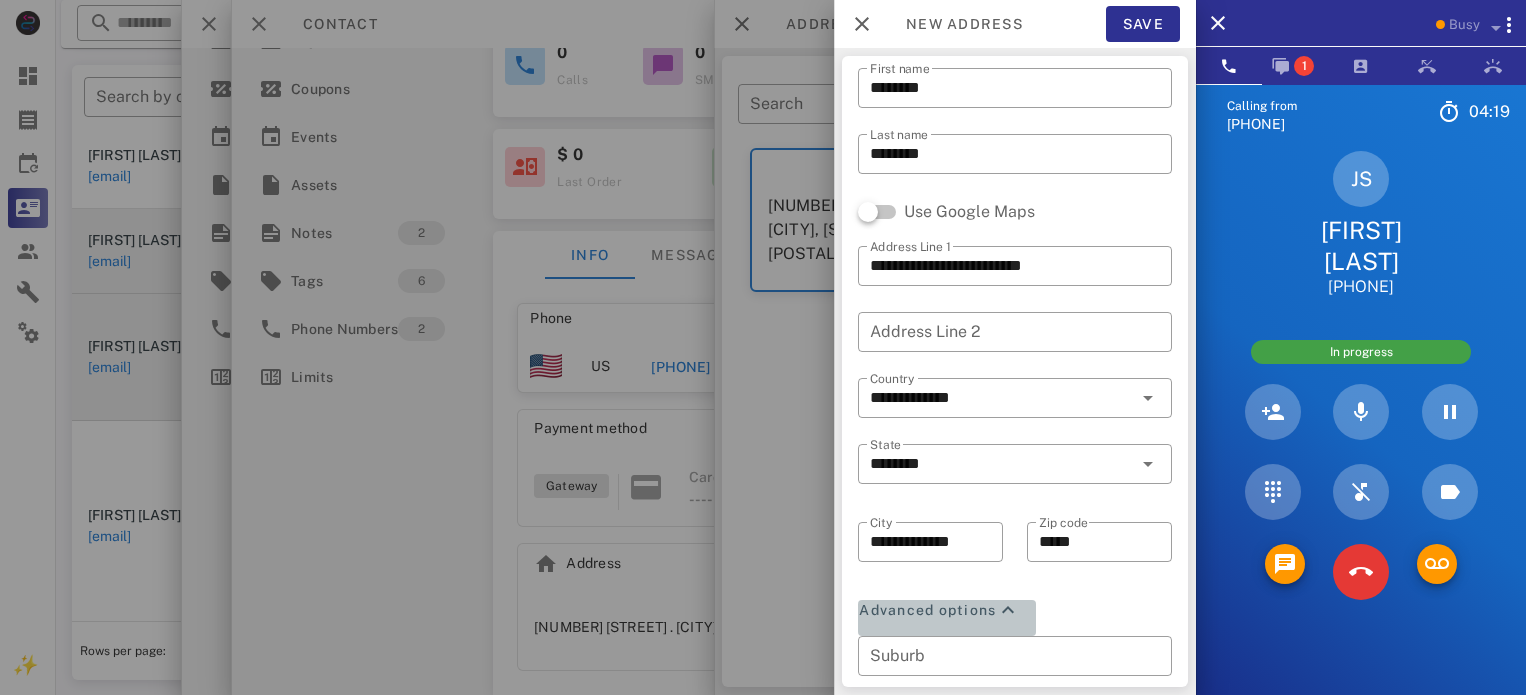 click at bounding box center [1008, 610] 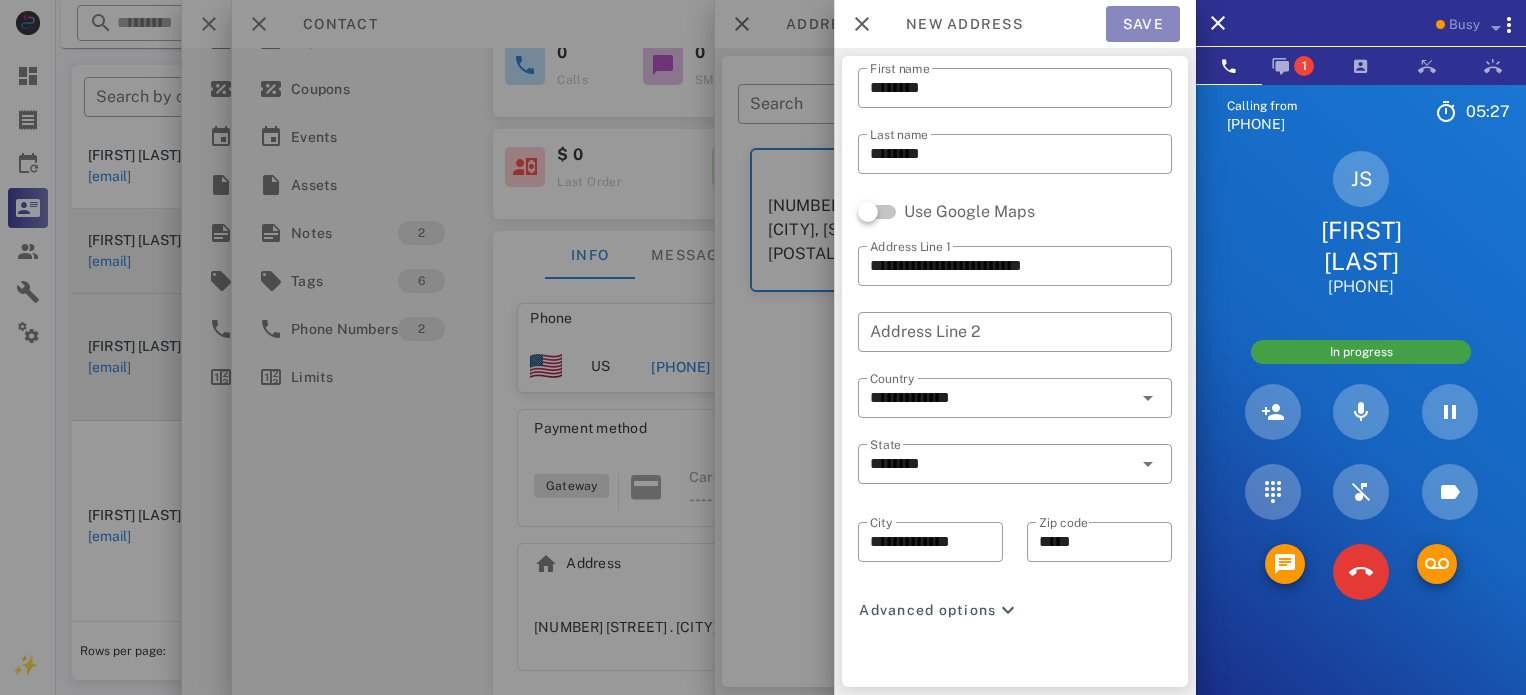 click on "Save" at bounding box center [1143, 24] 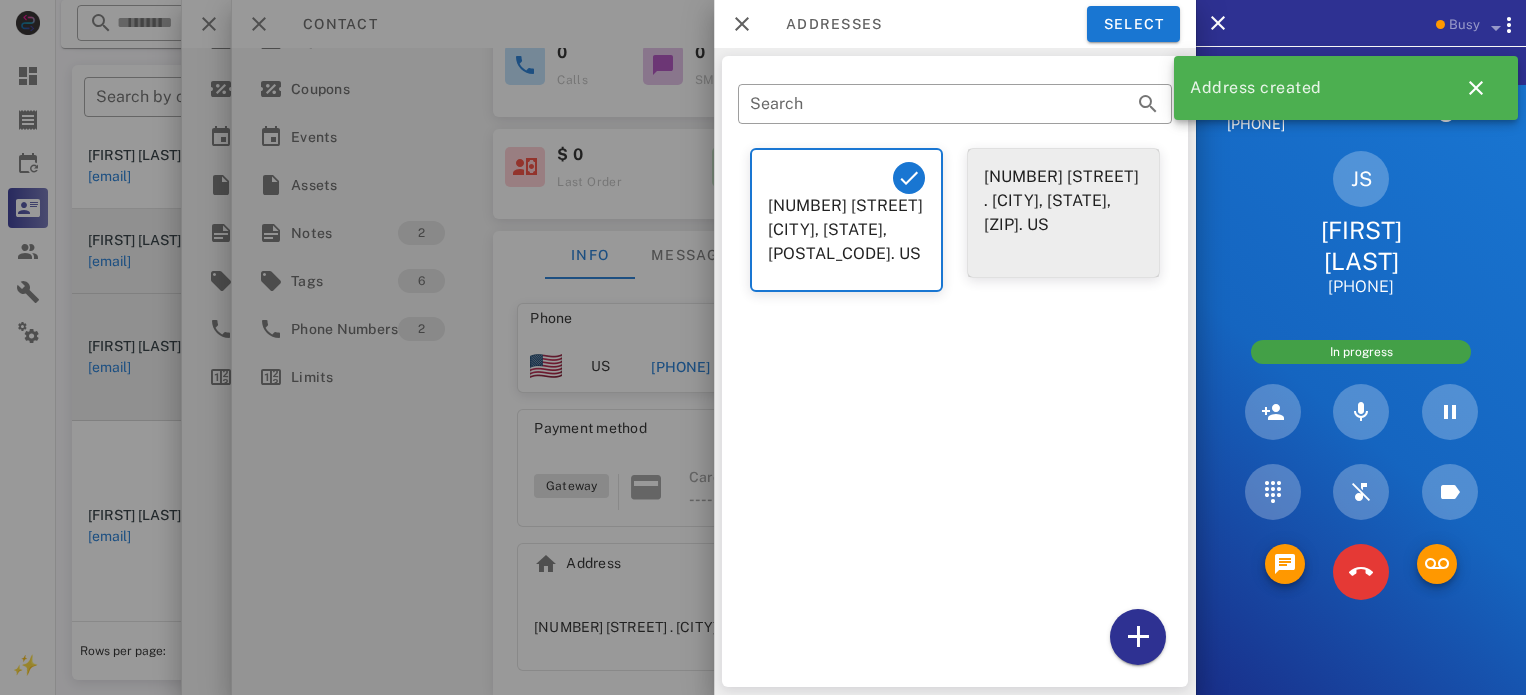 click on "[NUMBER] [STREET] .
[CITY], [STATE], [ZIP].
US" at bounding box center (1063, 209) 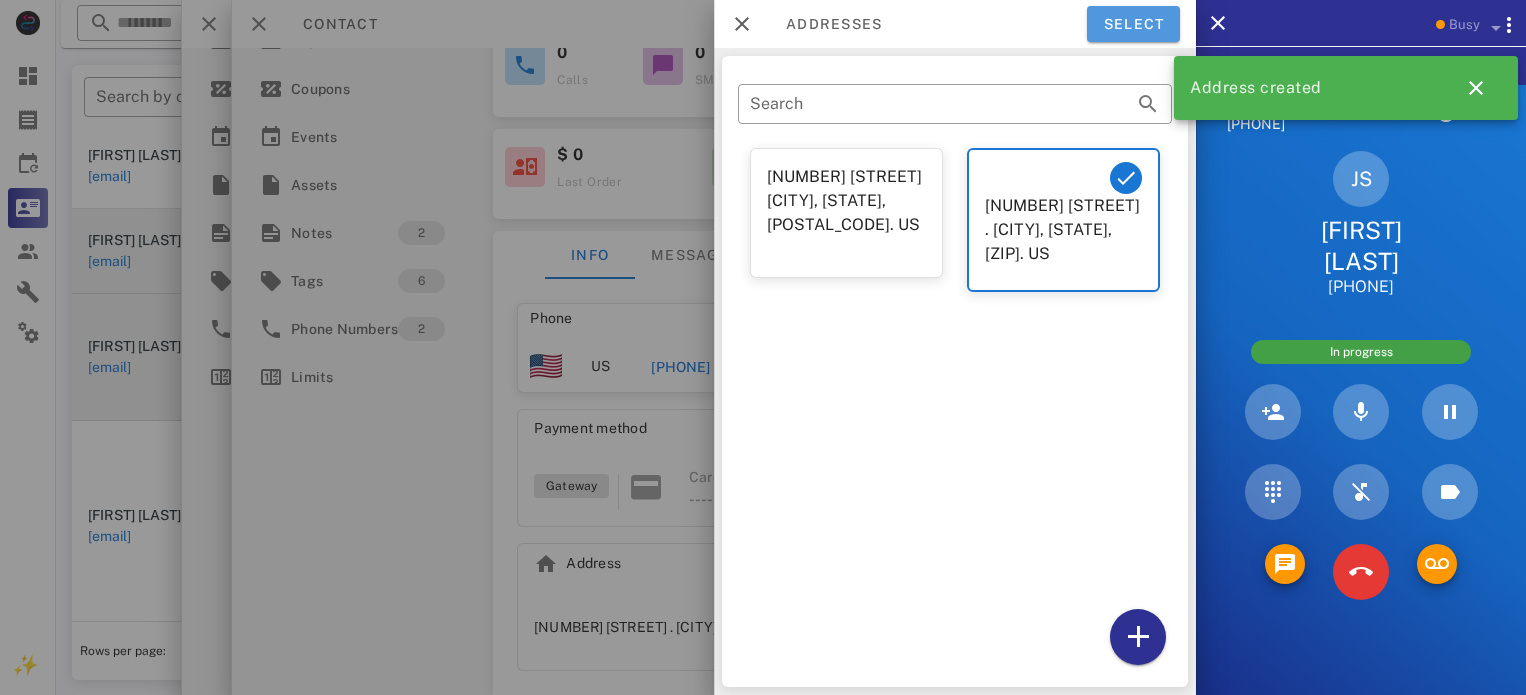 click on "Select" at bounding box center (1133, 24) 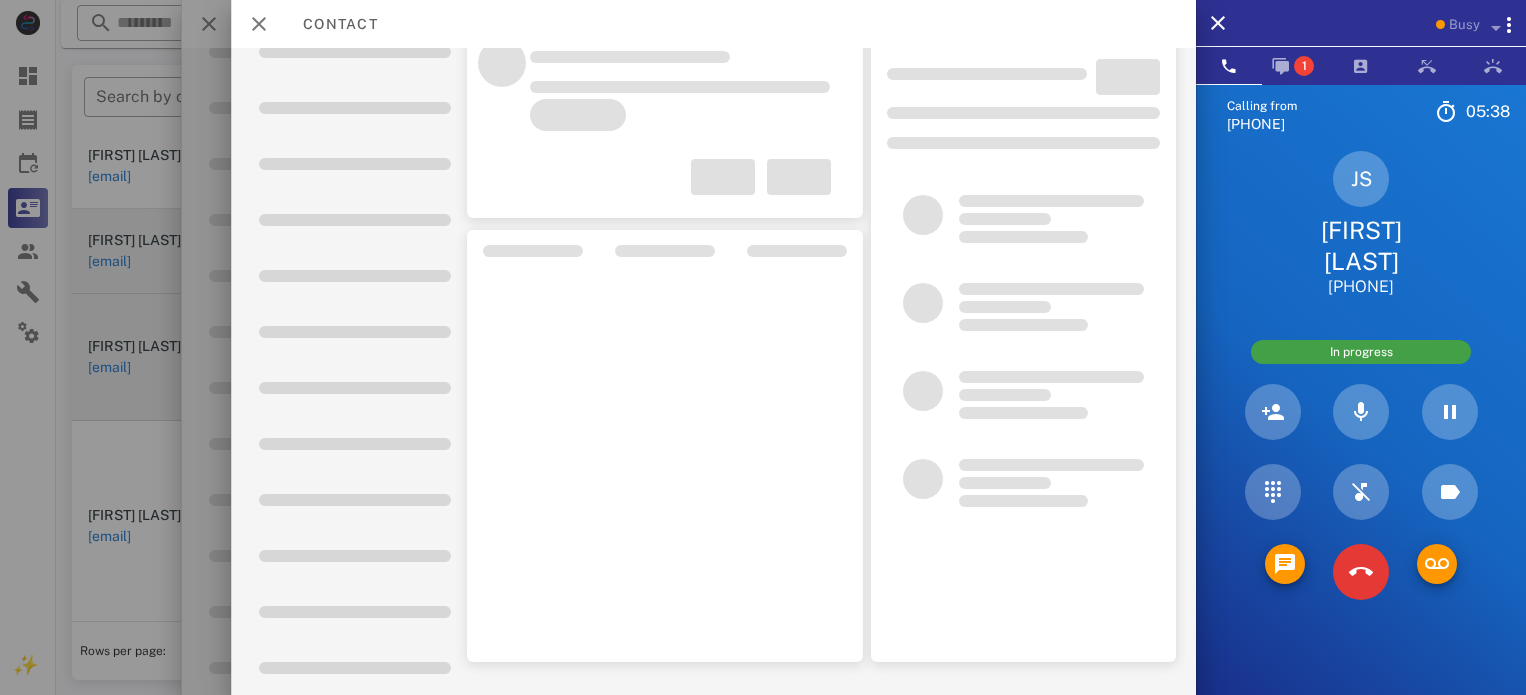scroll, scrollTop: 32, scrollLeft: 0, axis: vertical 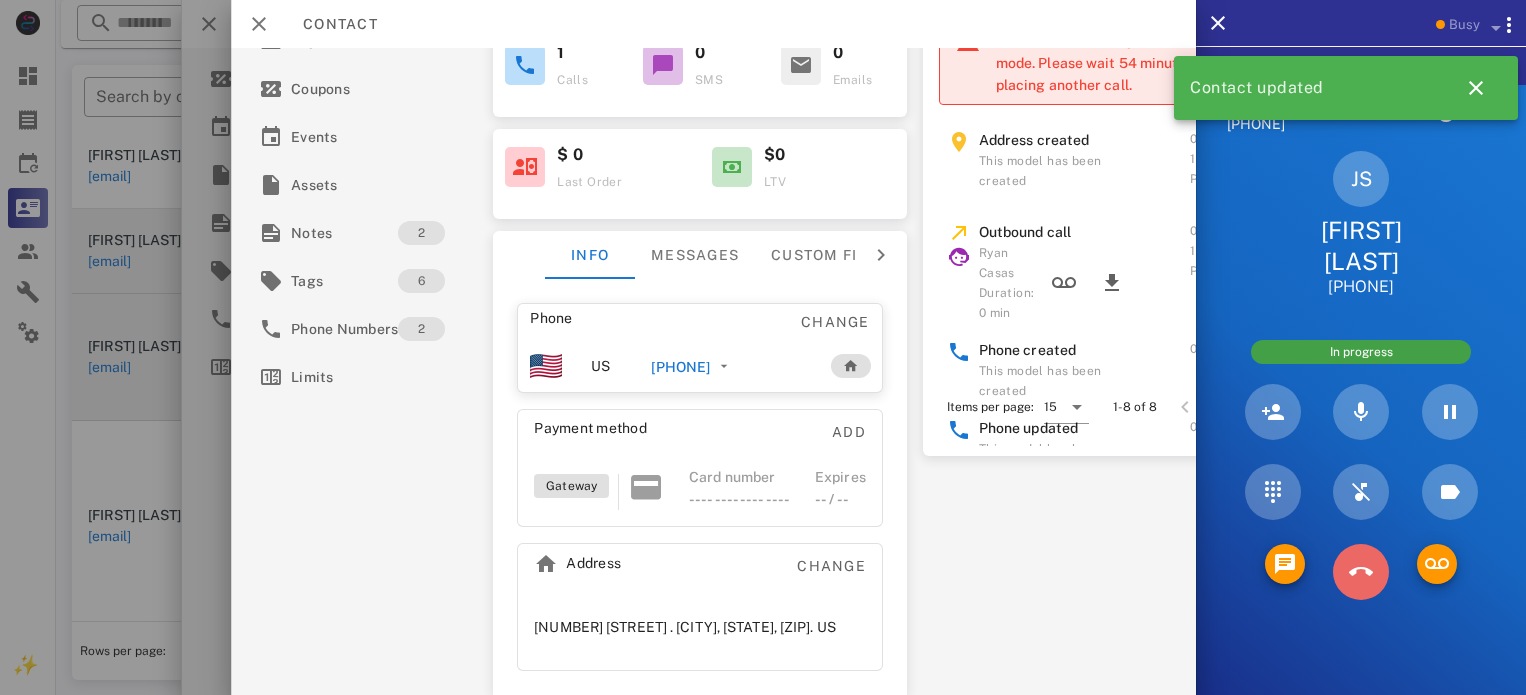 click at bounding box center [1361, 572] 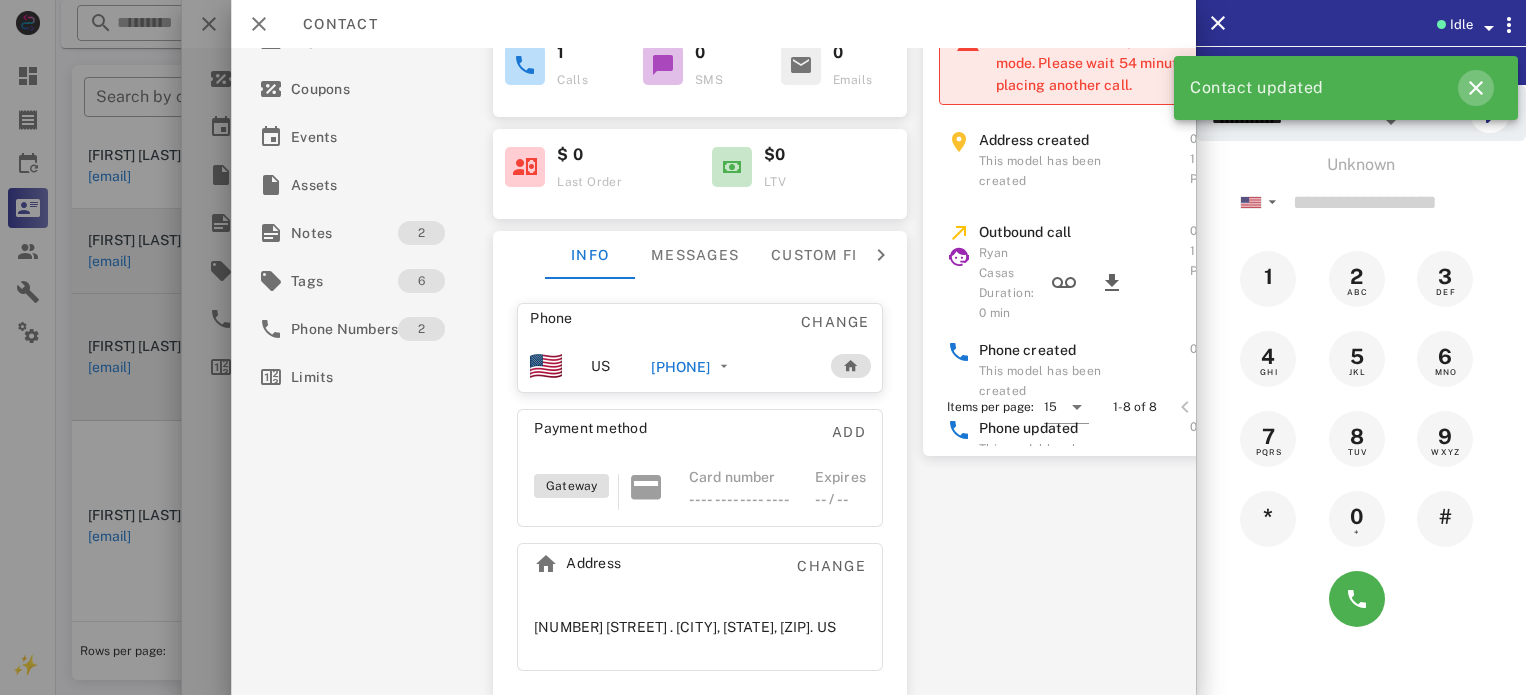 click at bounding box center (1476, 88) 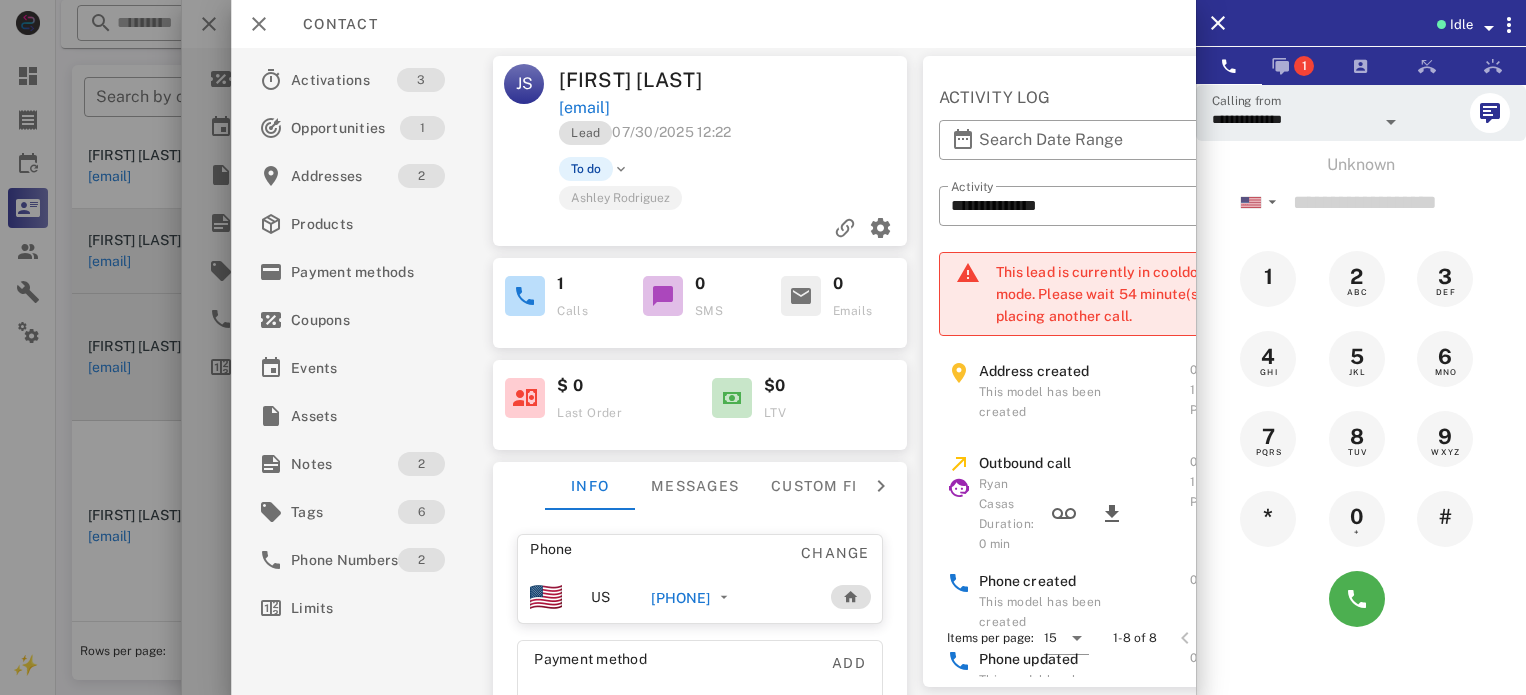 scroll, scrollTop: 263, scrollLeft: 0, axis: vertical 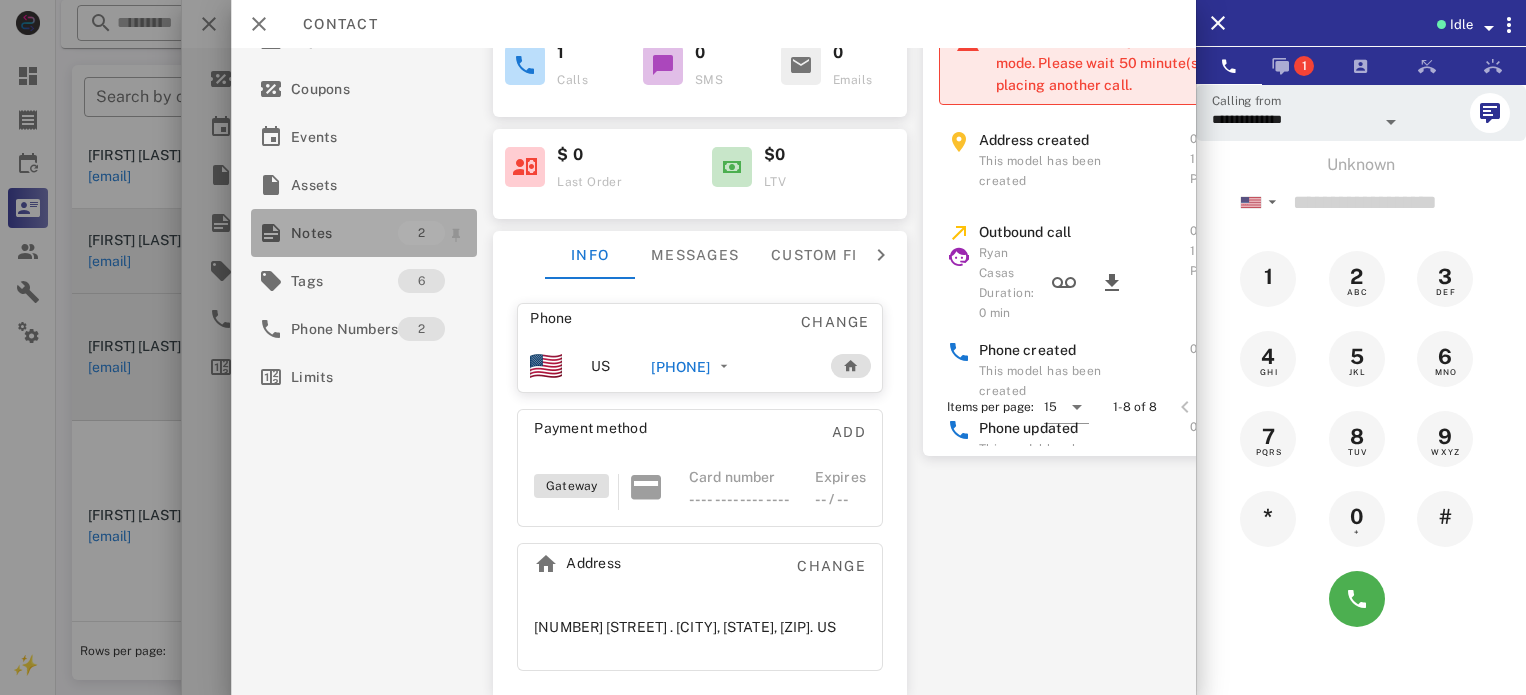 click on "Notes" at bounding box center (344, 233) 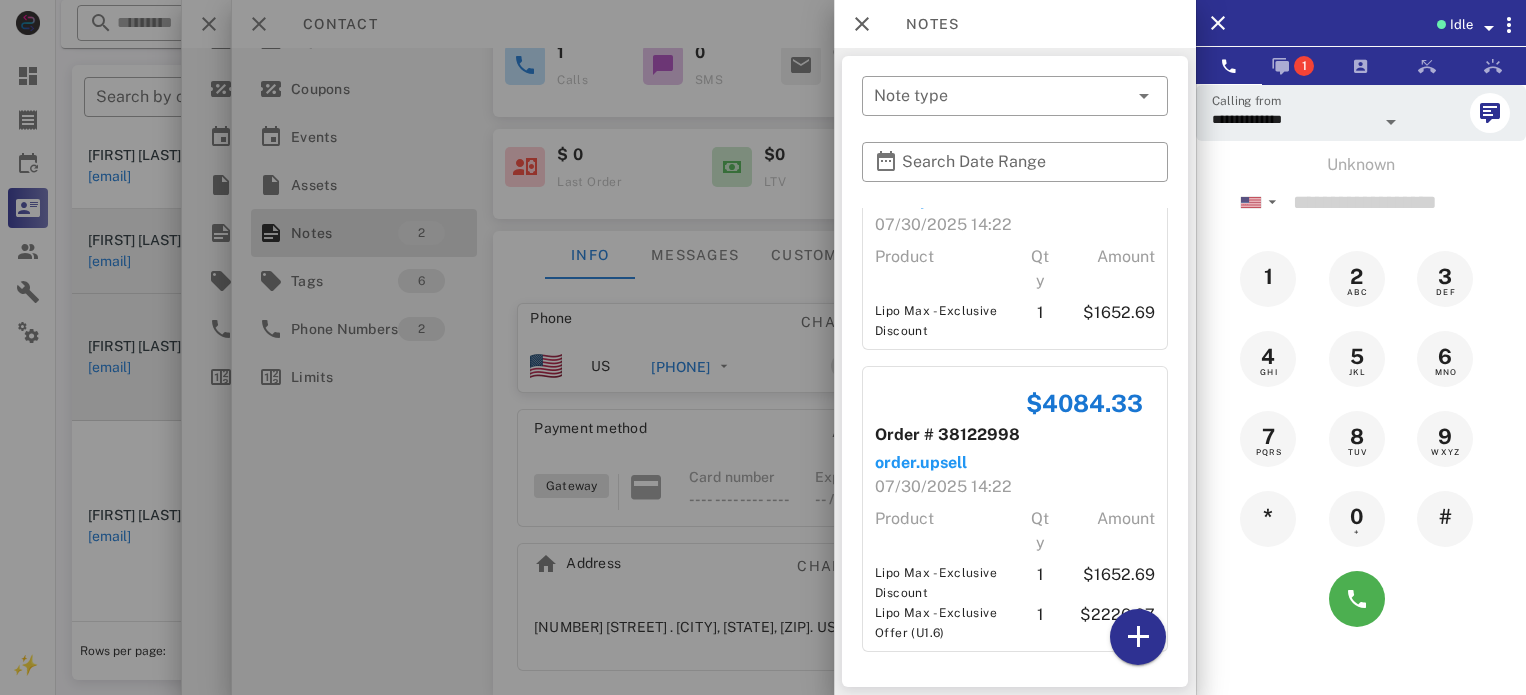 scroll, scrollTop: 104, scrollLeft: 0, axis: vertical 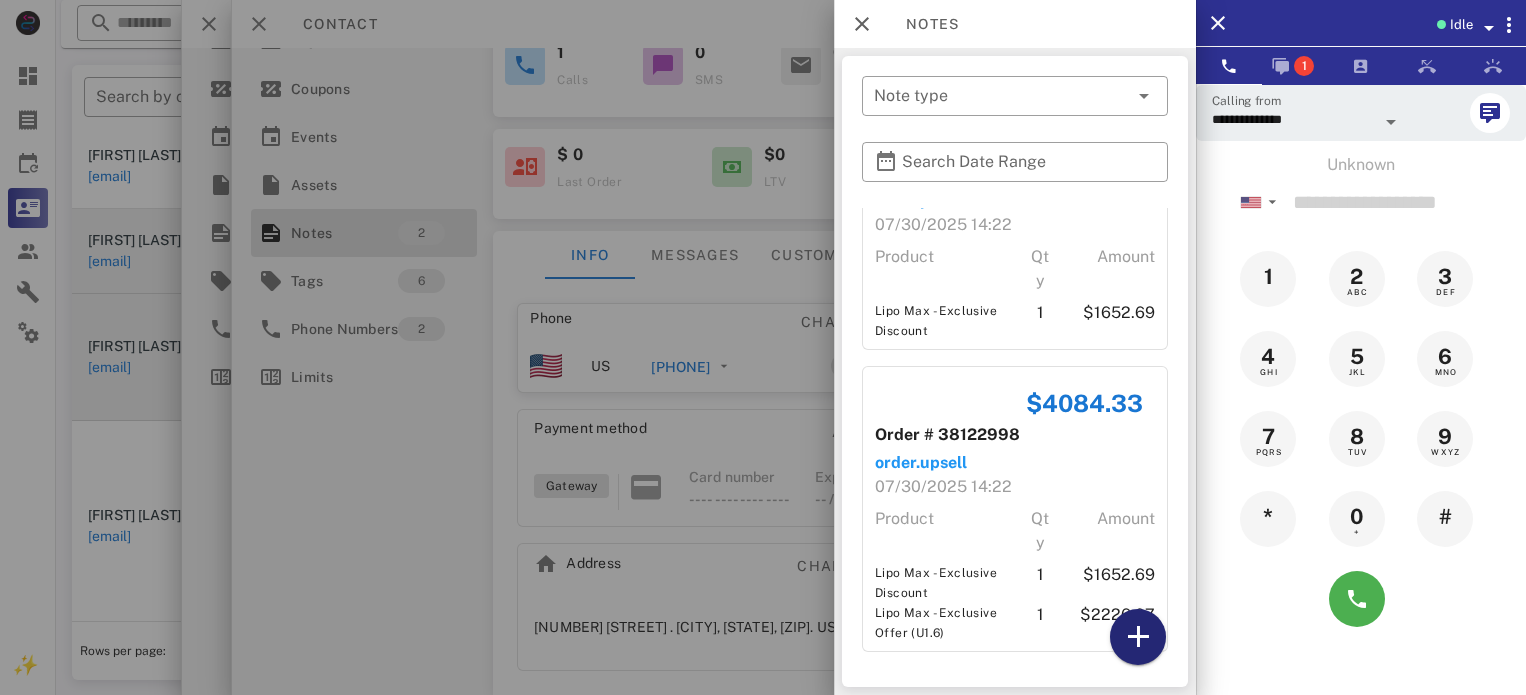 click at bounding box center [1138, 637] 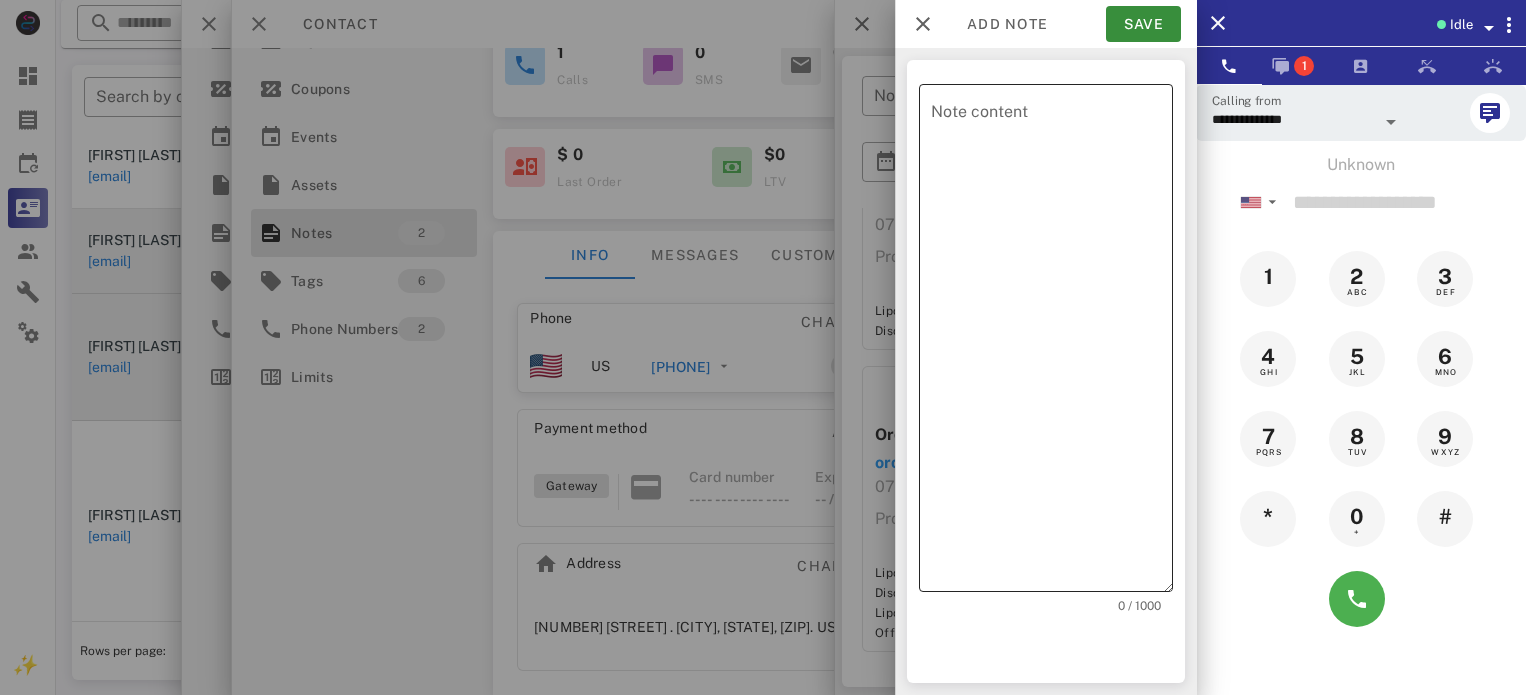 click on "Note content" at bounding box center [1052, 343] 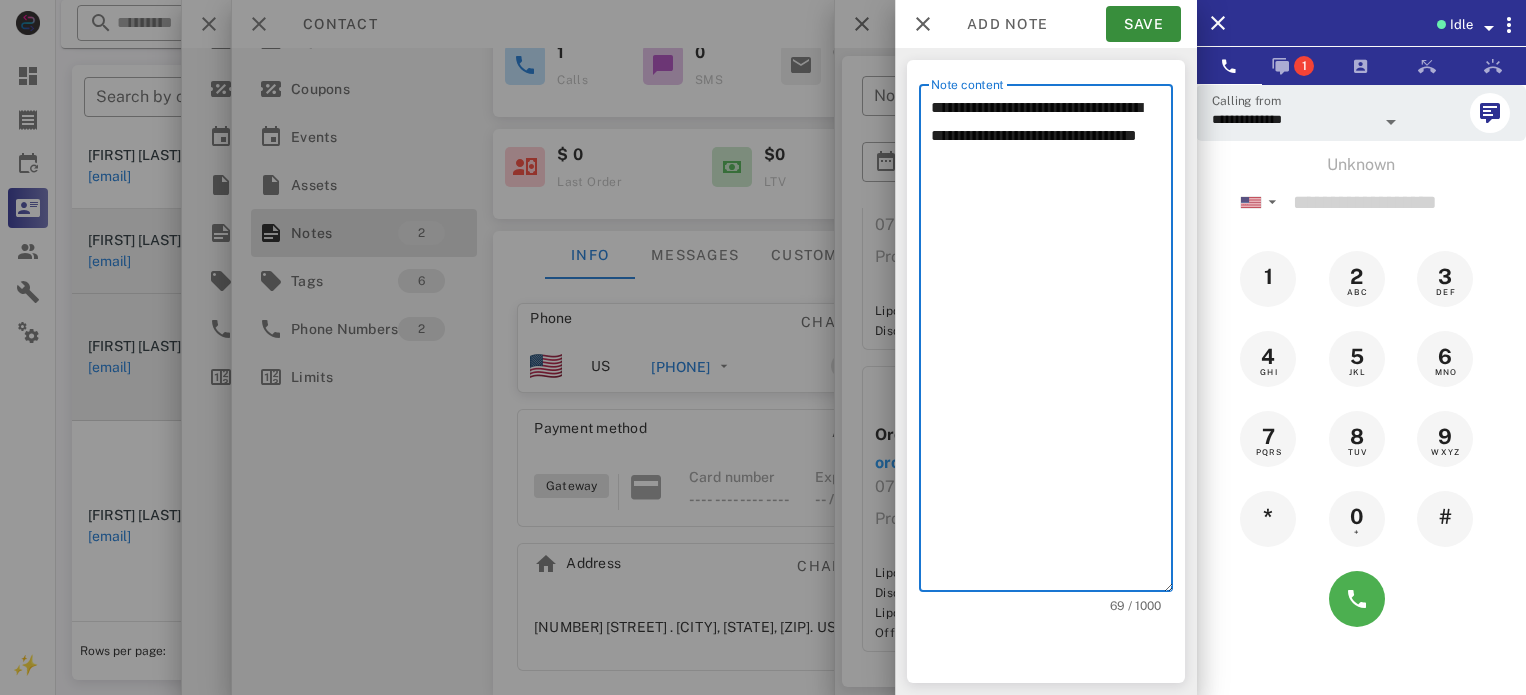 click on "**********" at bounding box center [1052, 343] 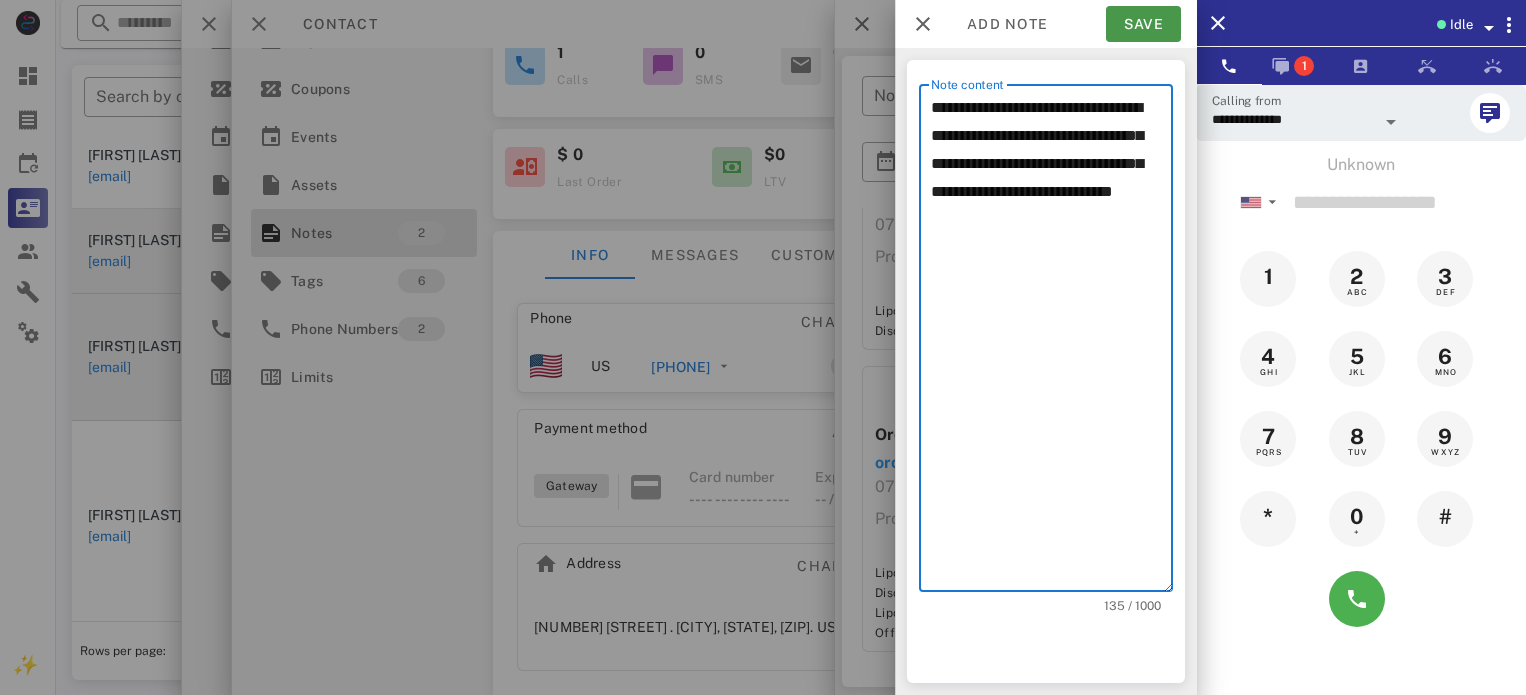 type on "**********" 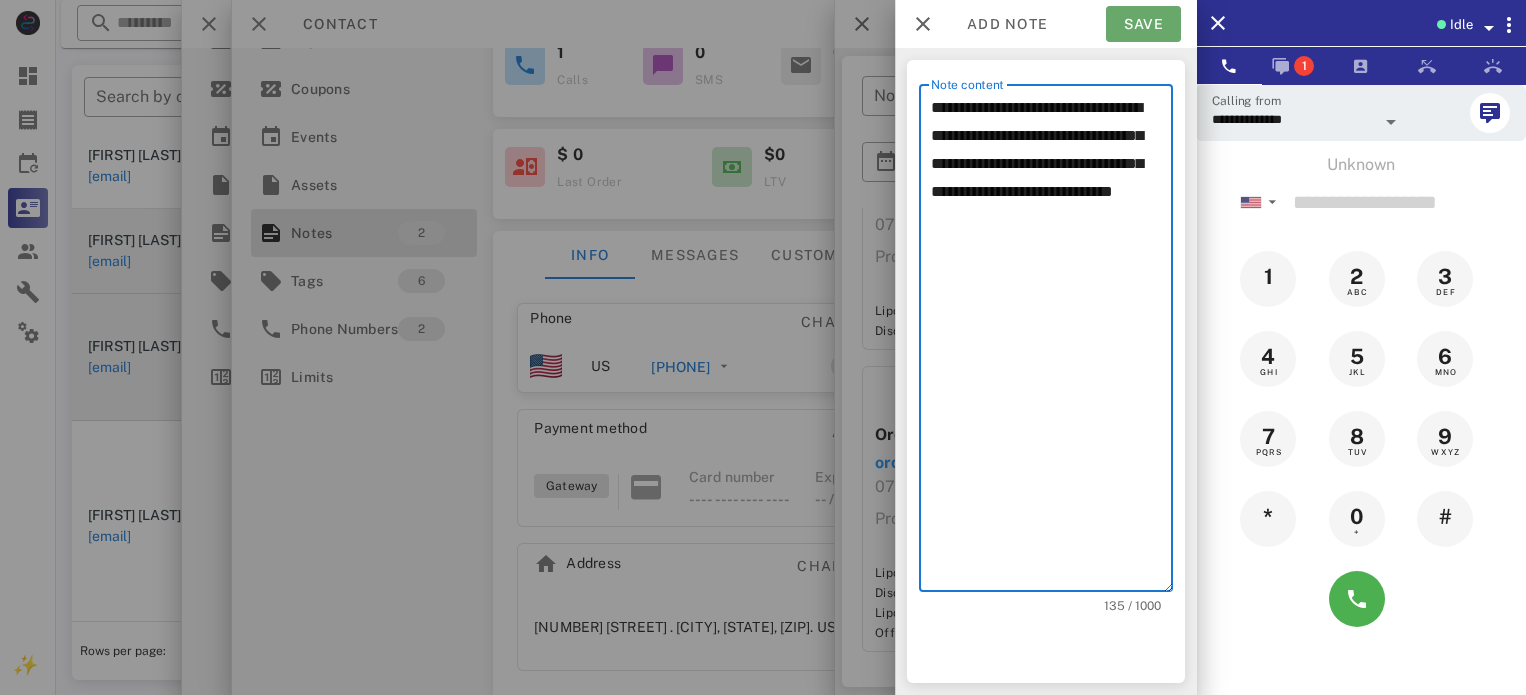 click on "Save" at bounding box center (1143, 24) 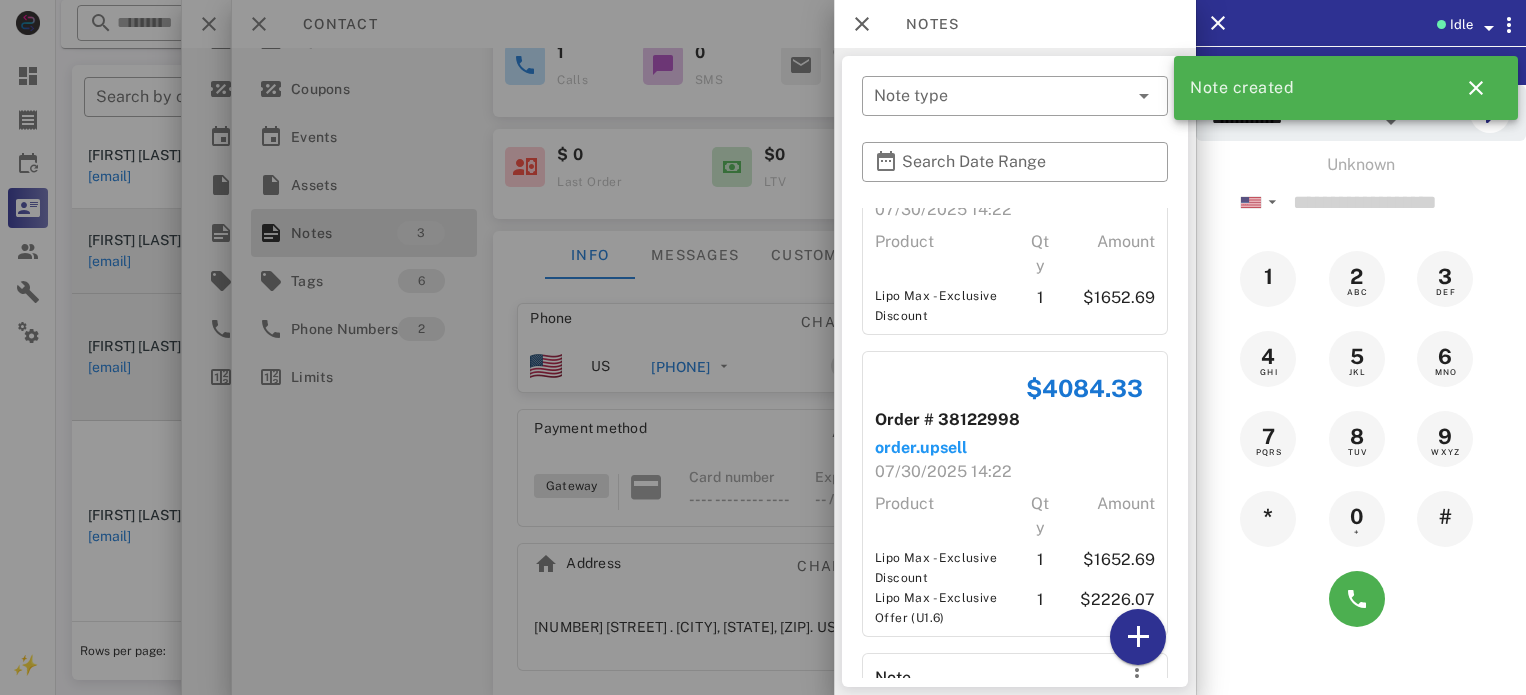scroll, scrollTop: 346, scrollLeft: 0, axis: vertical 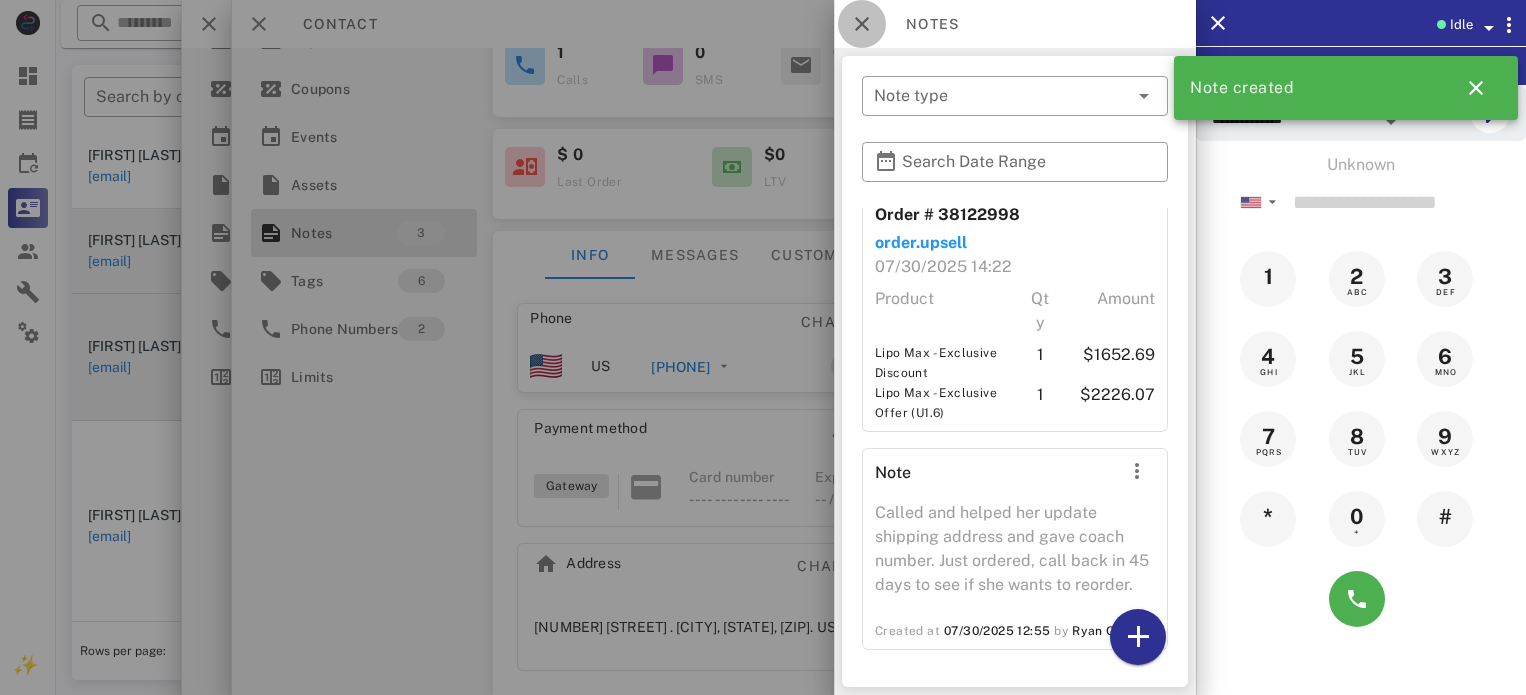 click at bounding box center (862, 24) 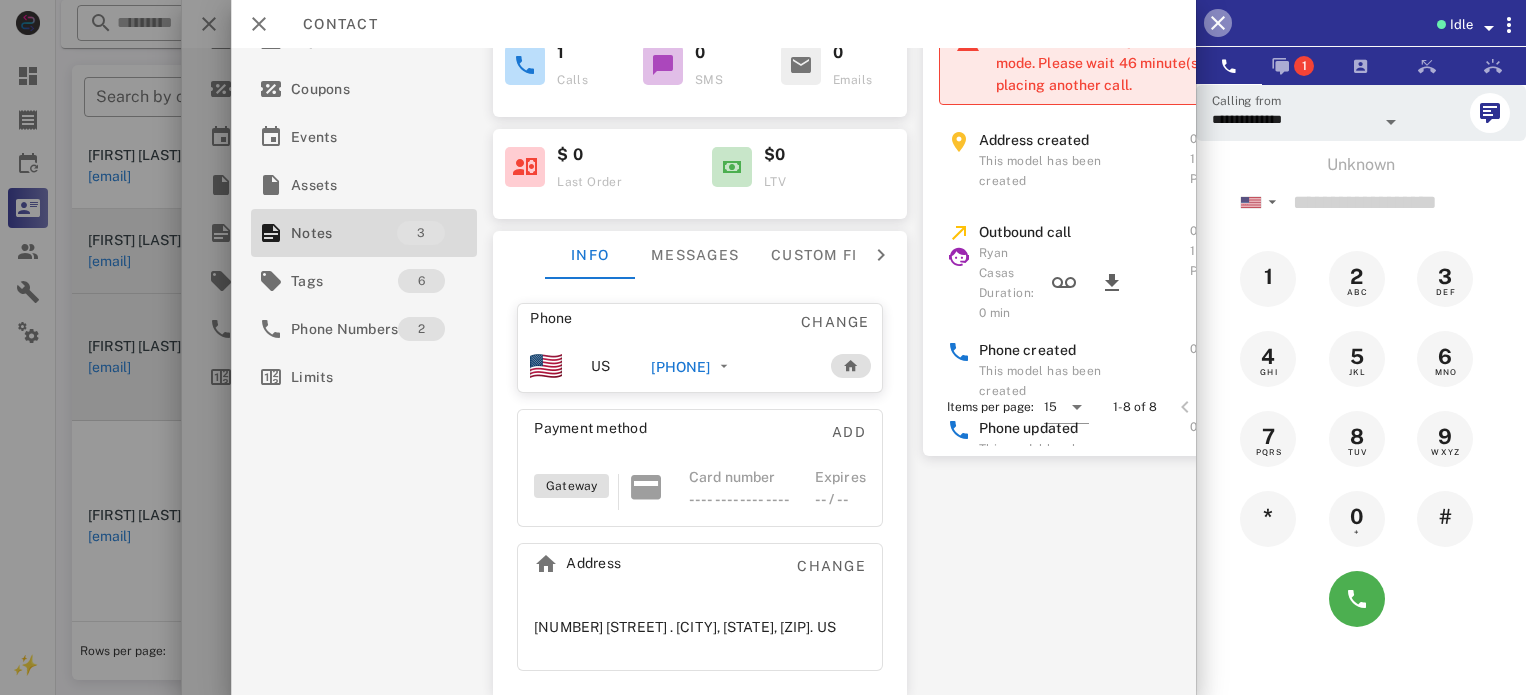click at bounding box center (1218, 23) 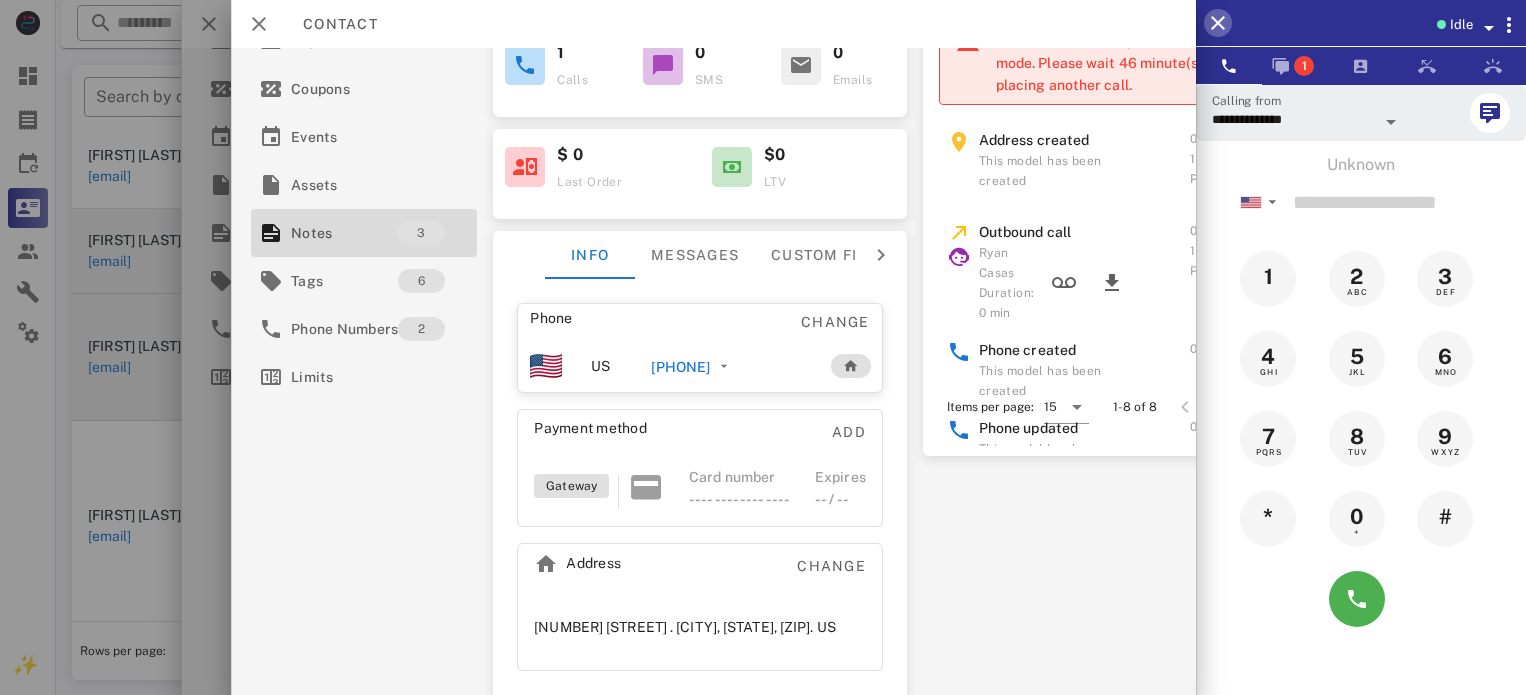 scroll, scrollTop: 231, scrollLeft: 0, axis: vertical 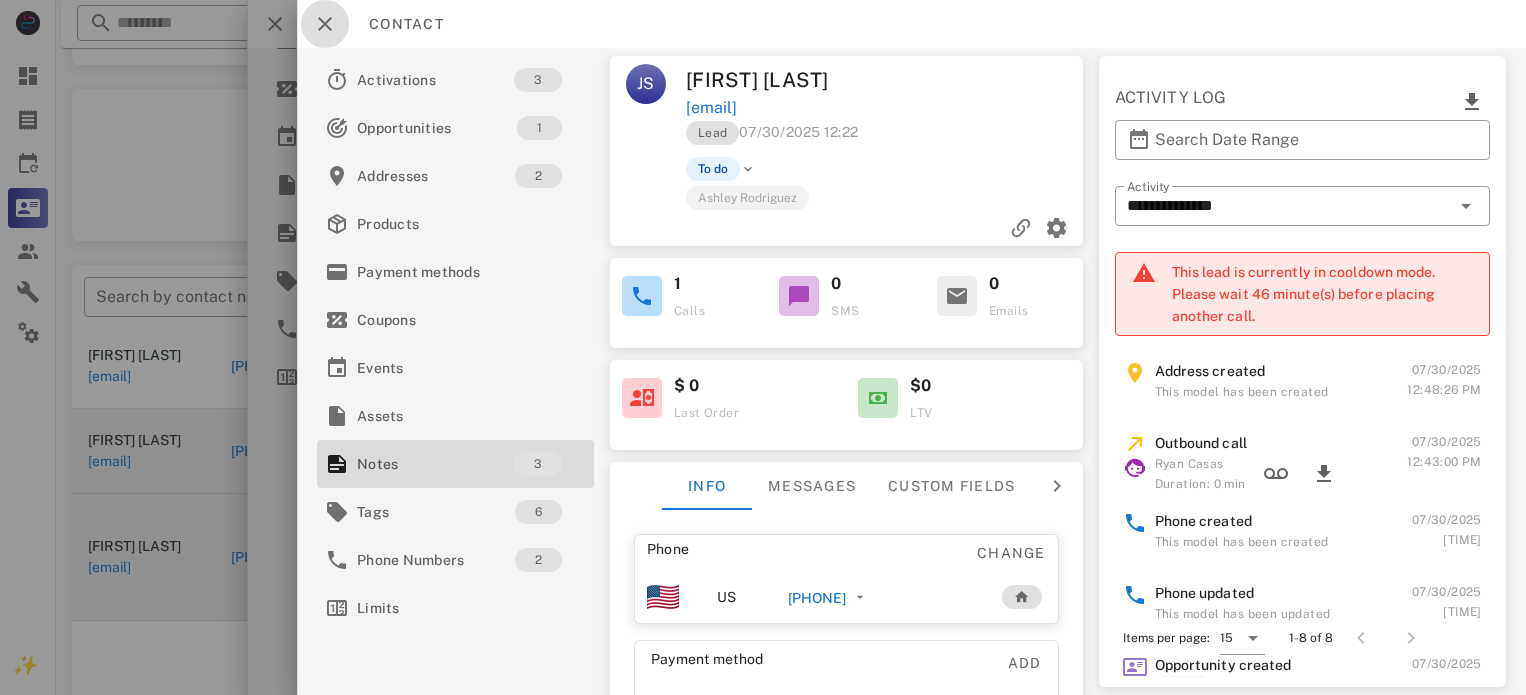 click at bounding box center [325, 24] 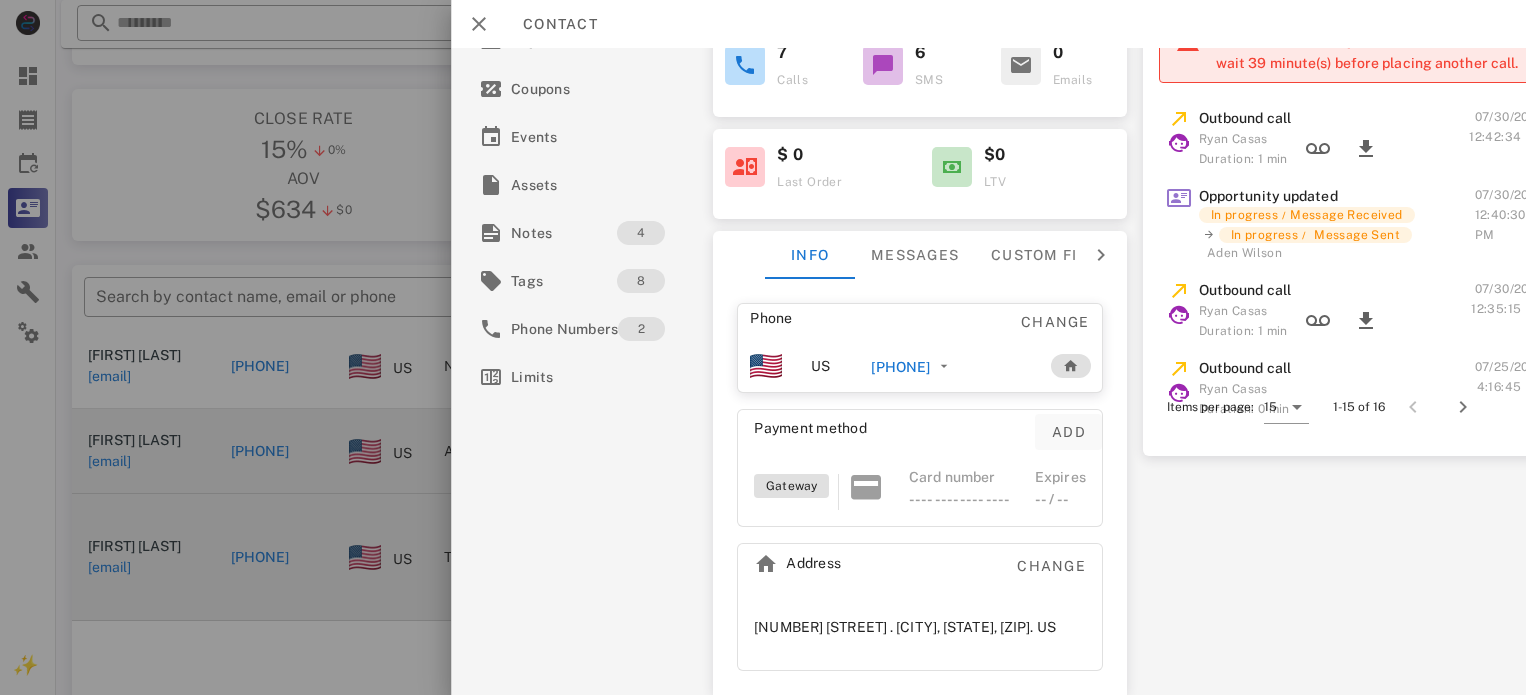 scroll, scrollTop: 0, scrollLeft: 0, axis: both 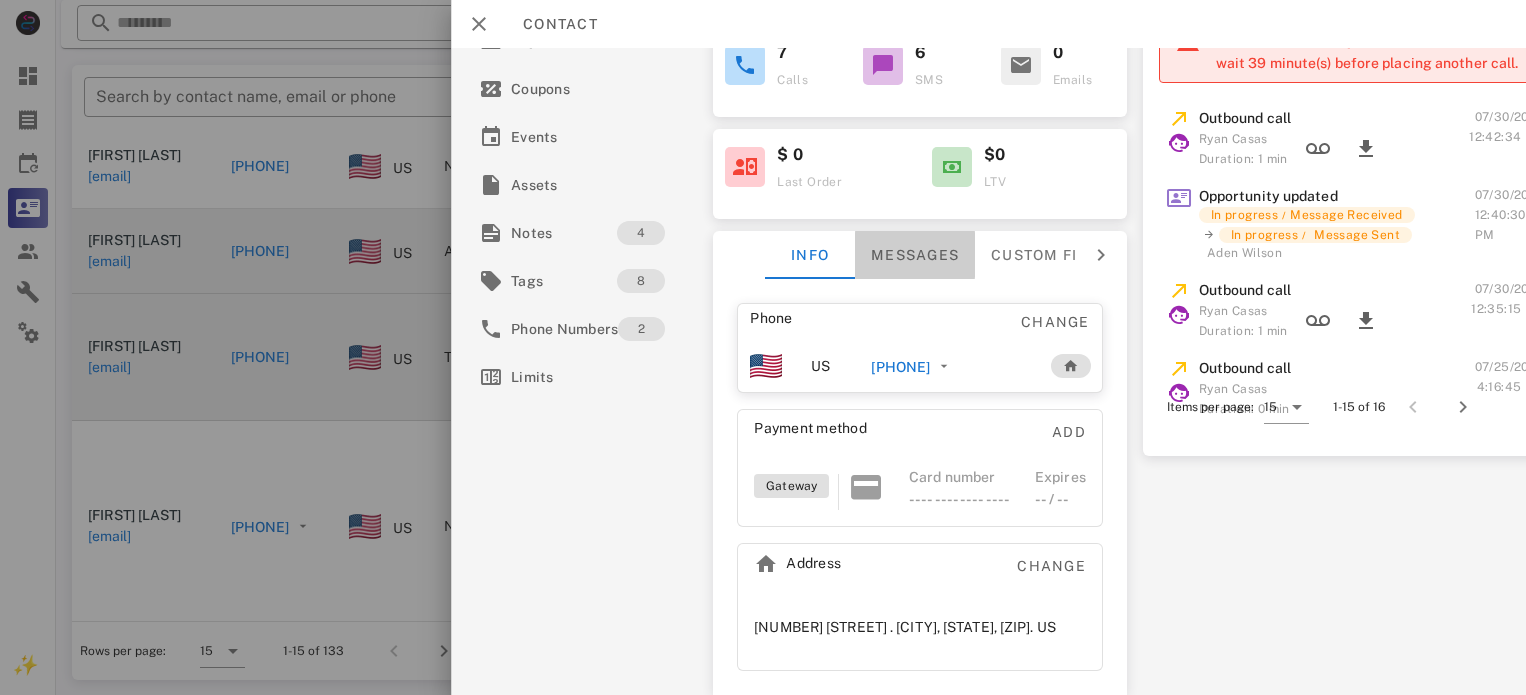 click on "Messages" at bounding box center (915, 255) 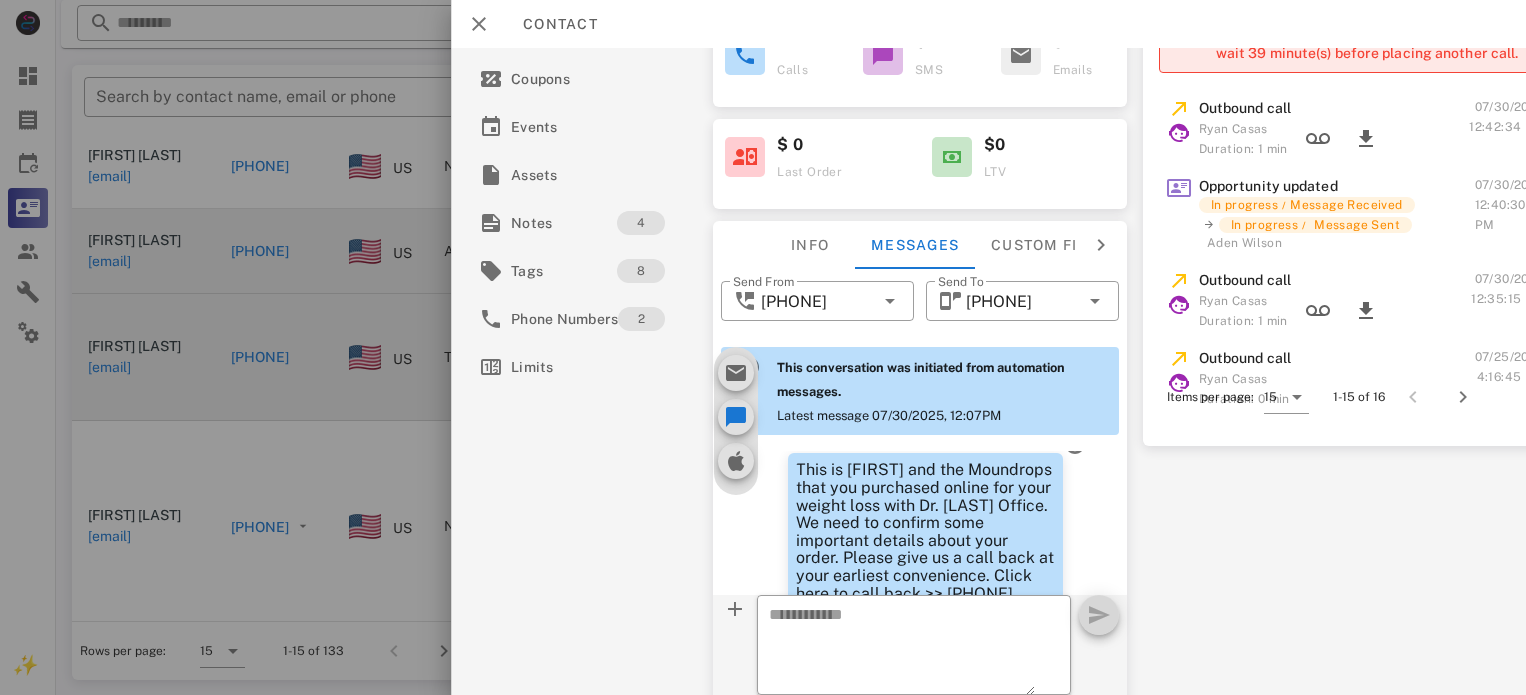 scroll, scrollTop: 1222, scrollLeft: 0, axis: vertical 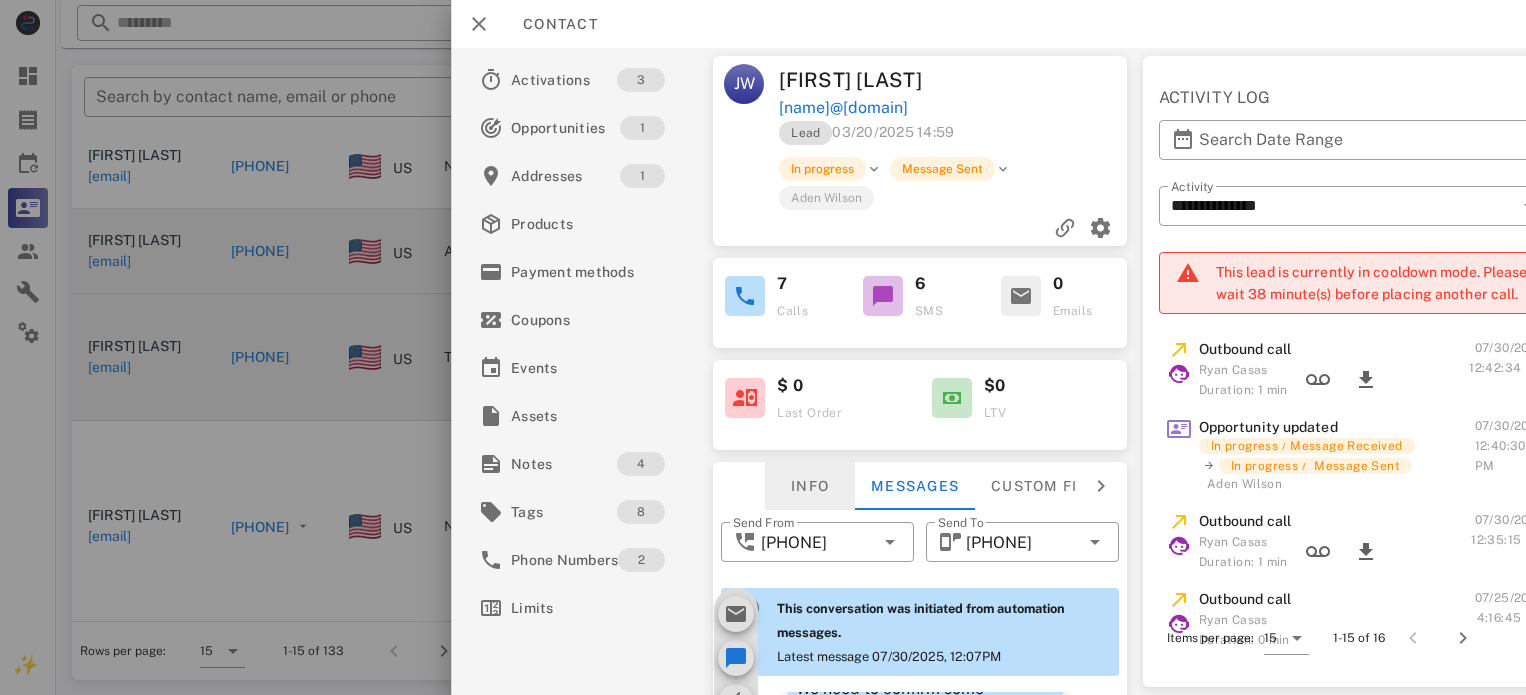 click on "Info" at bounding box center [810, 486] 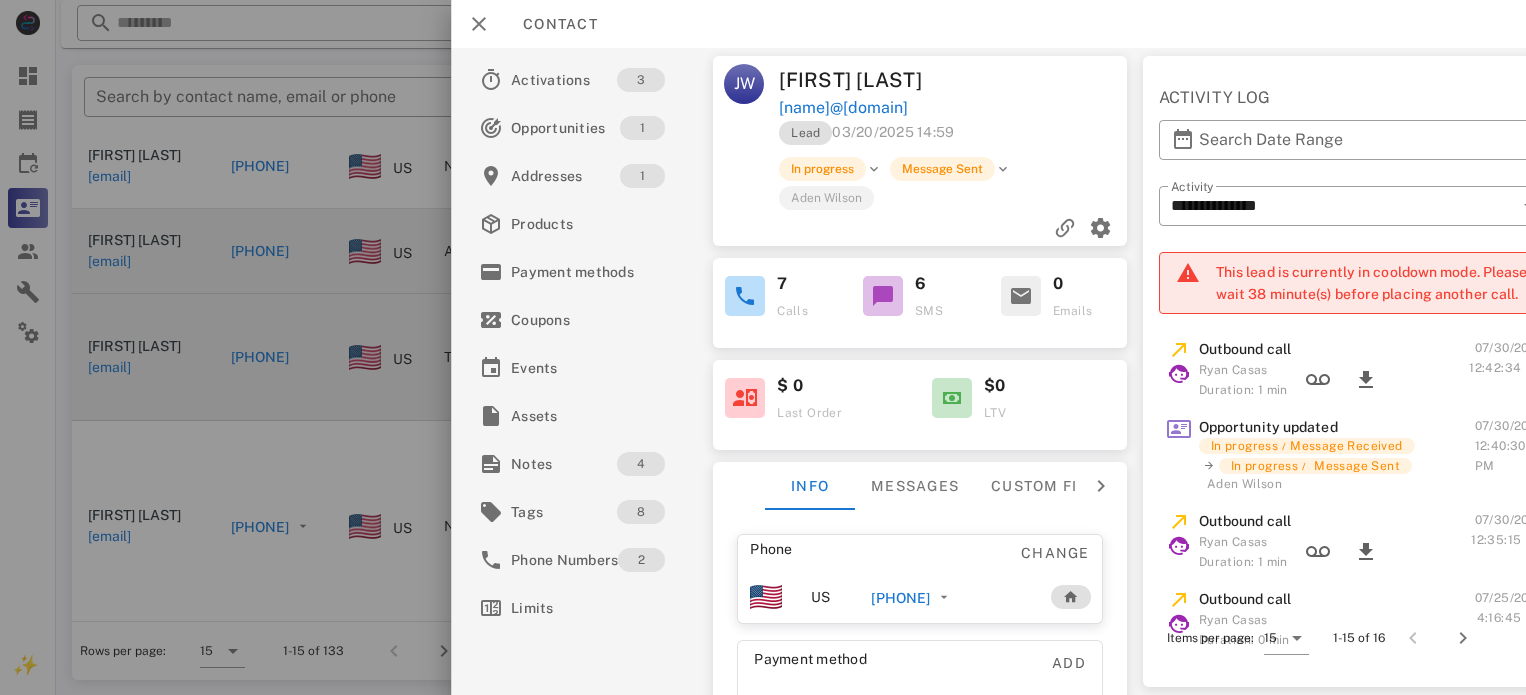 click on "[PHONE]" at bounding box center [900, 598] 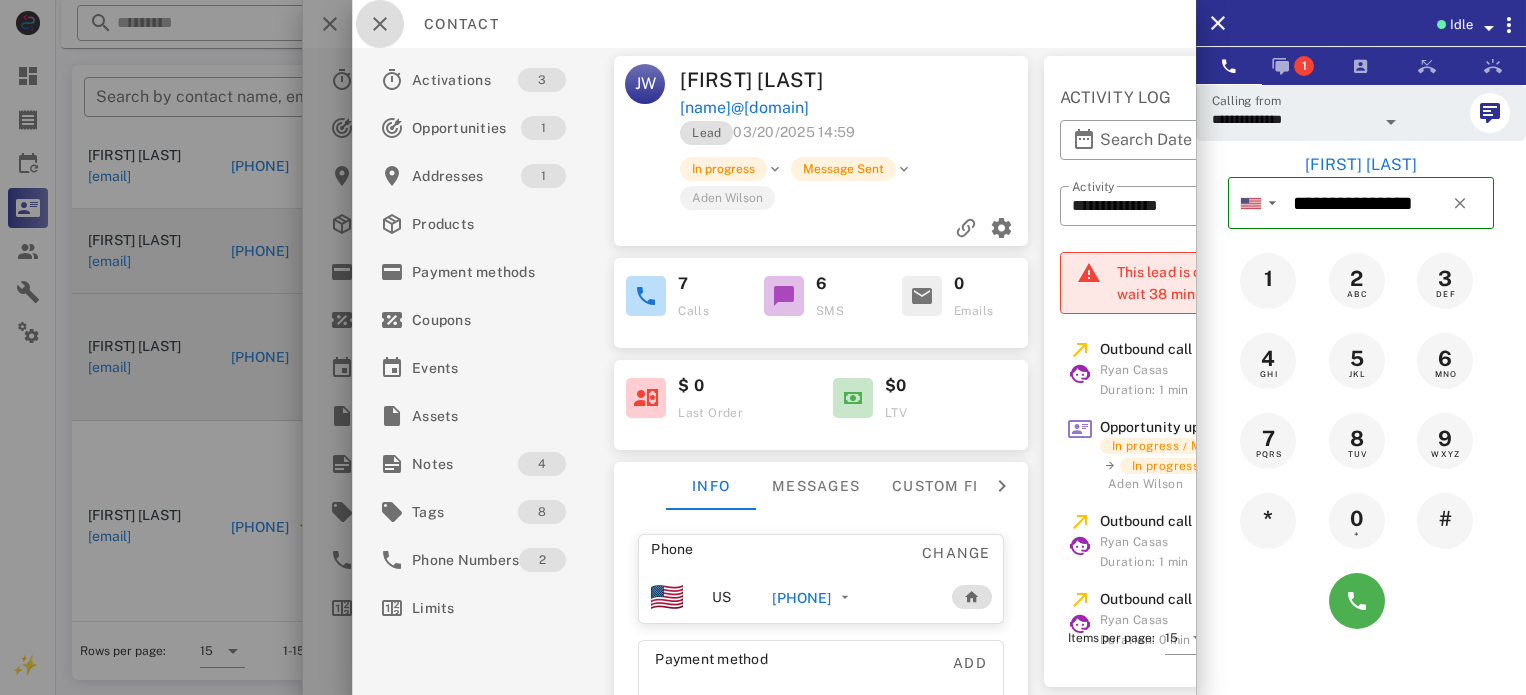 click at bounding box center [380, 24] 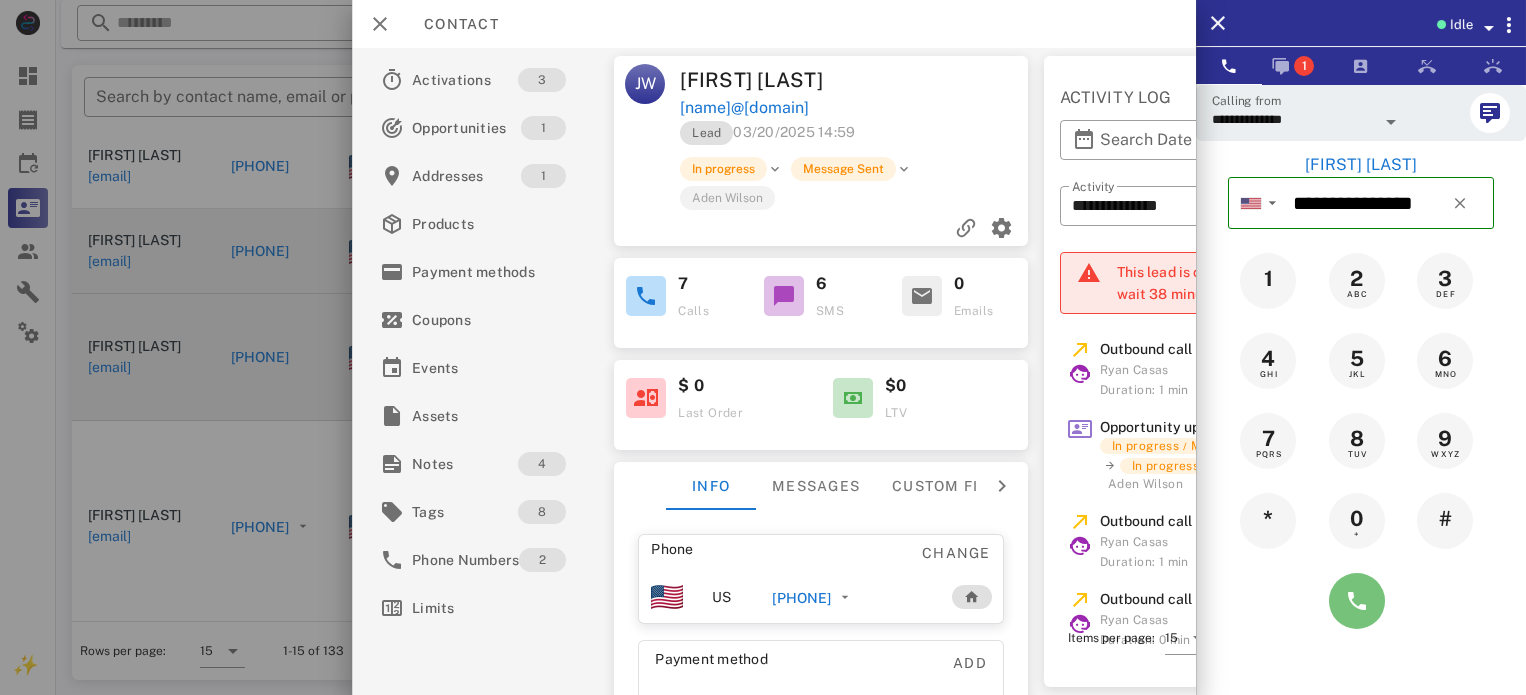 click at bounding box center (1357, 601) 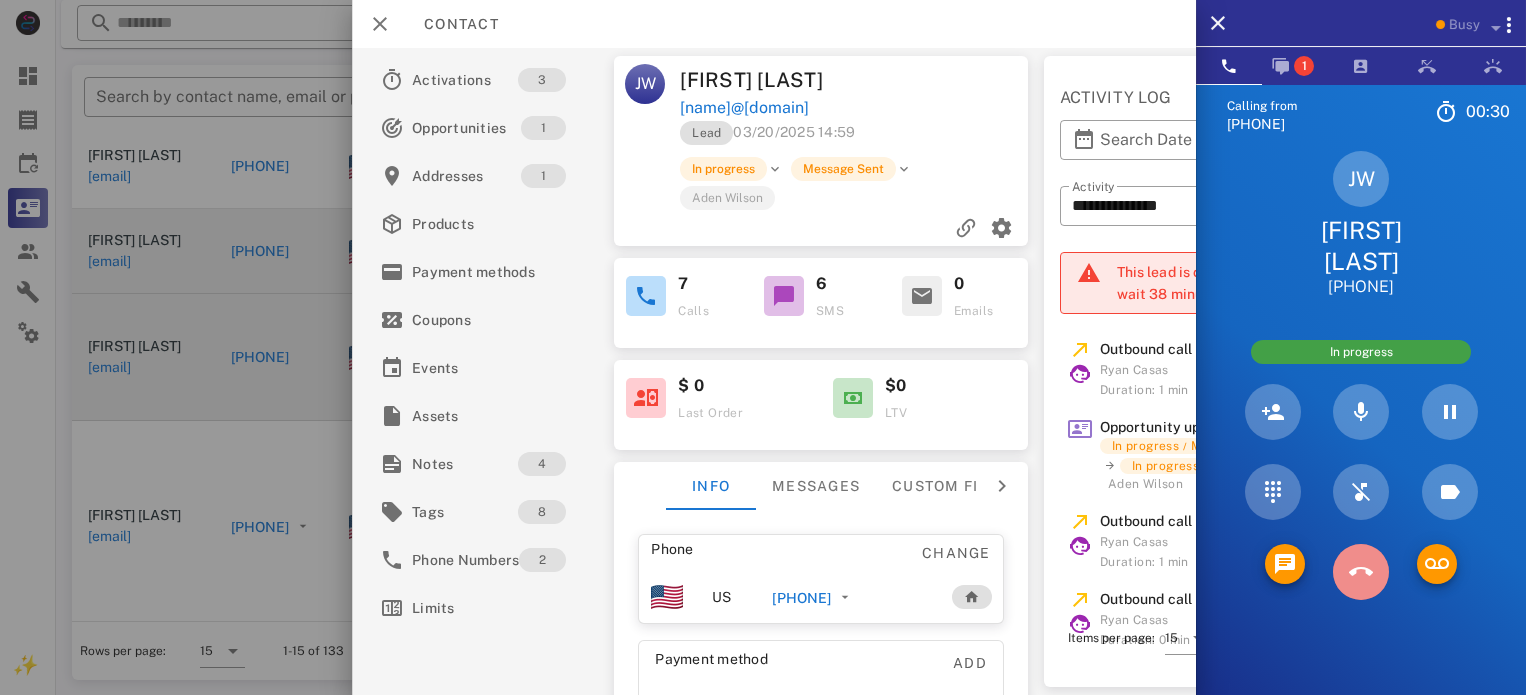 click at bounding box center (1361, 572) 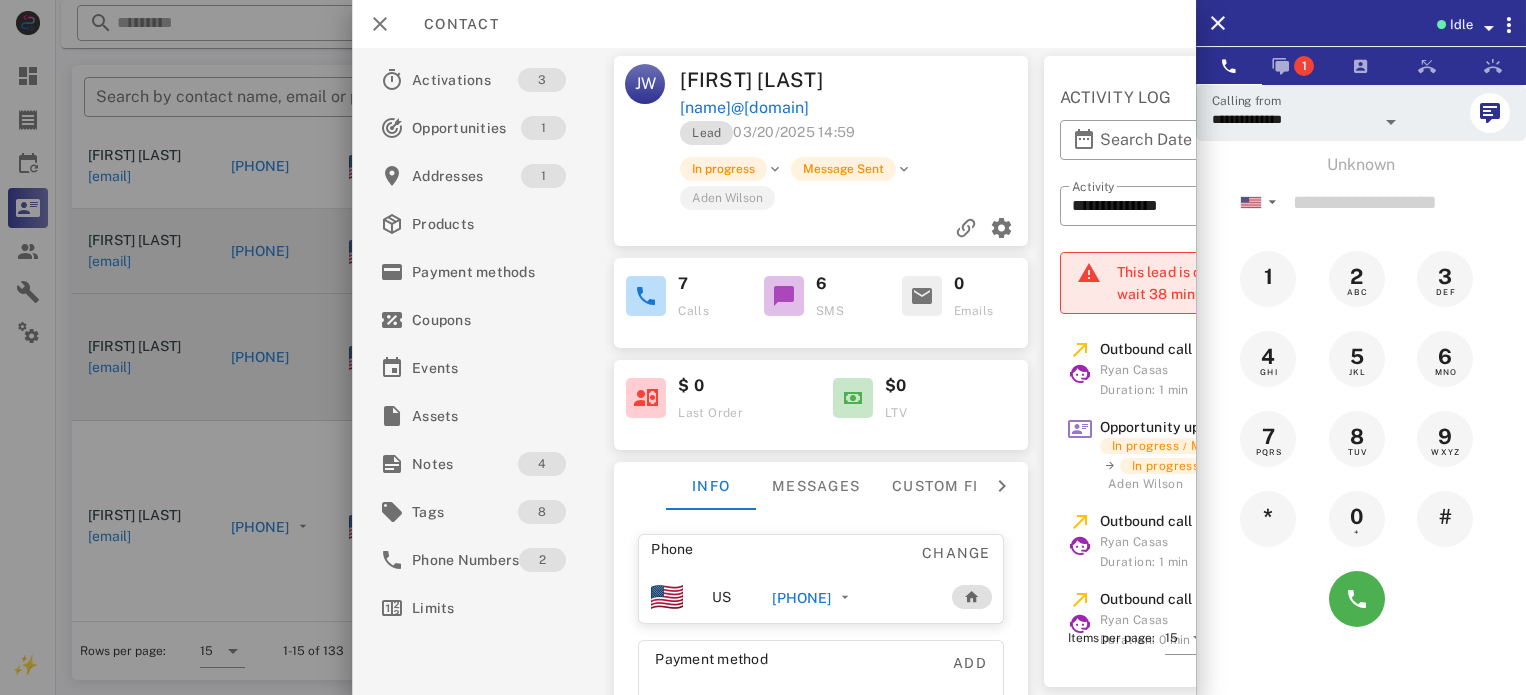 click on "[PHONE]" at bounding box center [801, 598] 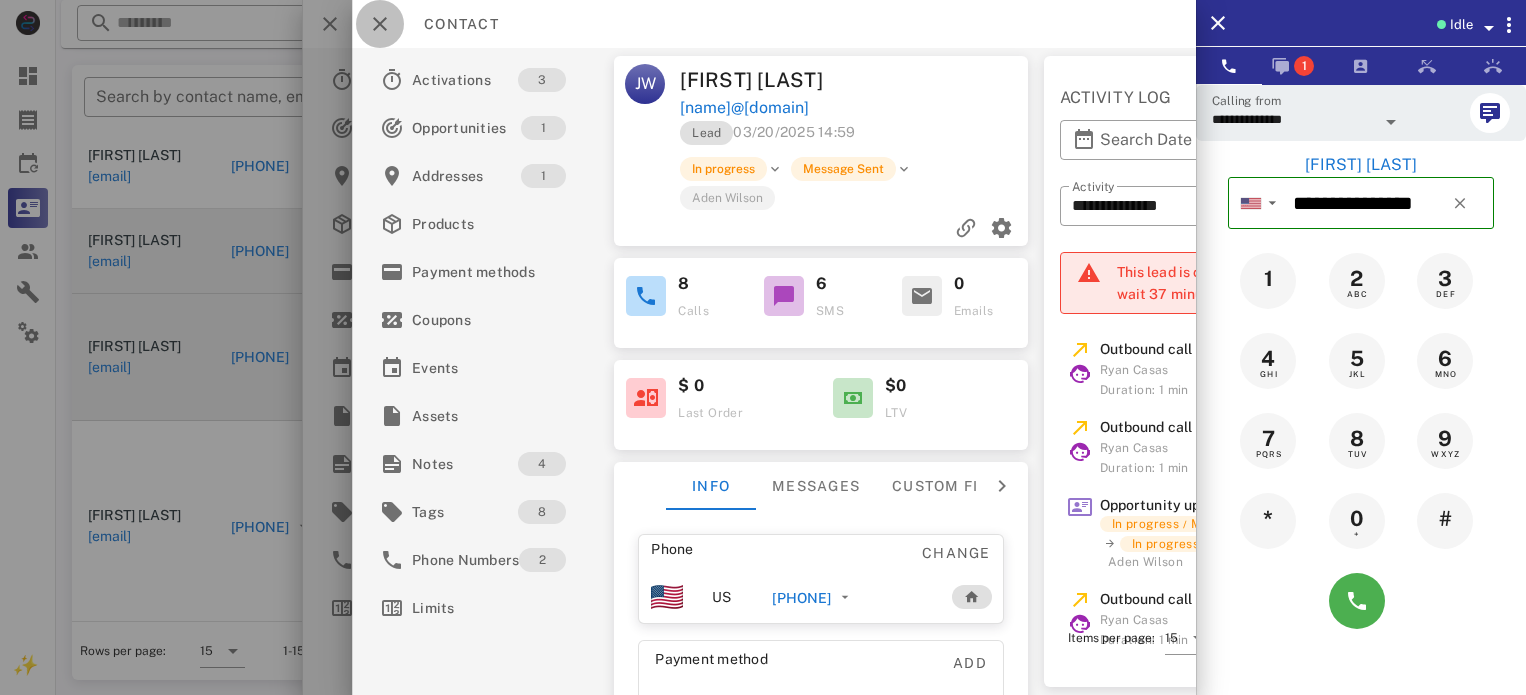 click at bounding box center (380, 24) 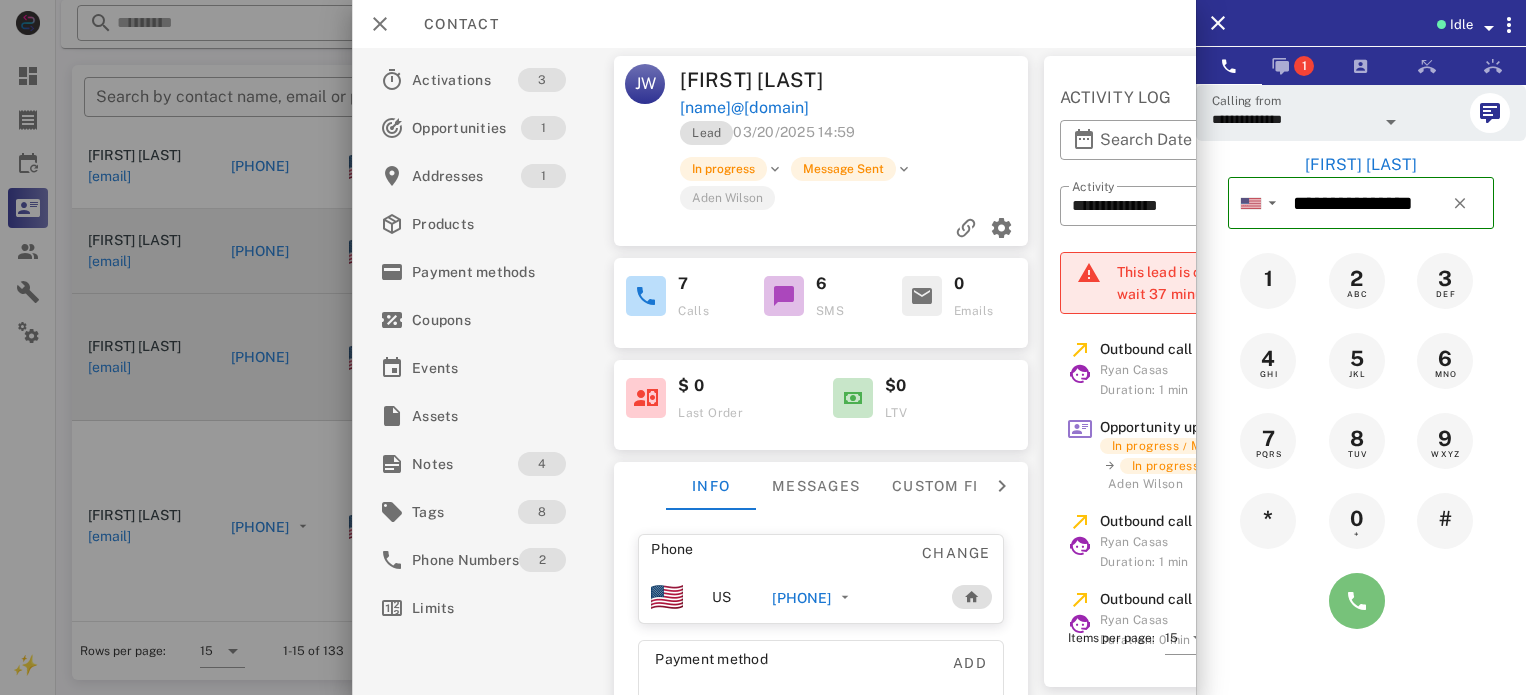 click at bounding box center (1357, 601) 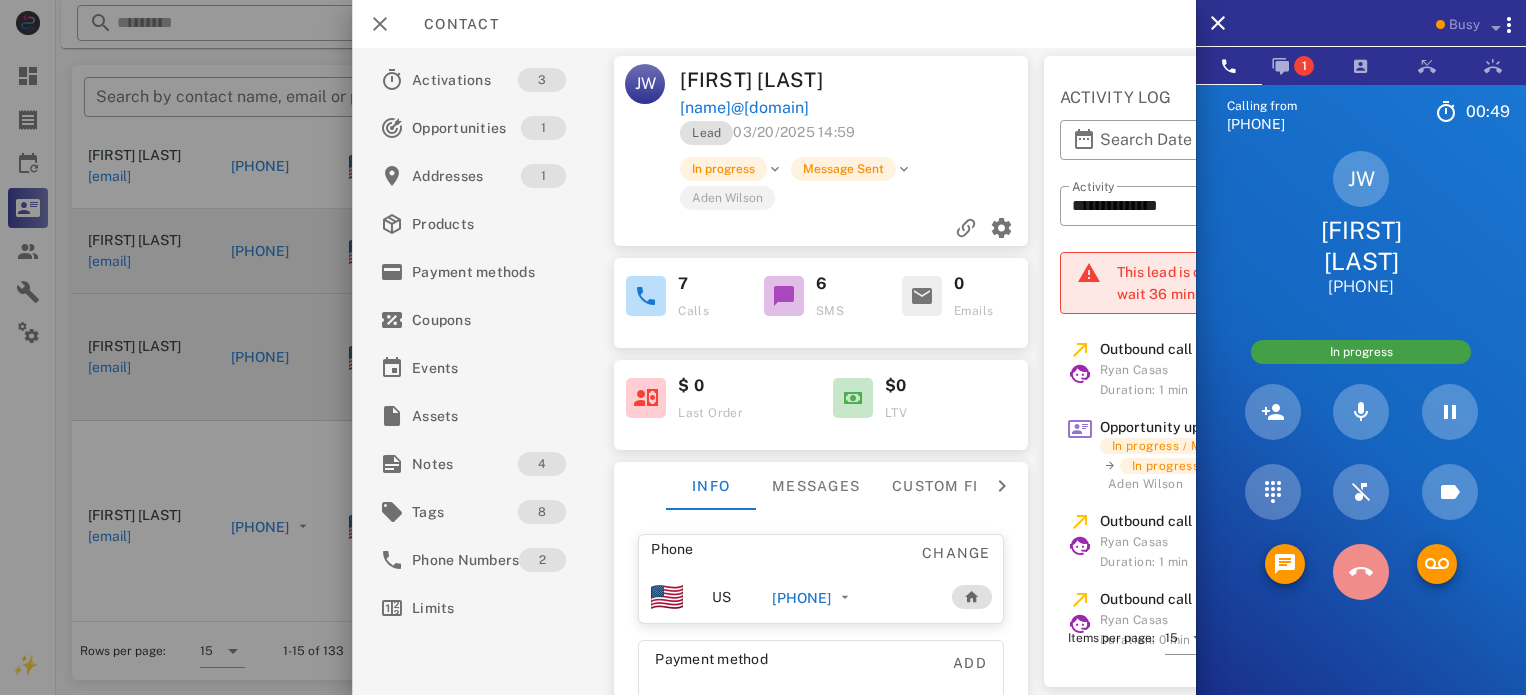 click at bounding box center [1361, 572] 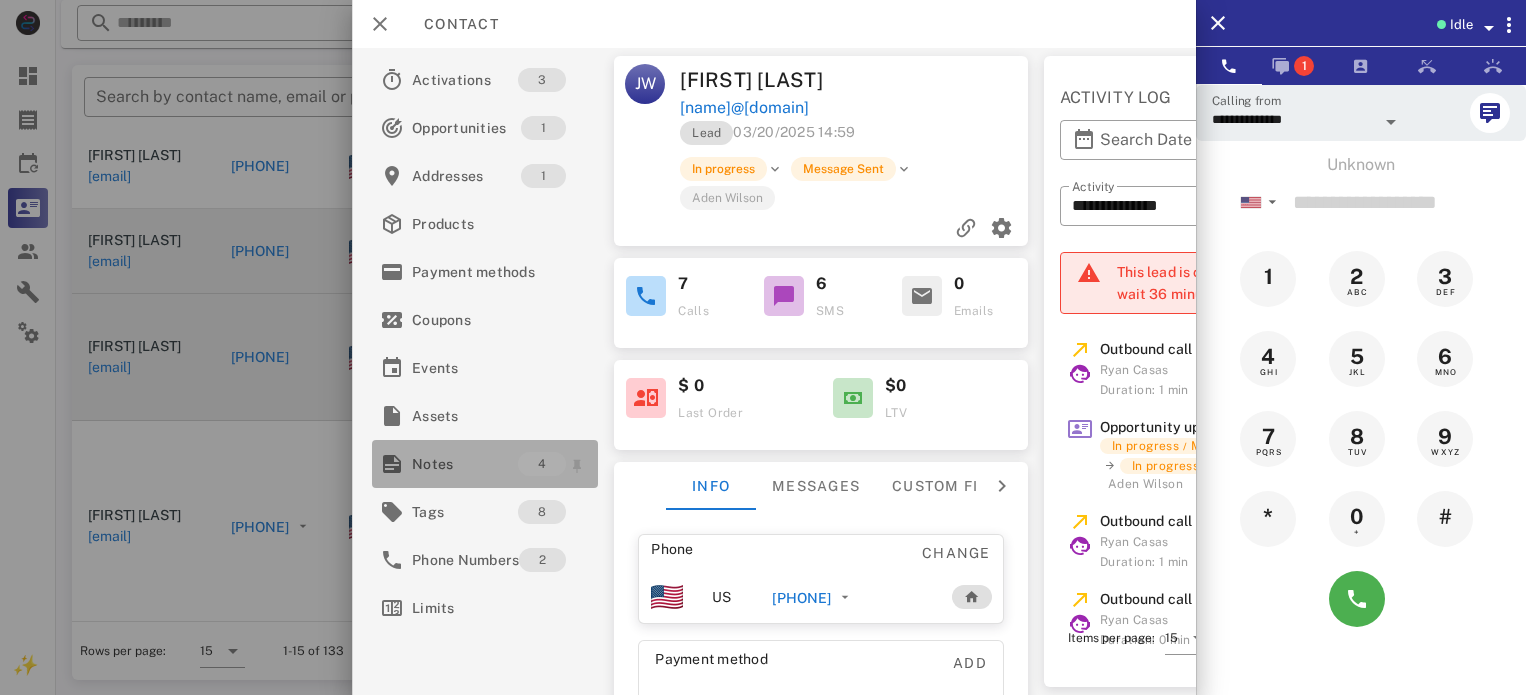 click on "Notes" at bounding box center [465, 464] 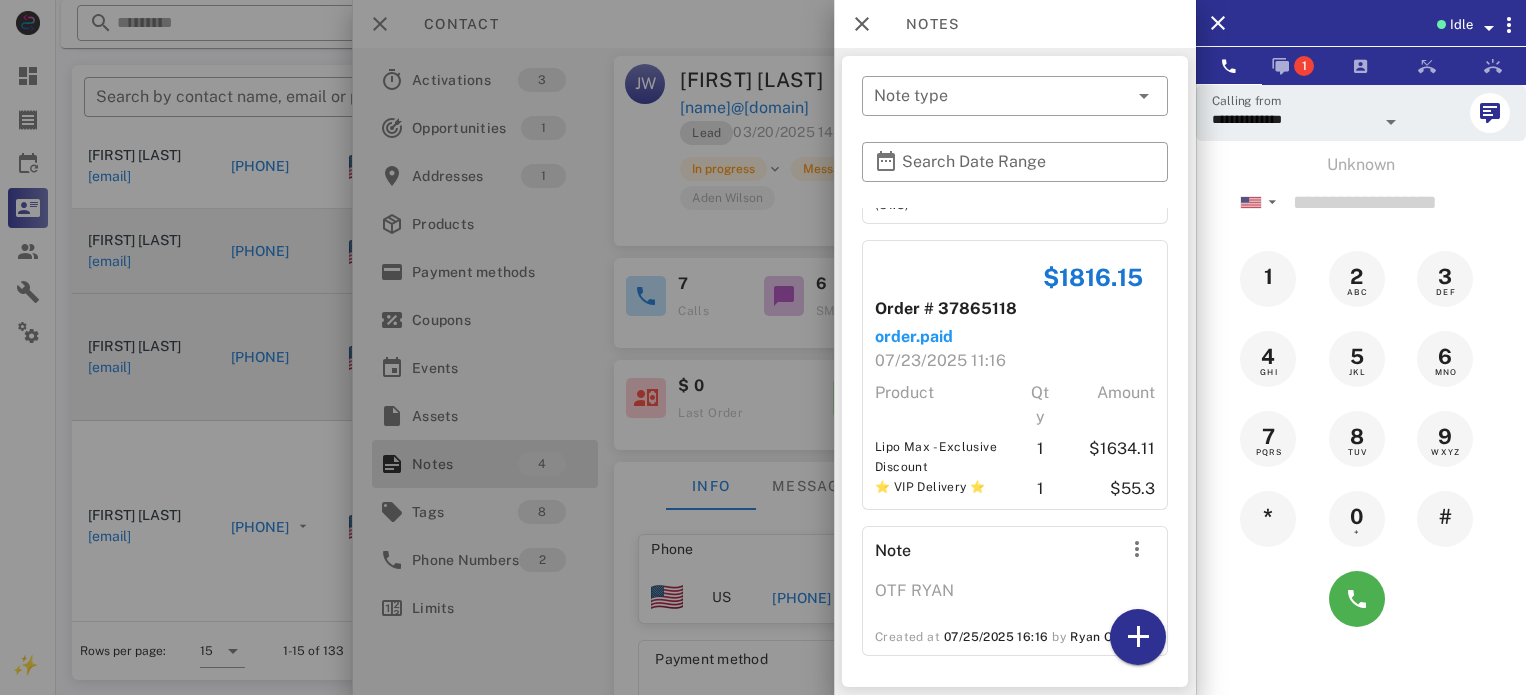 scroll, scrollTop: 556, scrollLeft: 0, axis: vertical 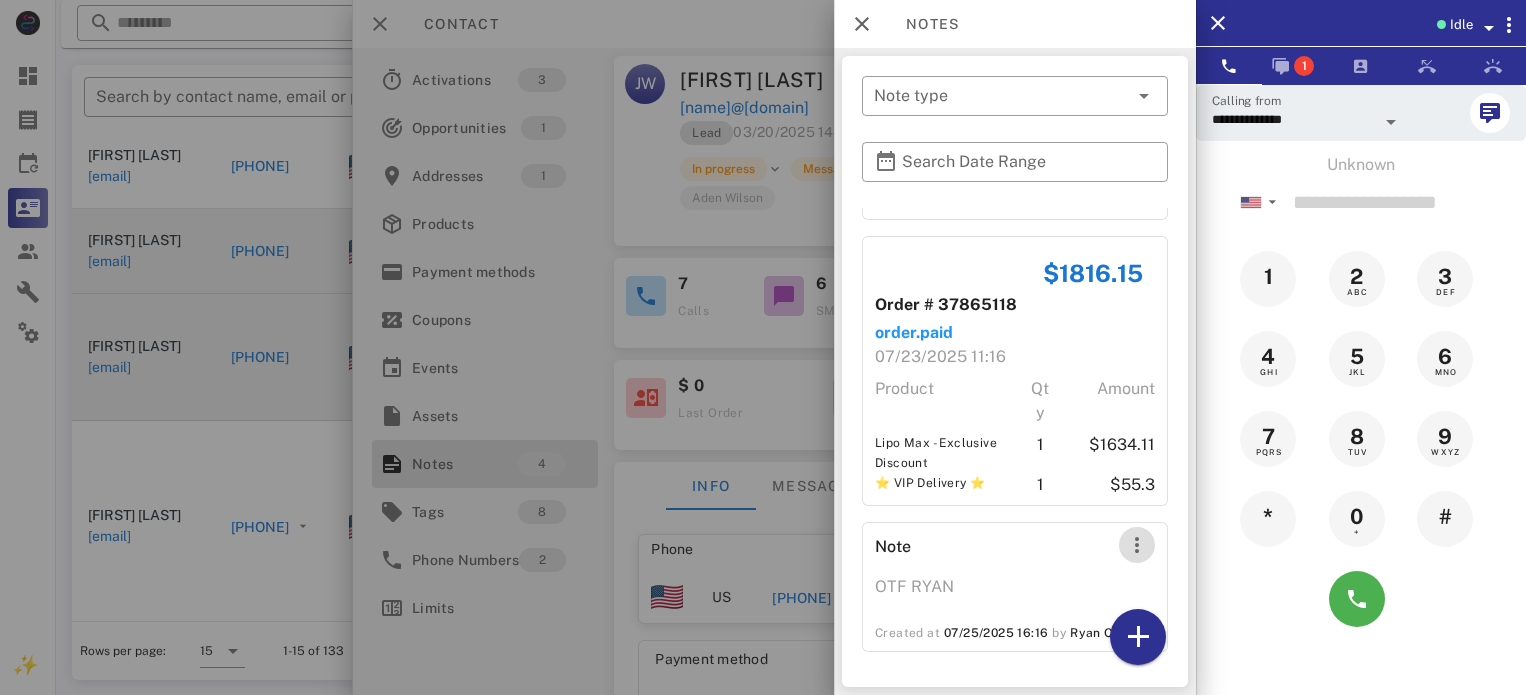 click at bounding box center [1137, 545] 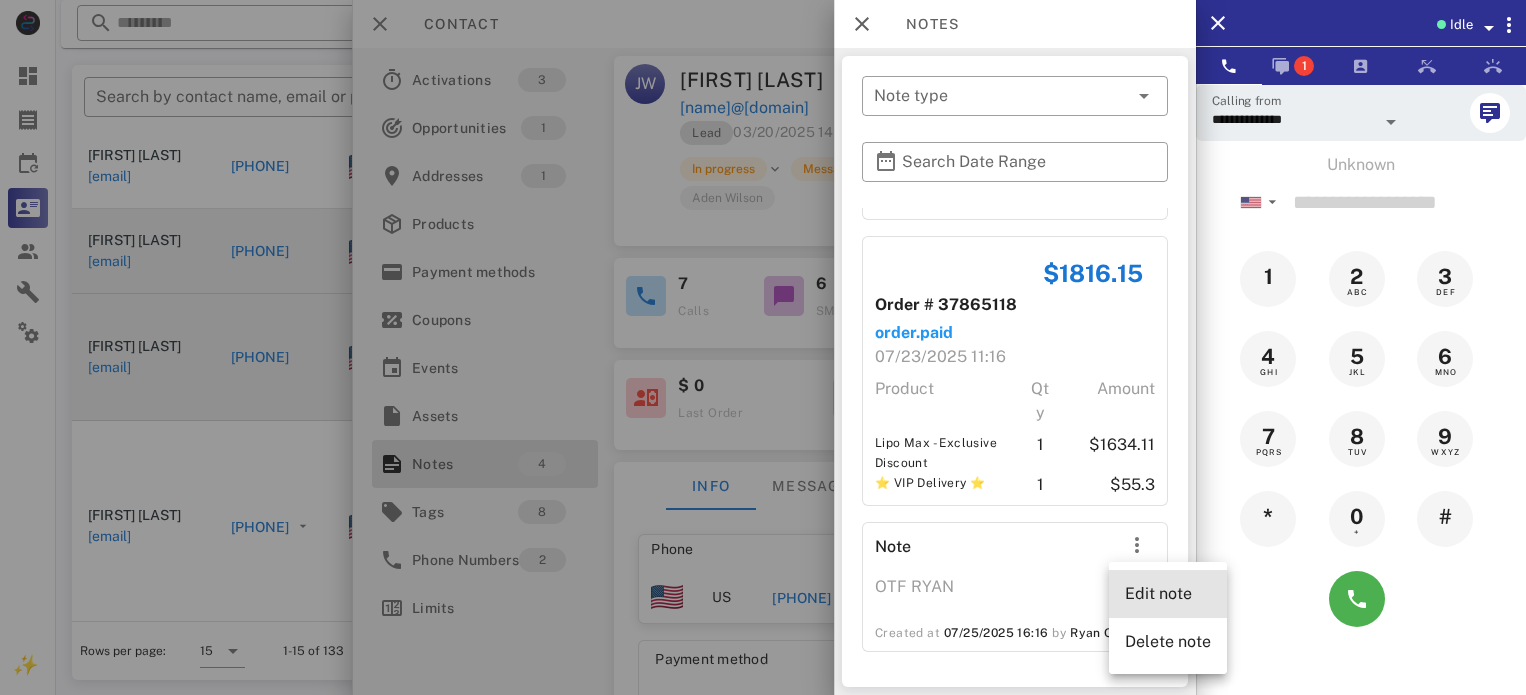 click on "Edit note" at bounding box center [1168, 593] 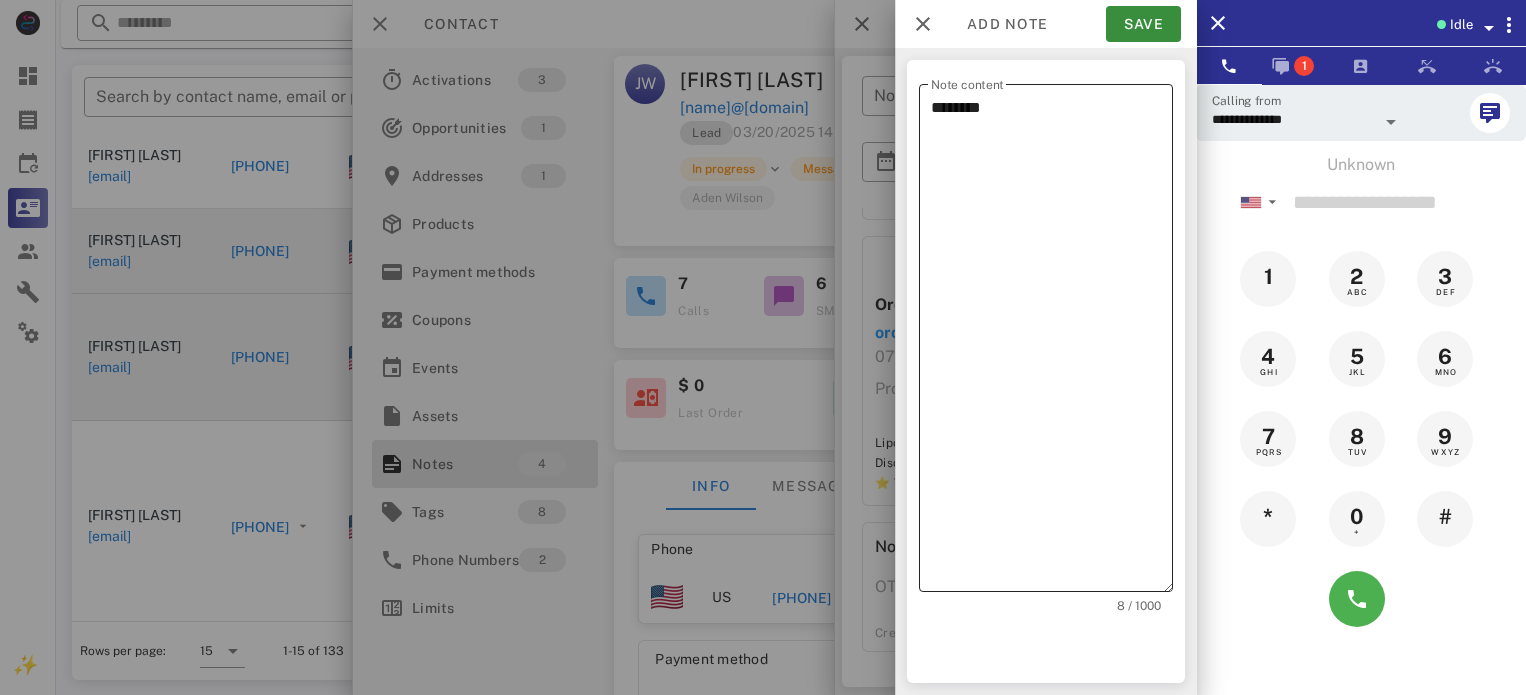 click on "********" at bounding box center (1052, 343) 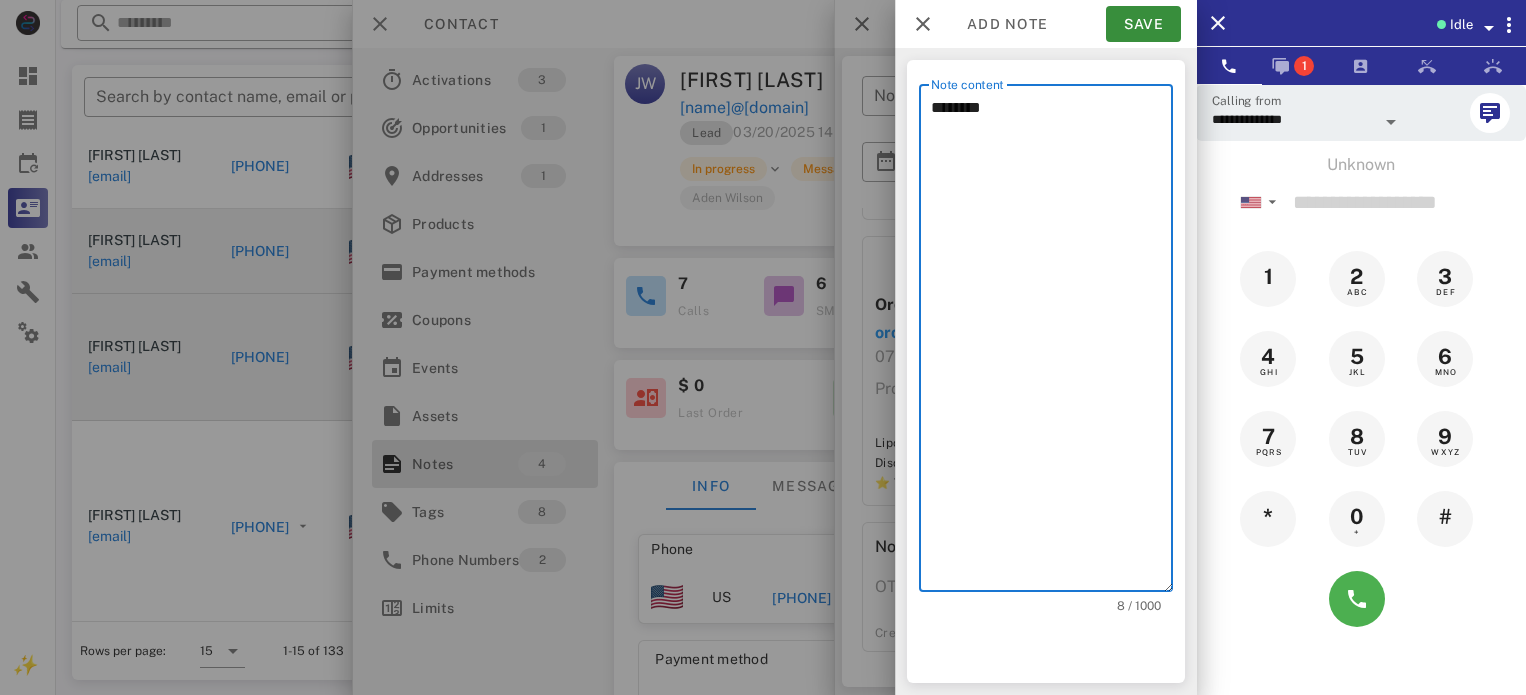 click on "********" at bounding box center (1052, 343) 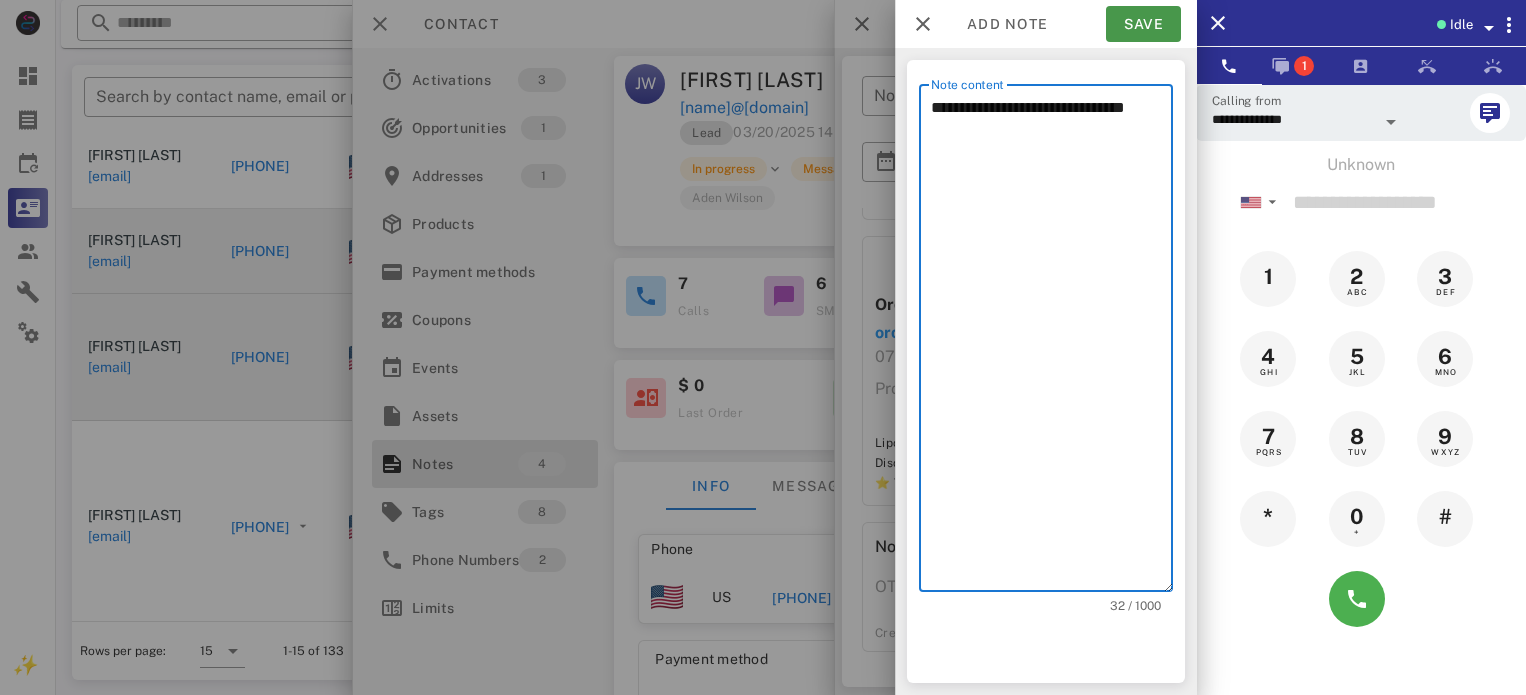 type on "**********" 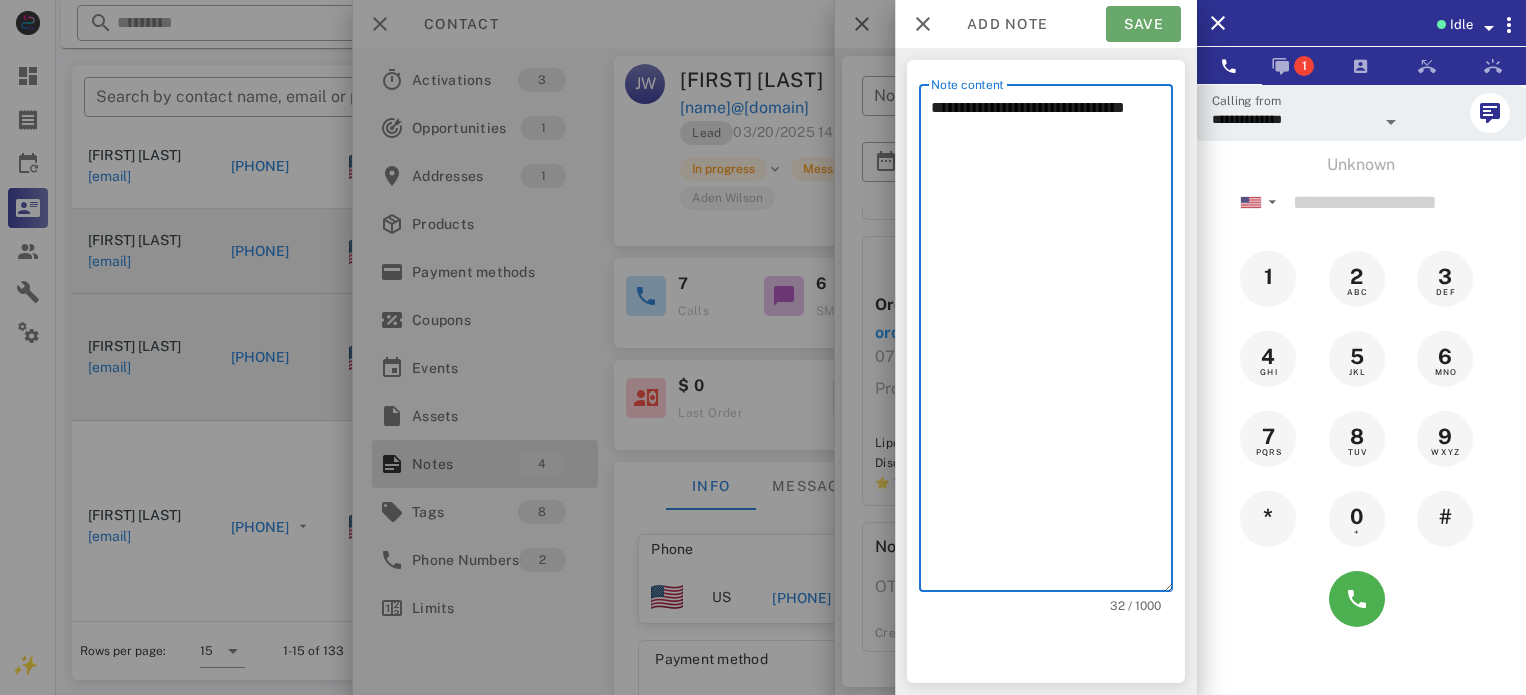 click on "Save" at bounding box center [1143, 24] 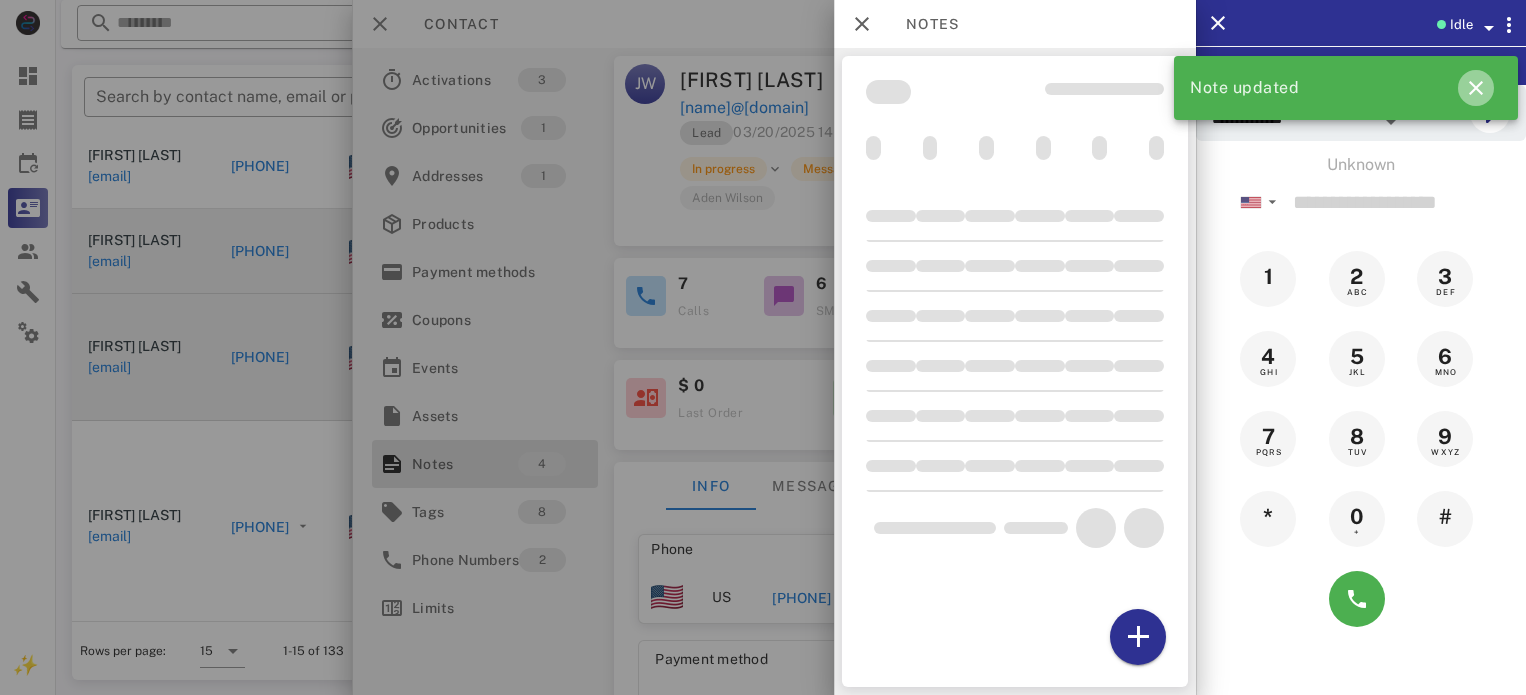 click at bounding box center (1476, 88) 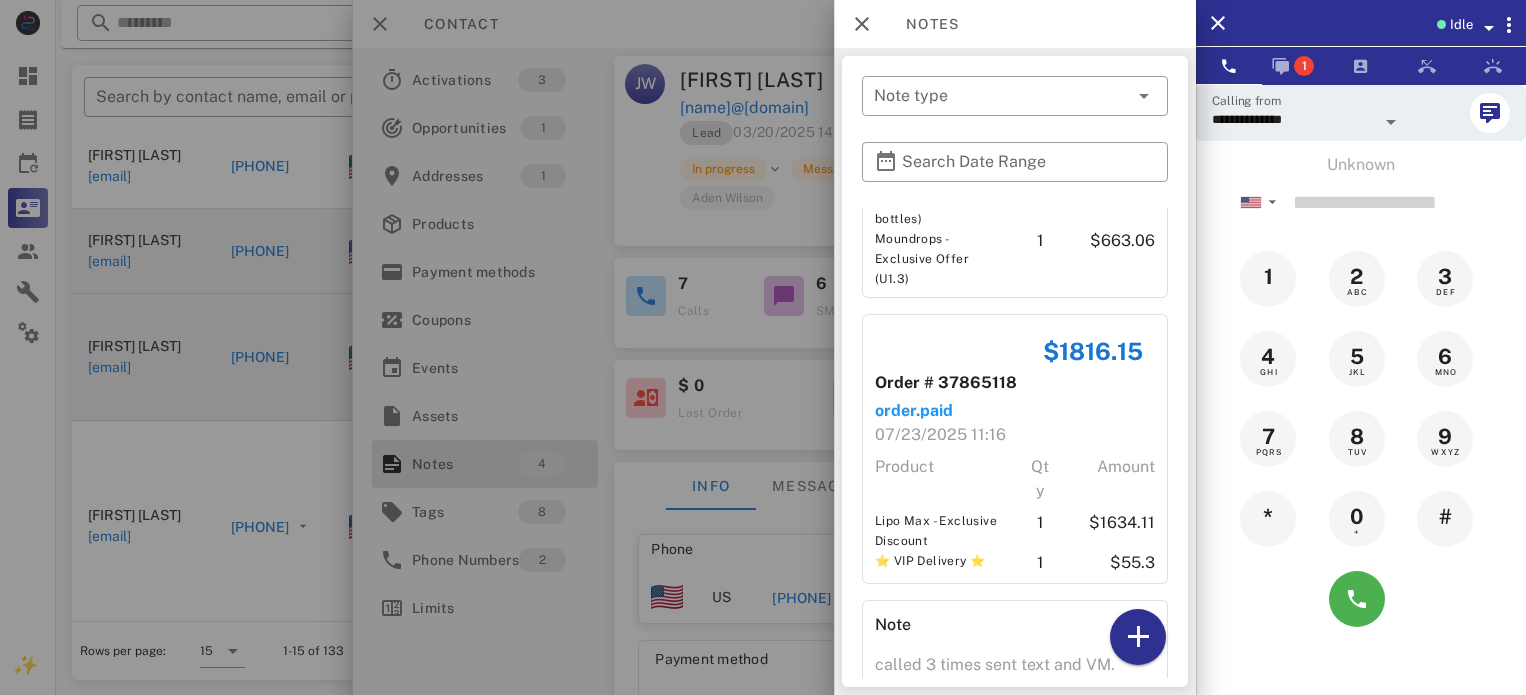 scroll, scrollTop: 556, scrollLeft: 0, axis: vertical 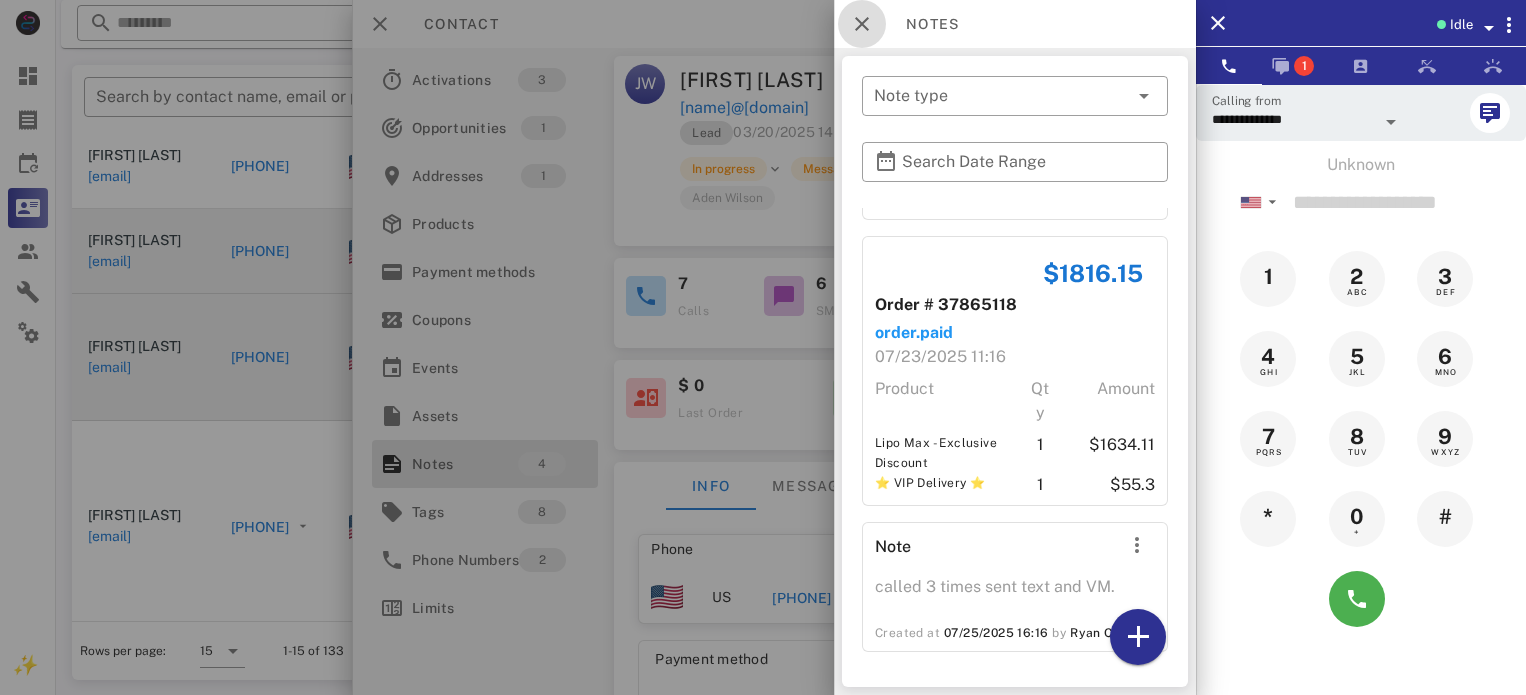click at bounding box center [862, 24] 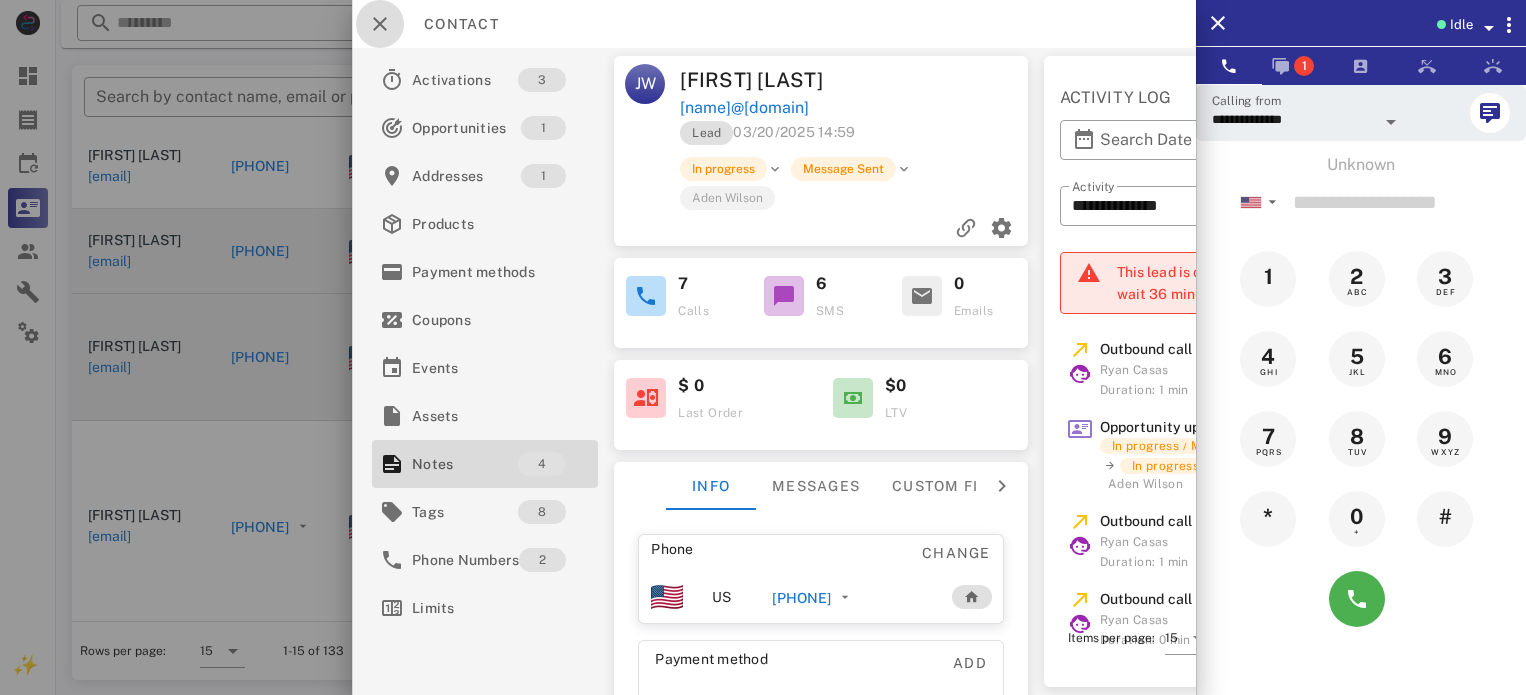click at bounding box center (380, 24) 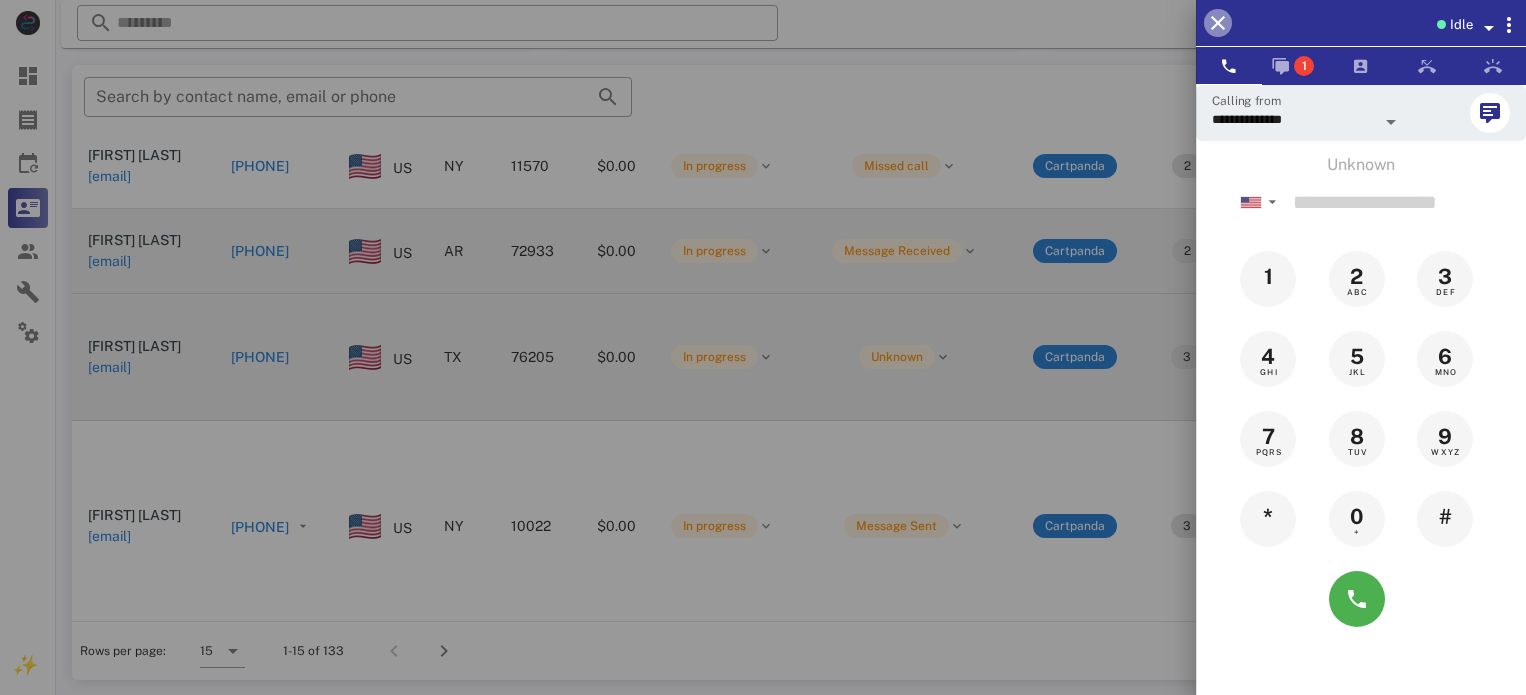 click at bounding box center (1218, 23) 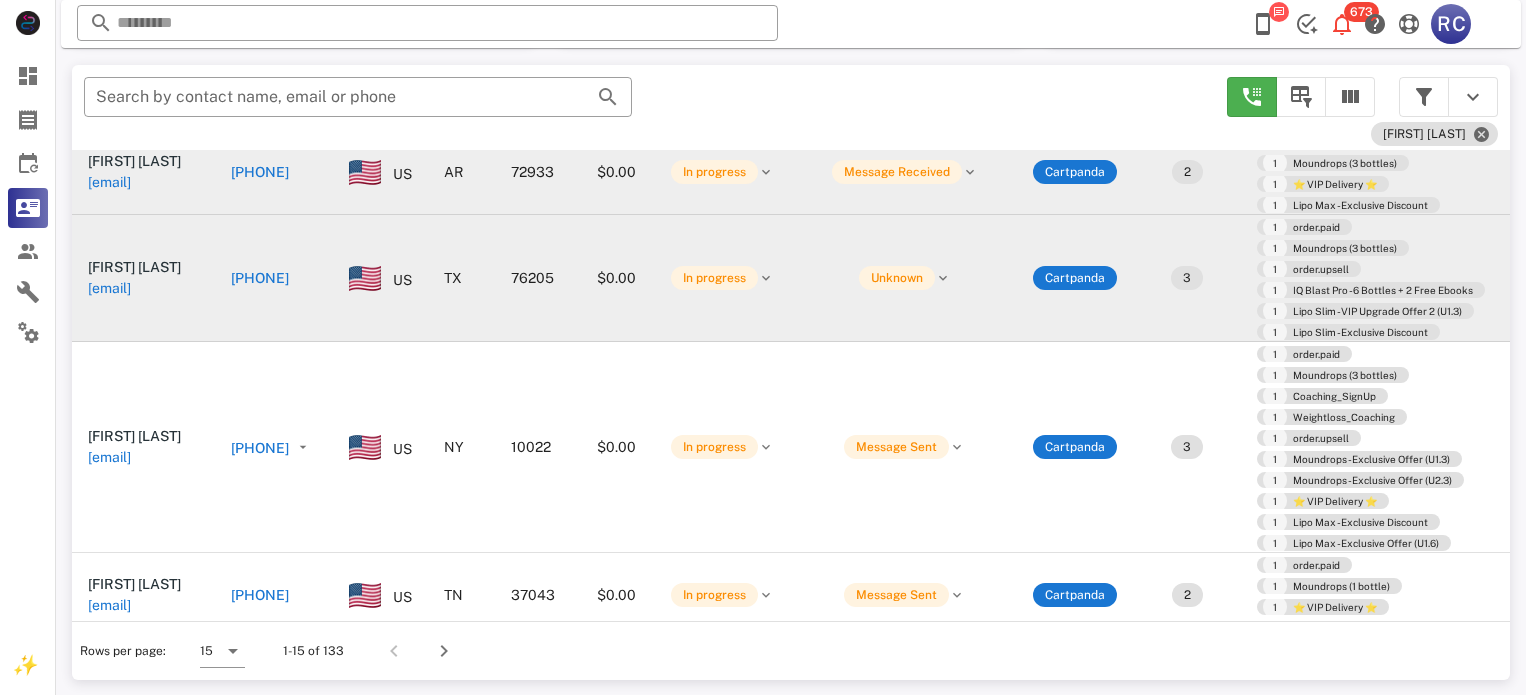 scroll, scrollTop: 1100, scrollLeft: 0, axis: vertical 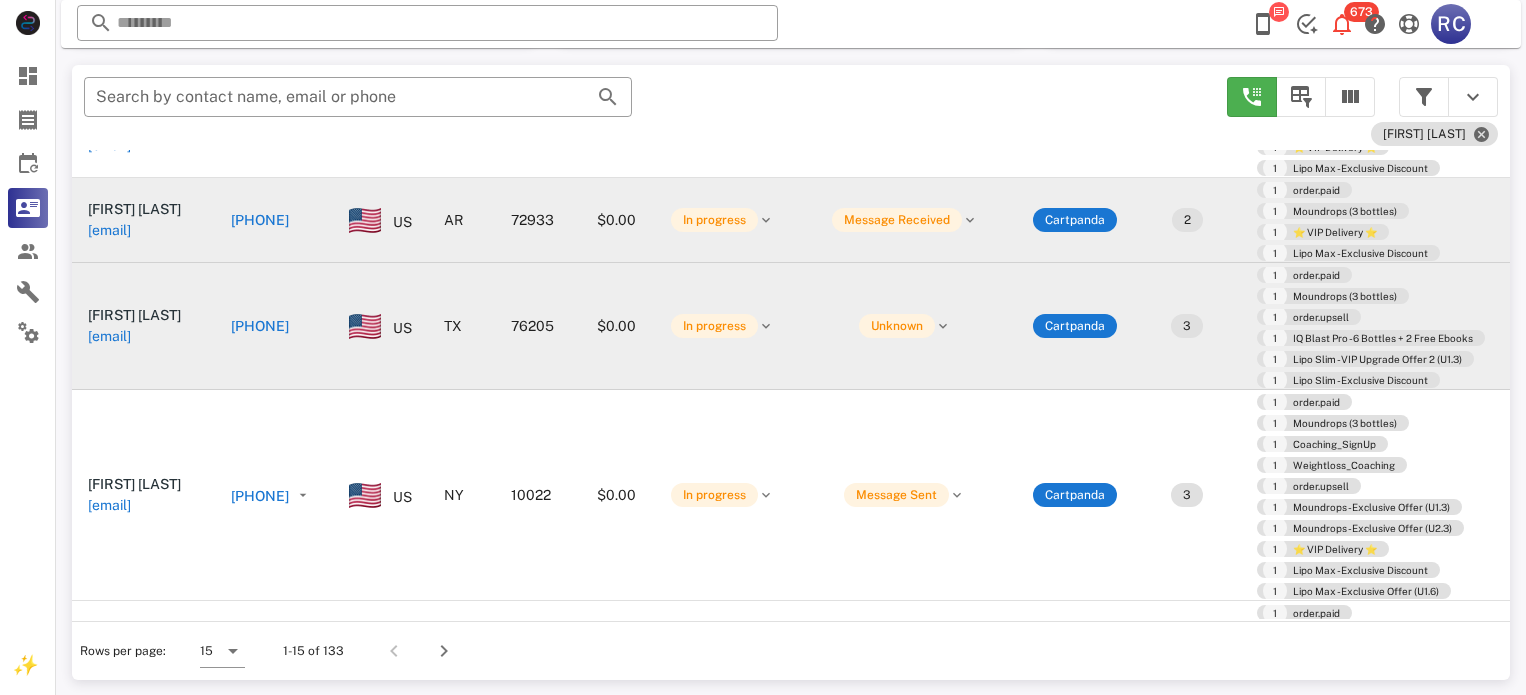 click on "[PHONE]" at bounding box center (260, 496) 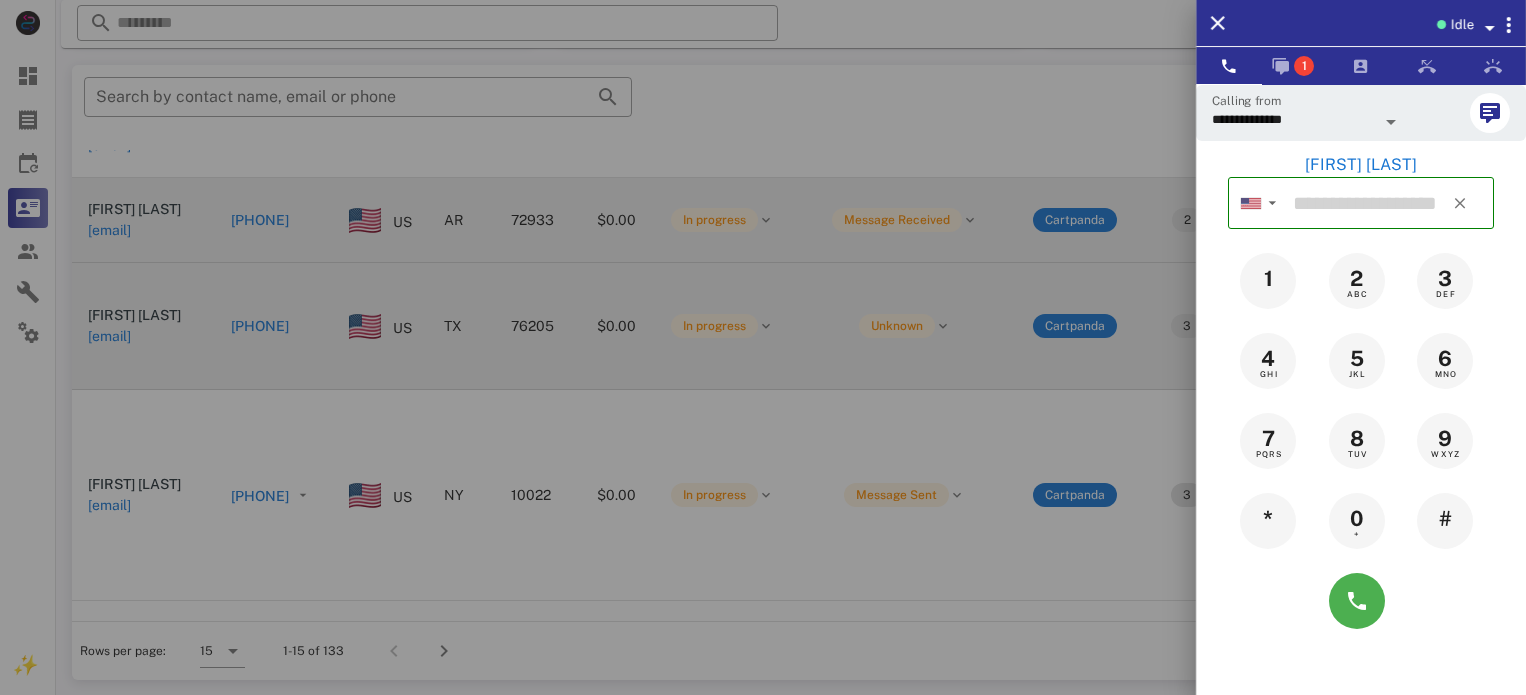 type on "**********" 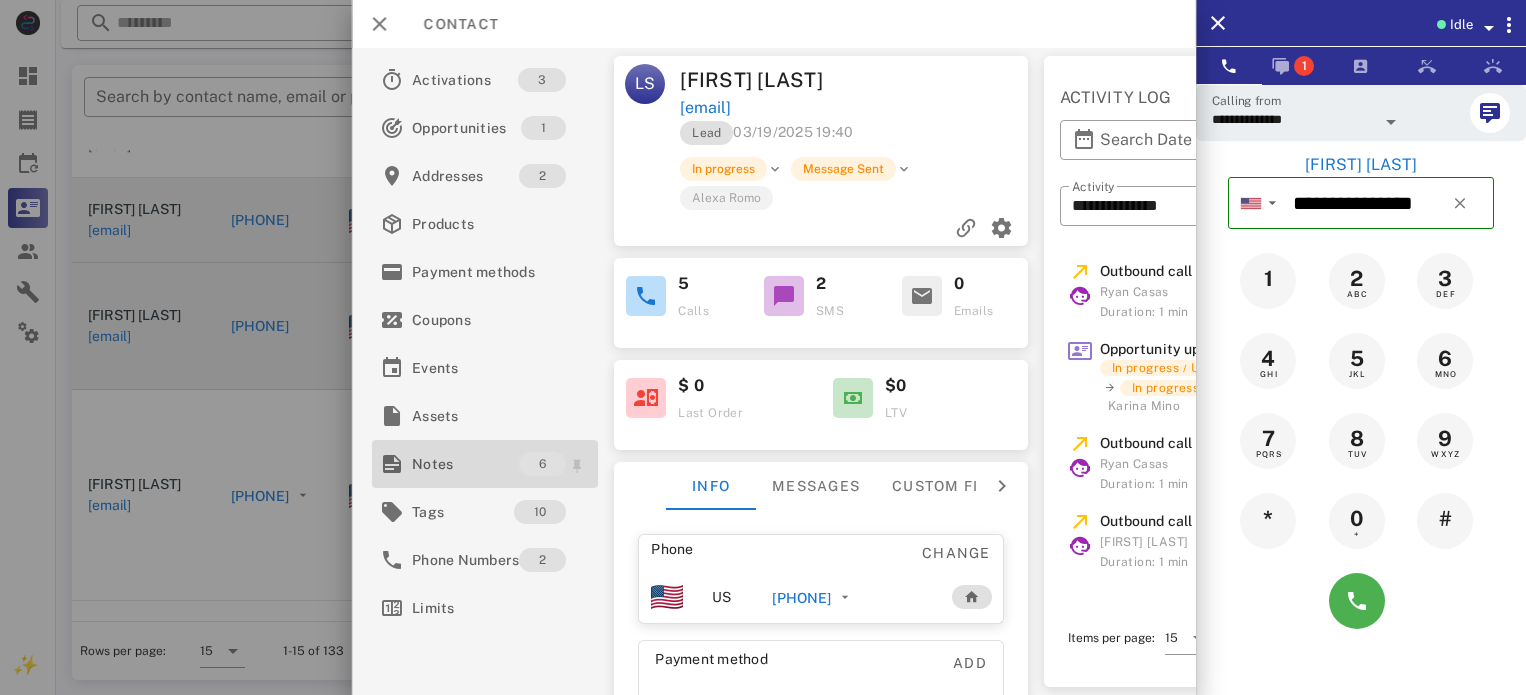 click on "Notes" at bounding box center (465, 464) 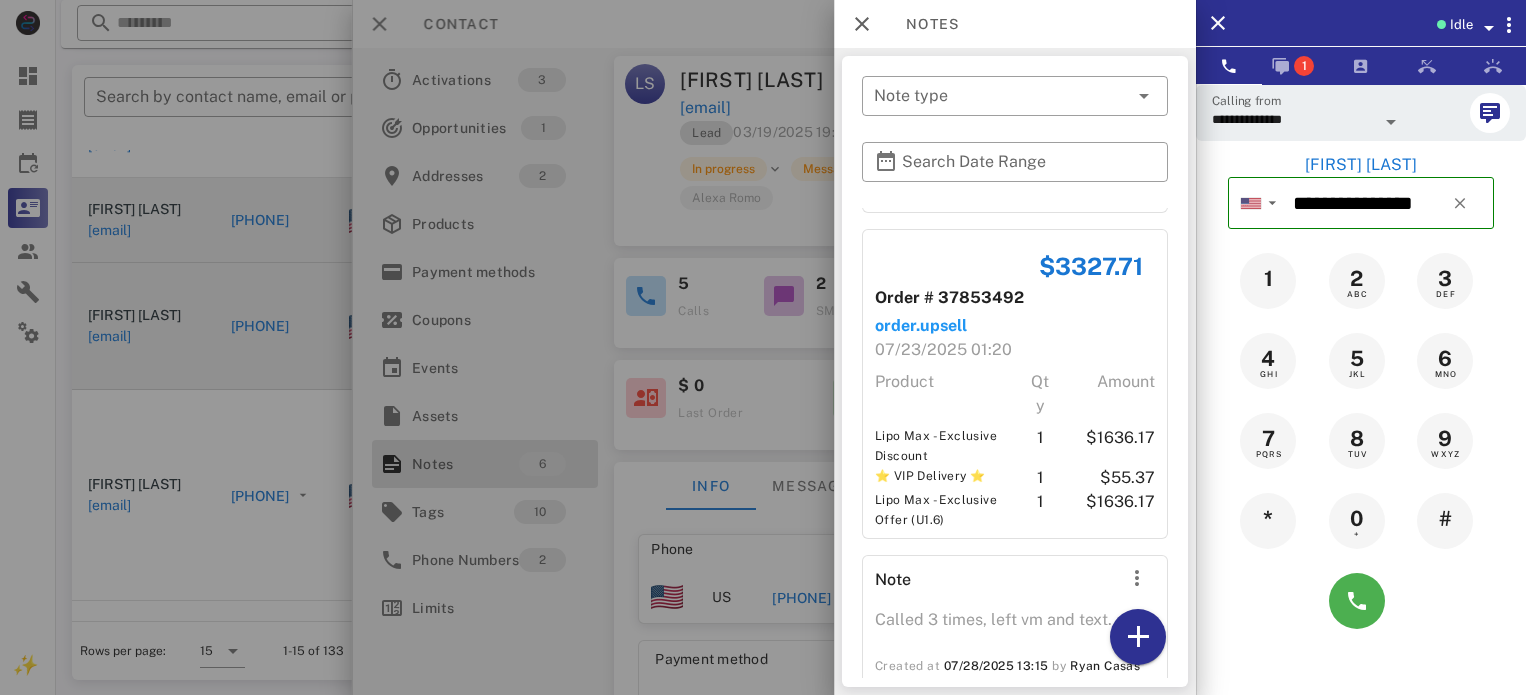 scroll, scrollTop: 1263, scrollLeft: 0, axis: vertical 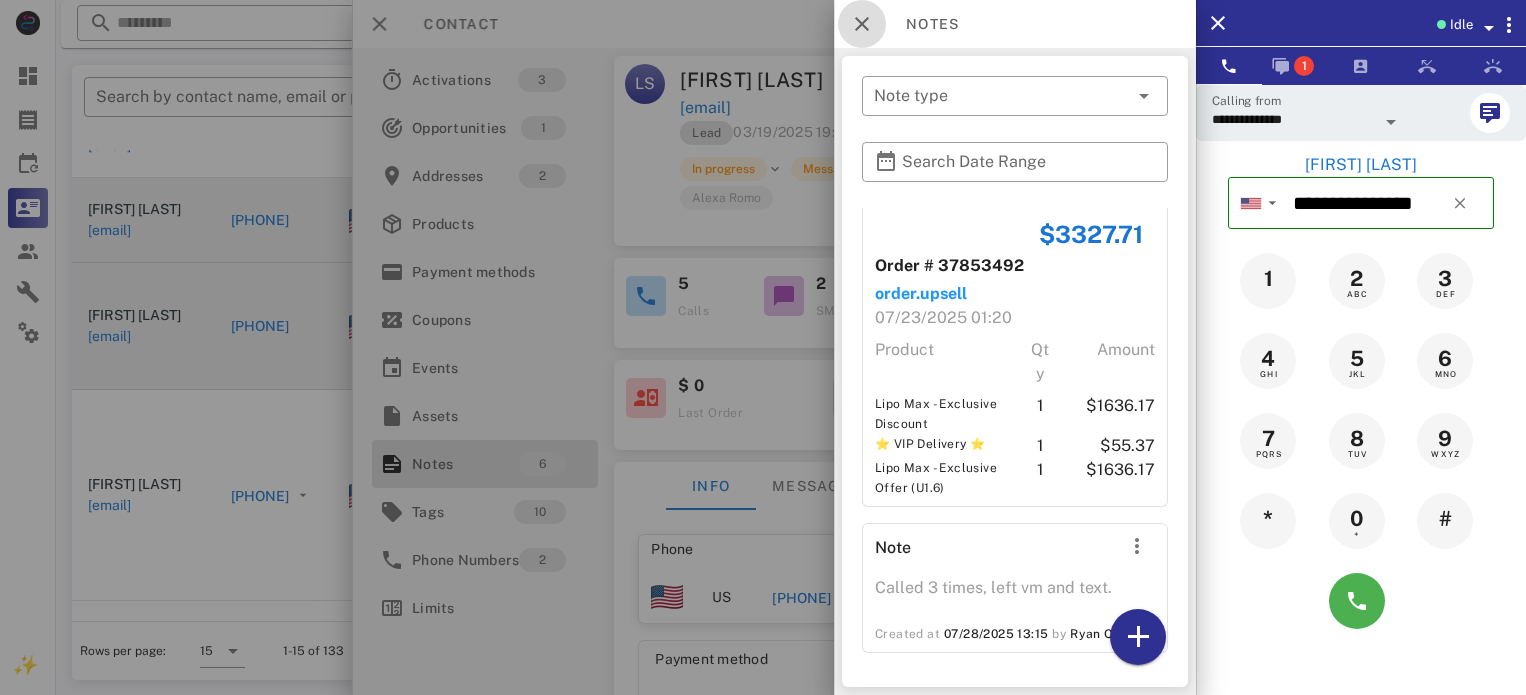 click at bounding box center [862, 24] 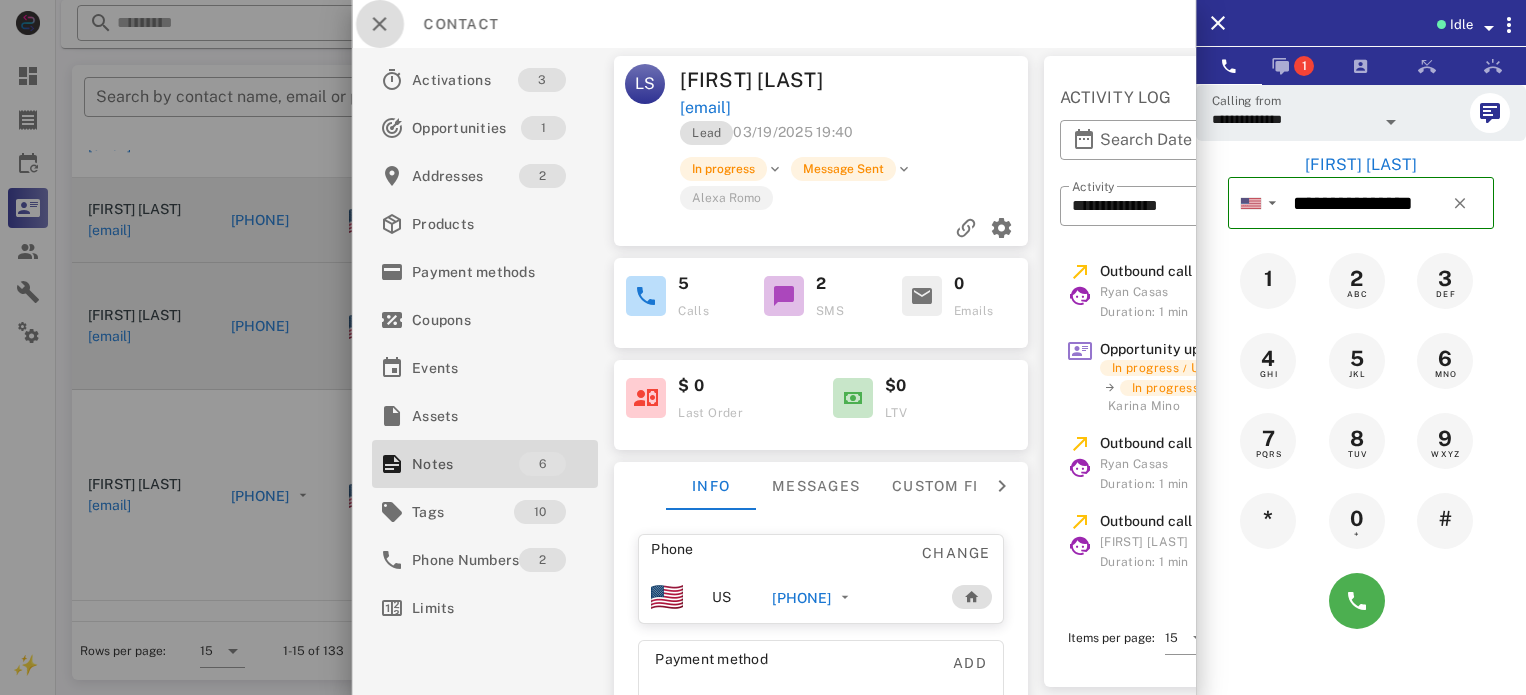 click at bounding box center [380, 24] 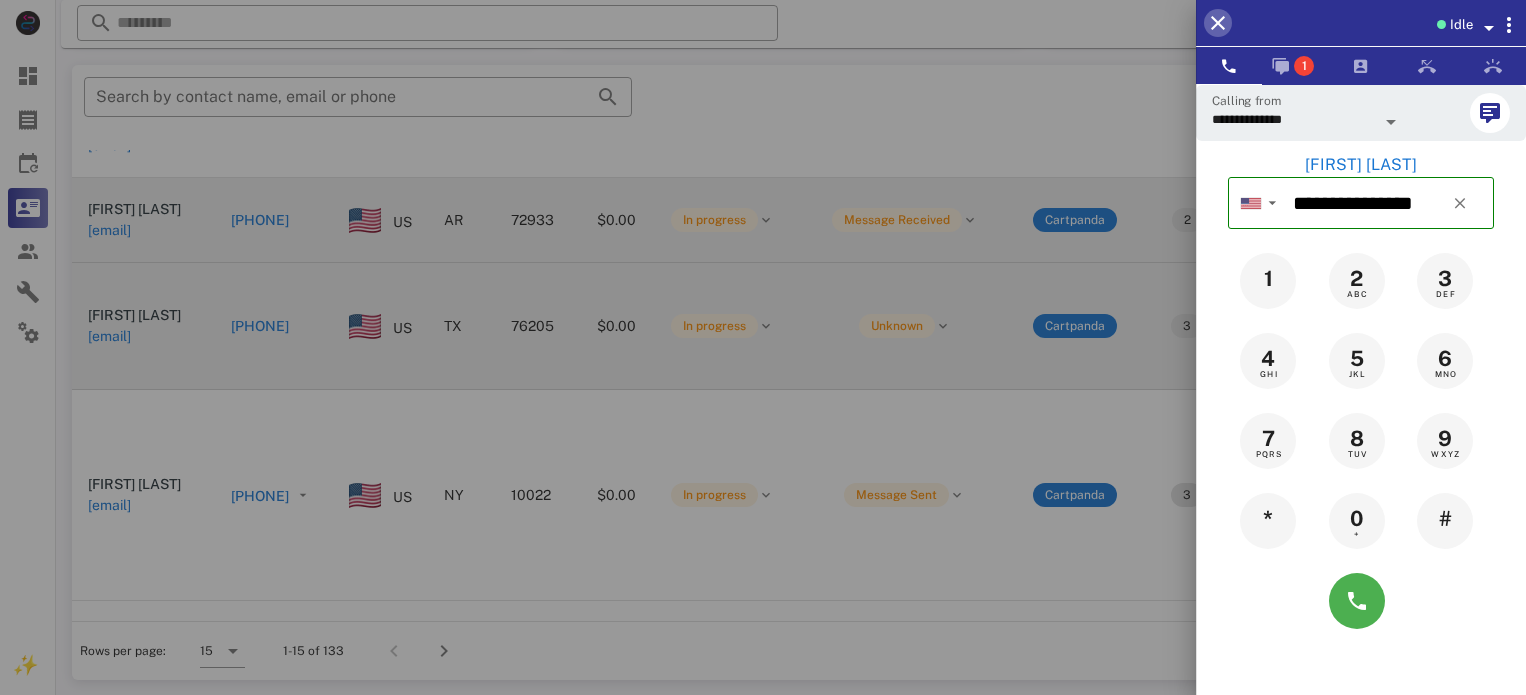 click at bounding box center (1218, 23) 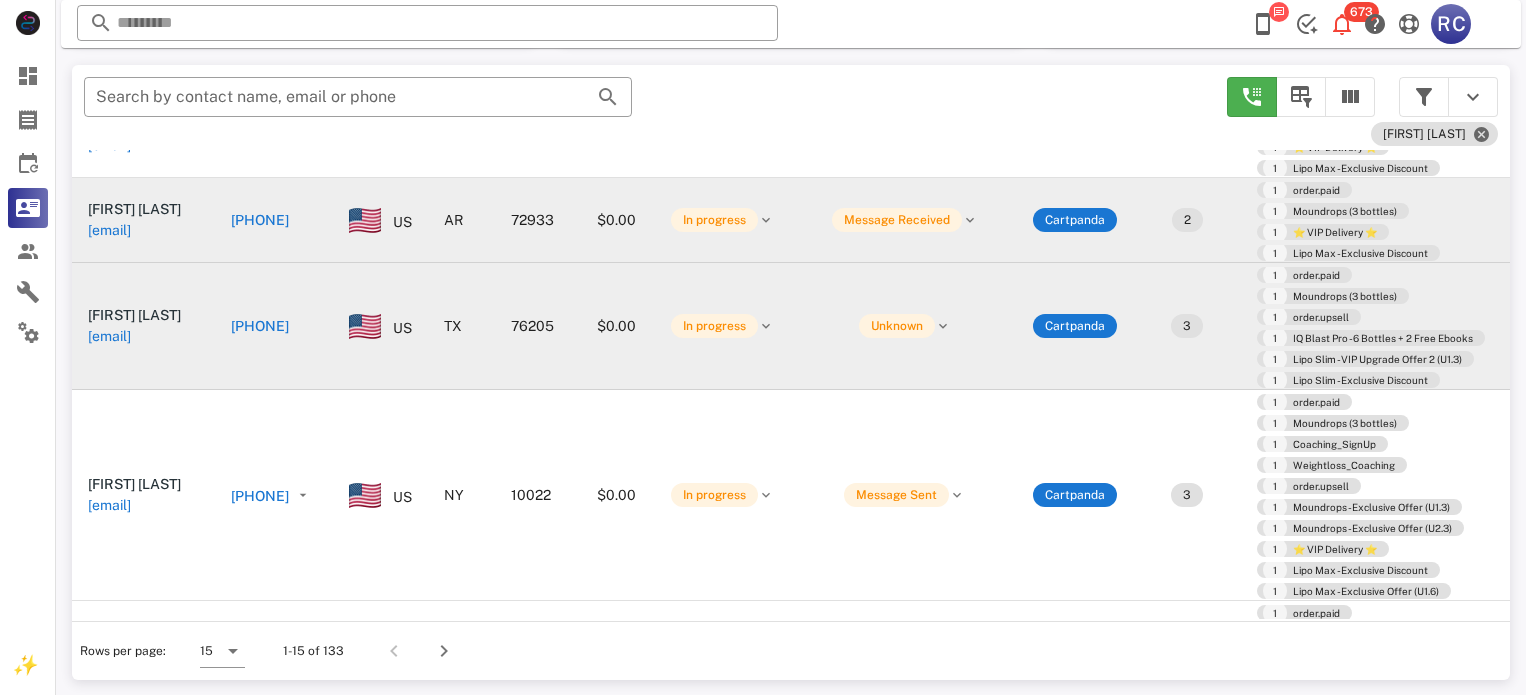 click on "[PHONE]" at bounding box center [260, 326] 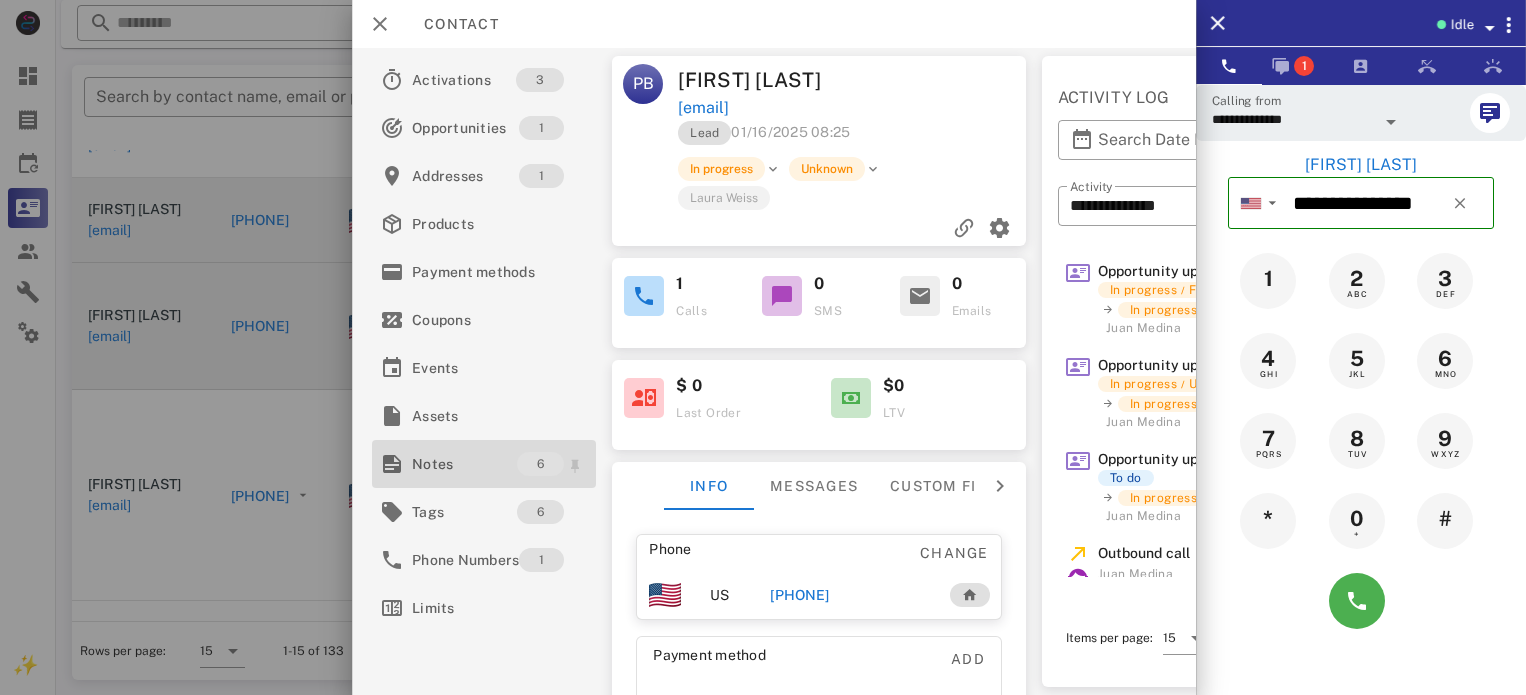 click on "Notes" at bounding box center (464, 464) 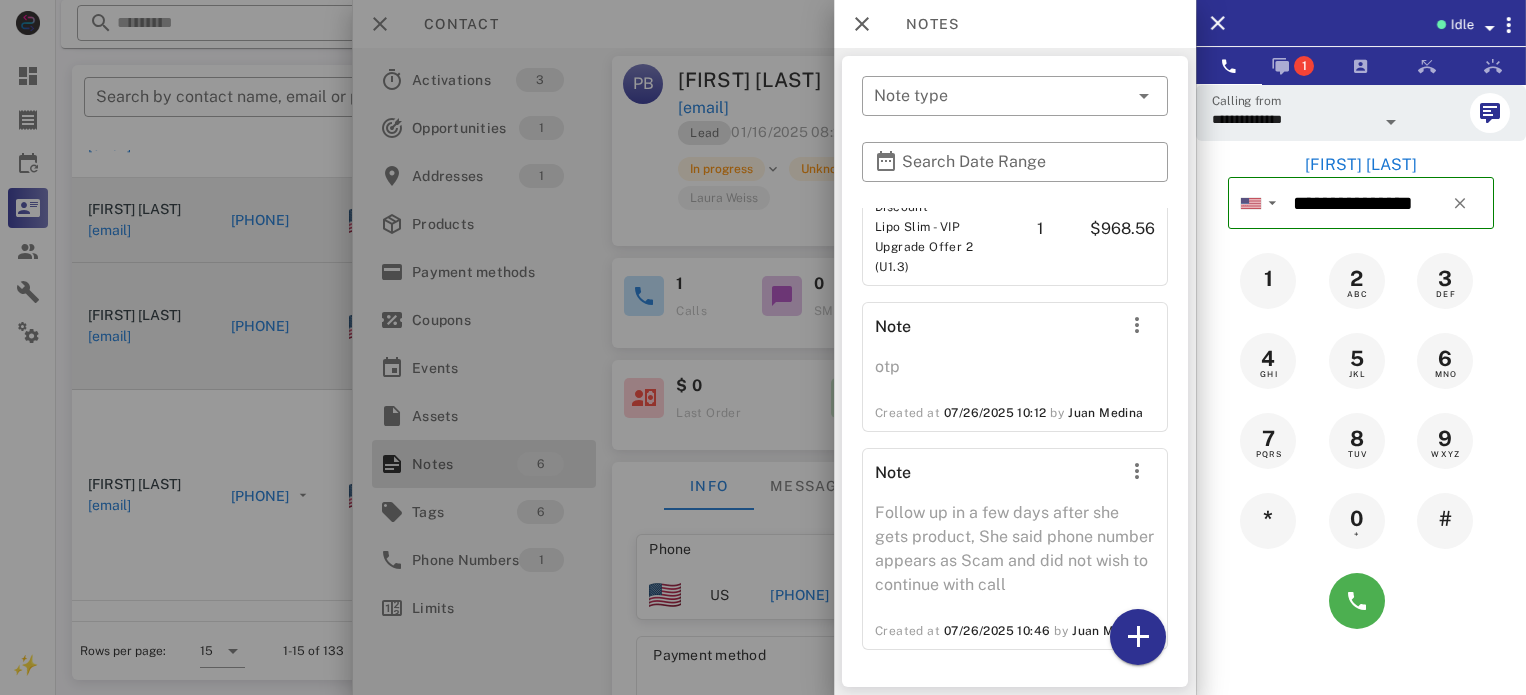 scroll, scrollTop: 1051, scrollLeft: 0, axis: vertical 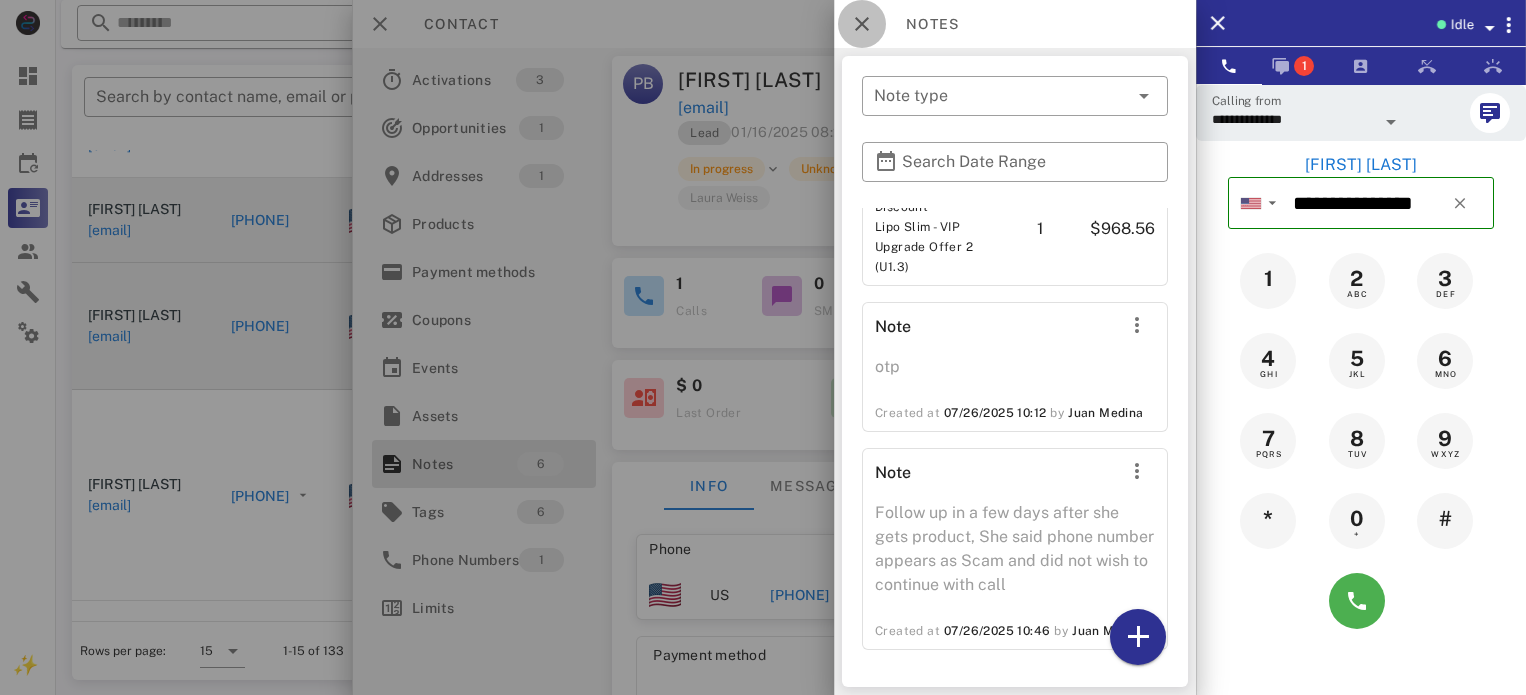click at bounding box center [862, 24] 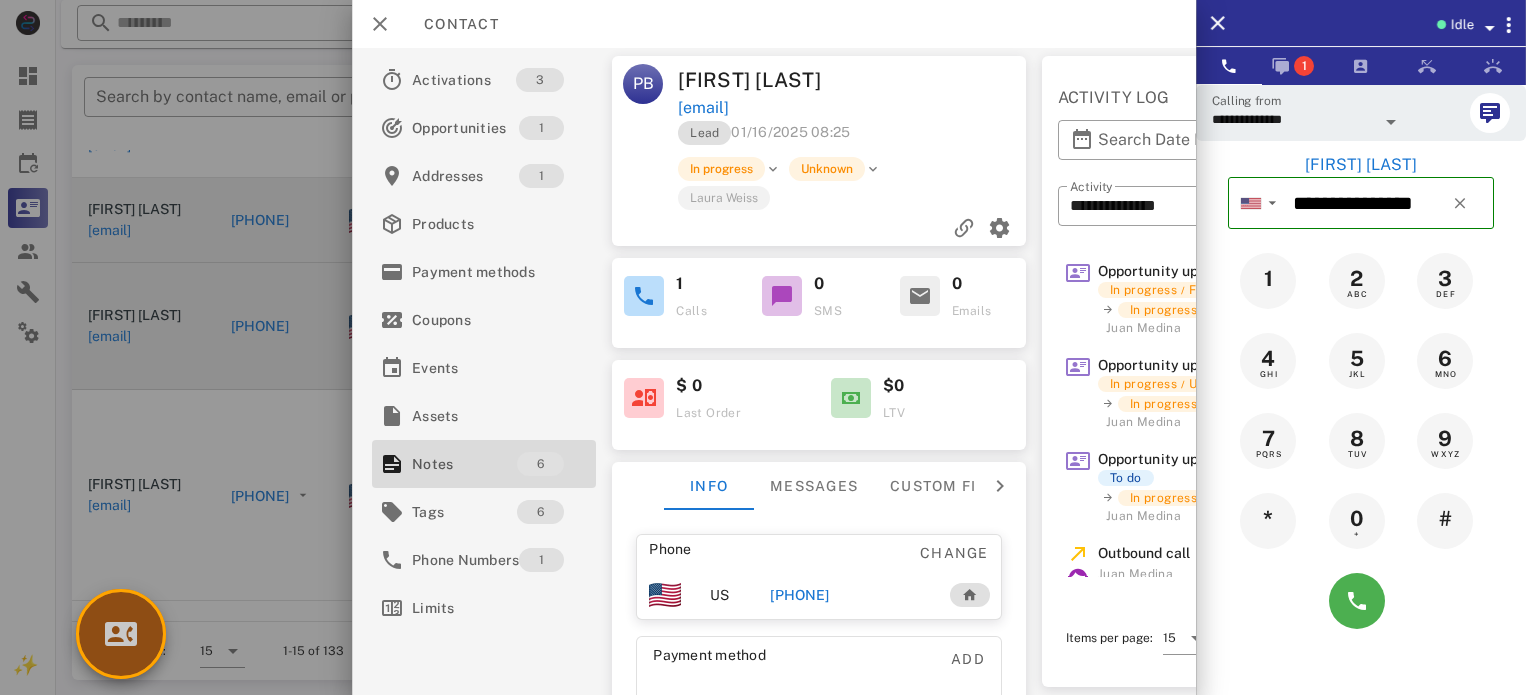 click at bounding box center [121, 634] 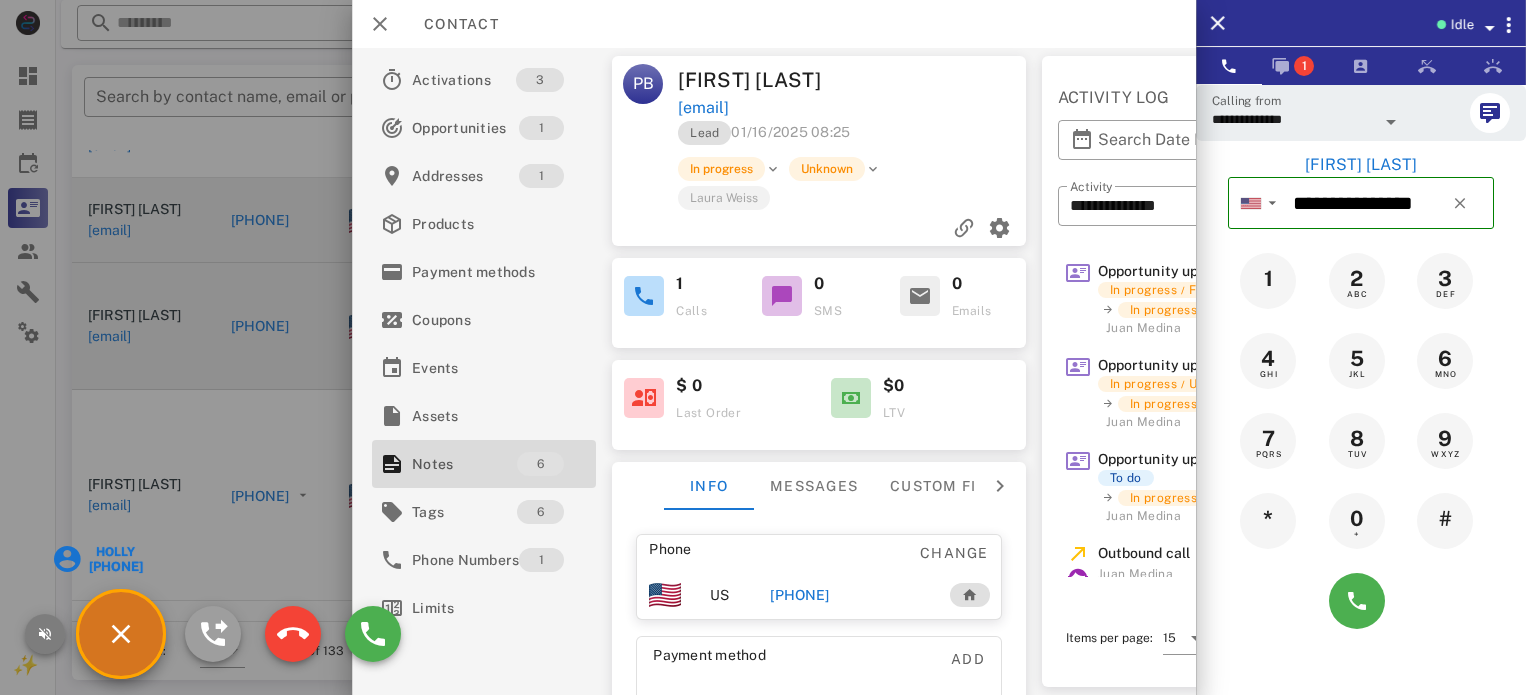 click at bounding box center [45, 634] 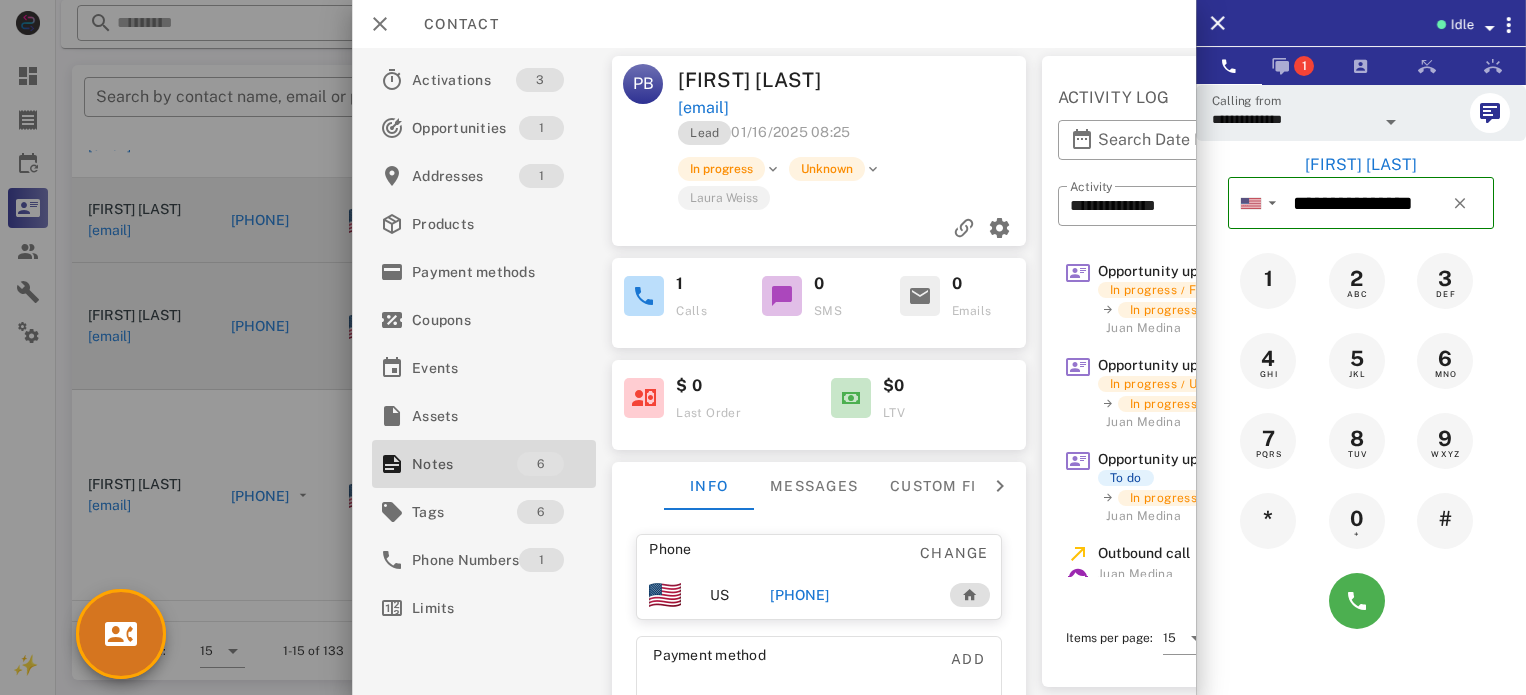type 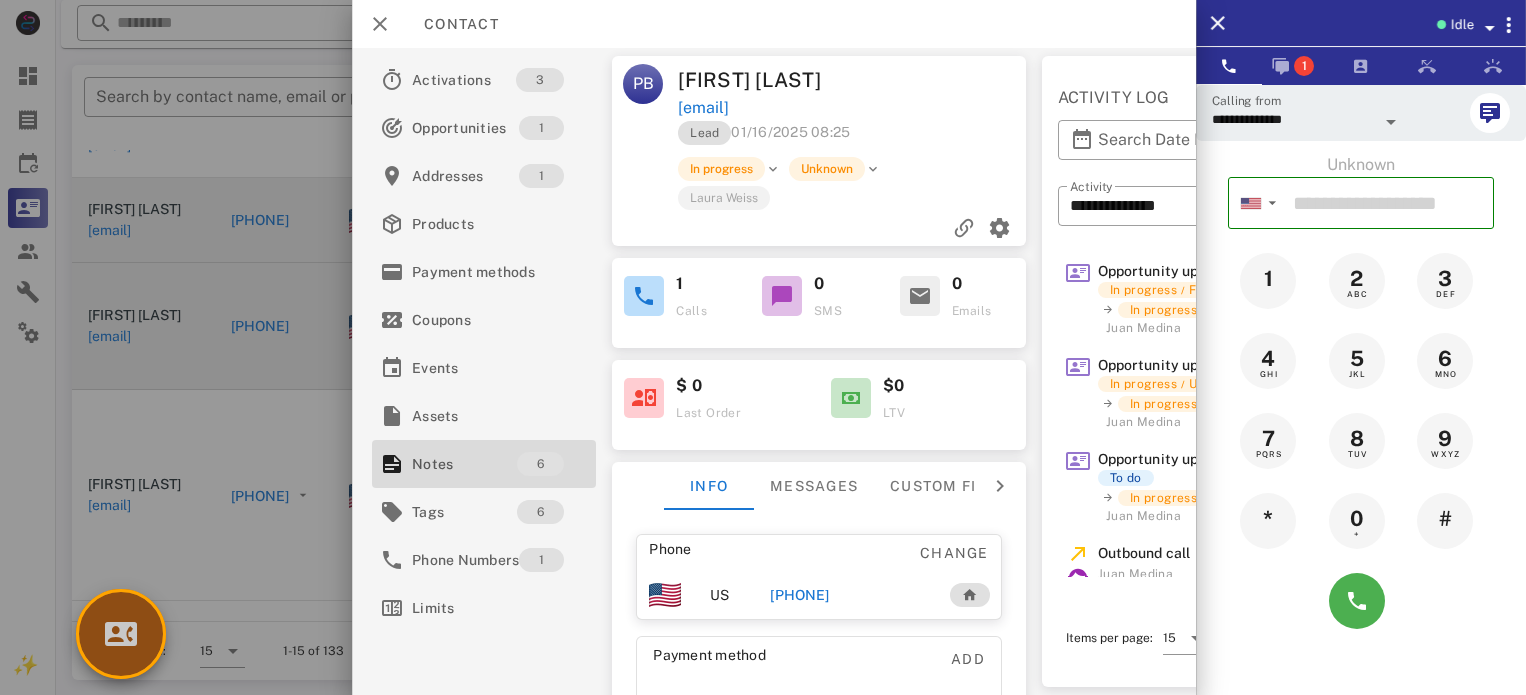 click at bounding box center (121, 634) 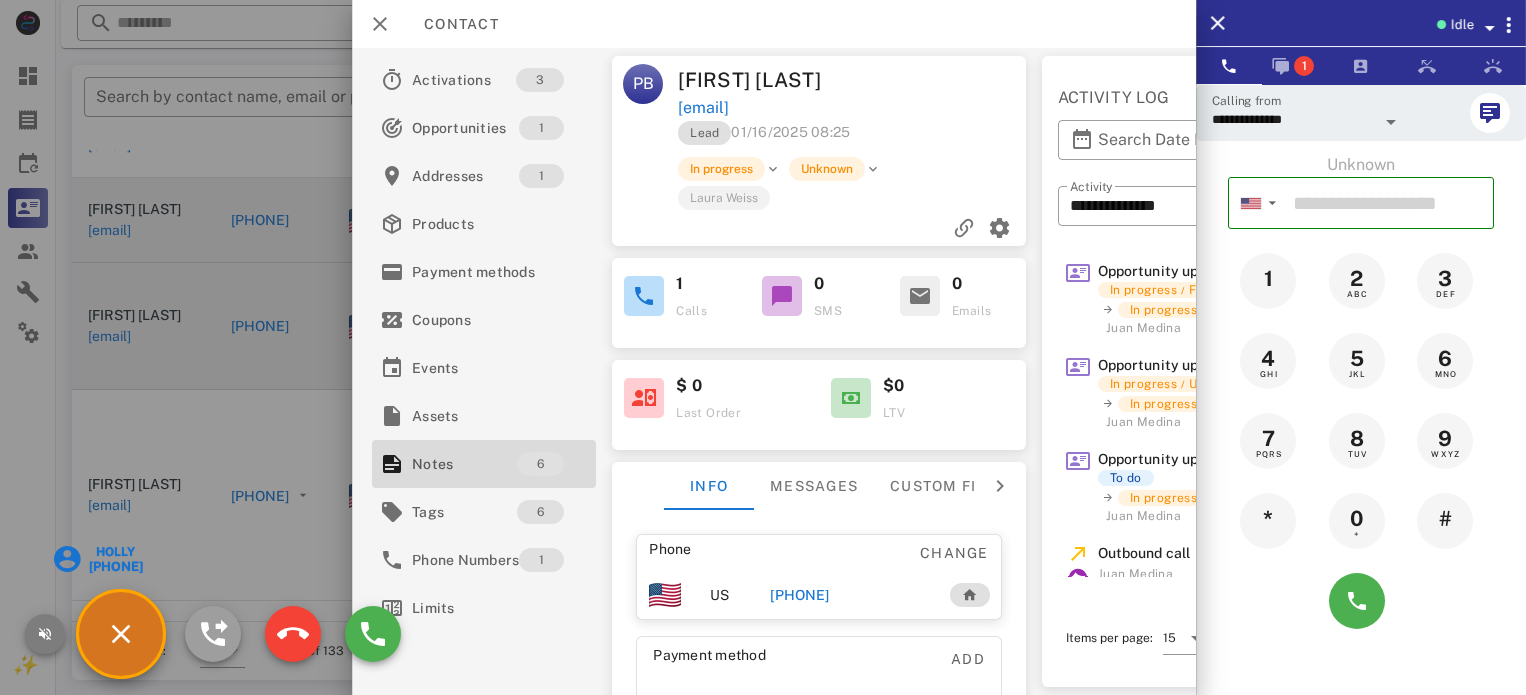 click at bounding box center [45, 634] 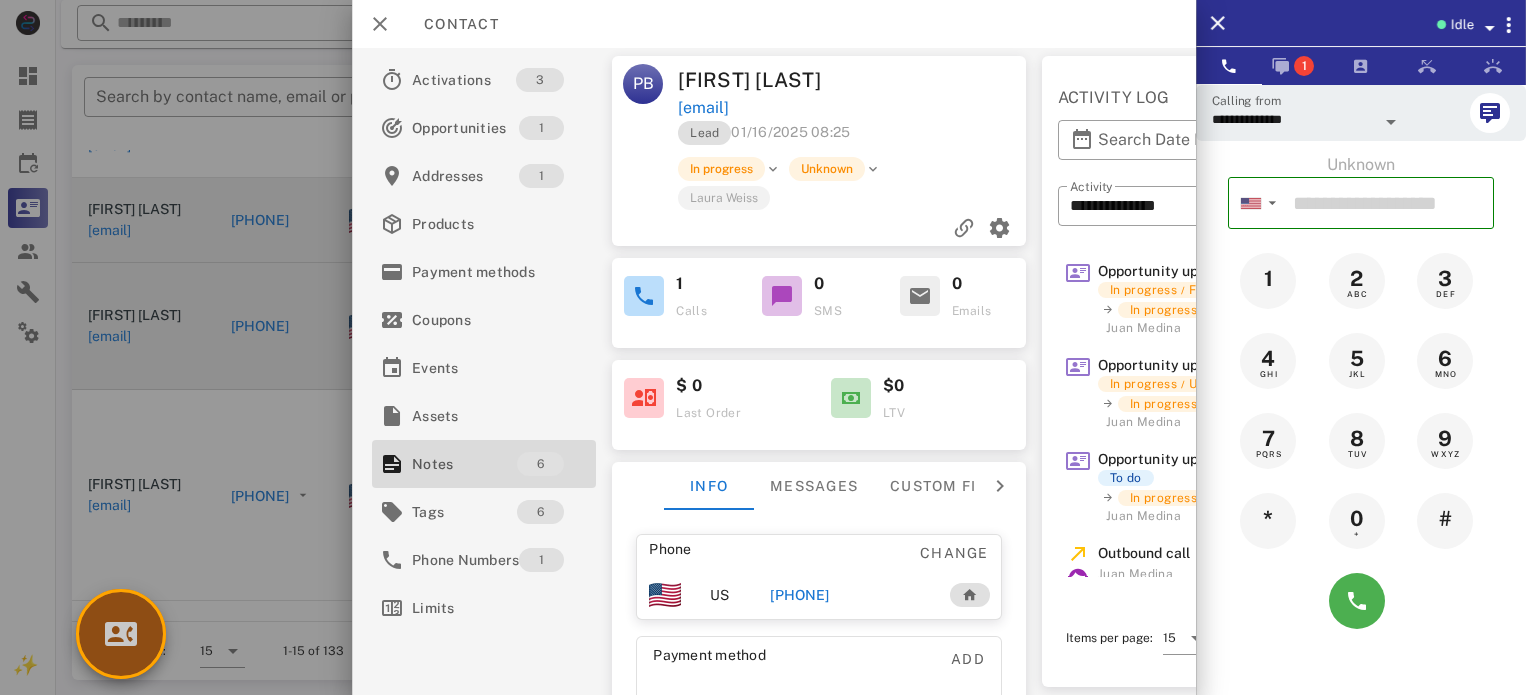 click at bounding box center [121, 634] 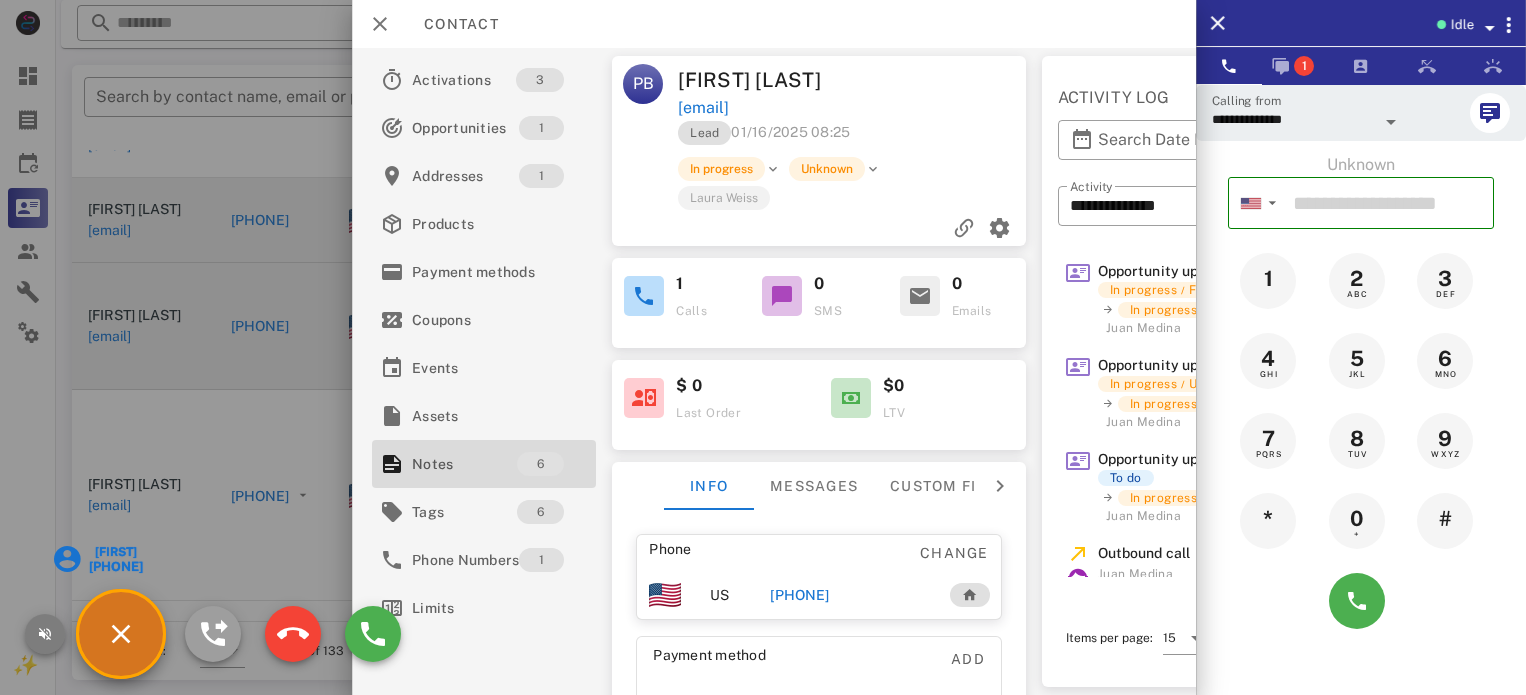 click at bounding box center [45, 634] 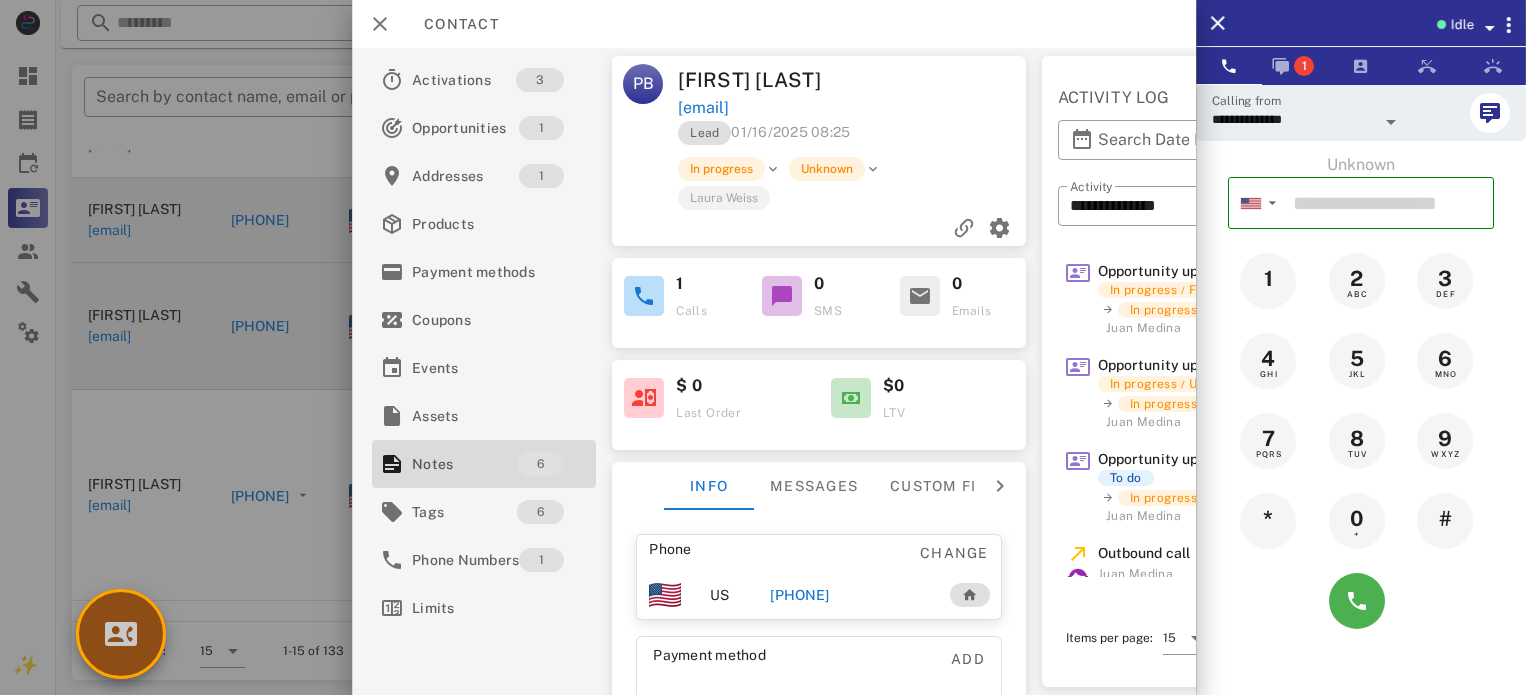 click at bounding box center [121, 634] 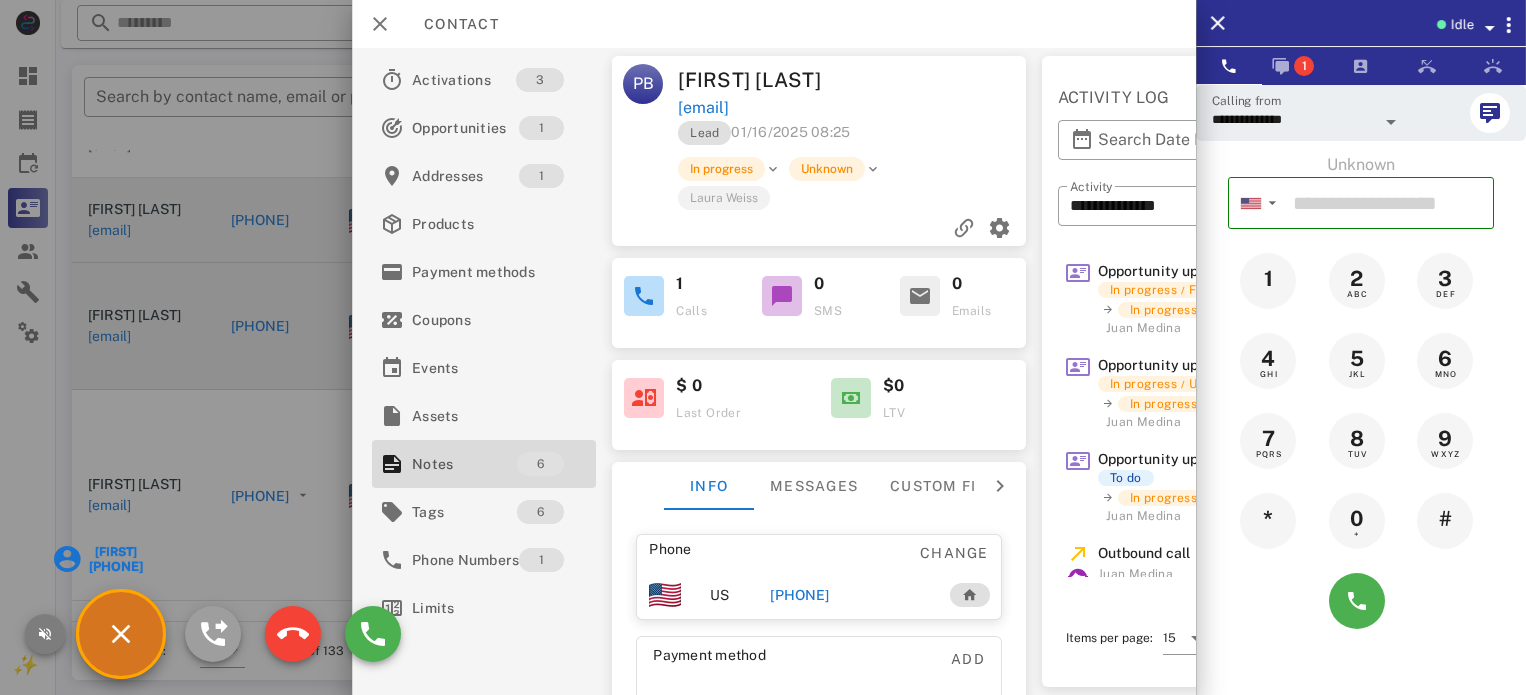 click at bounding box center (45, 634) 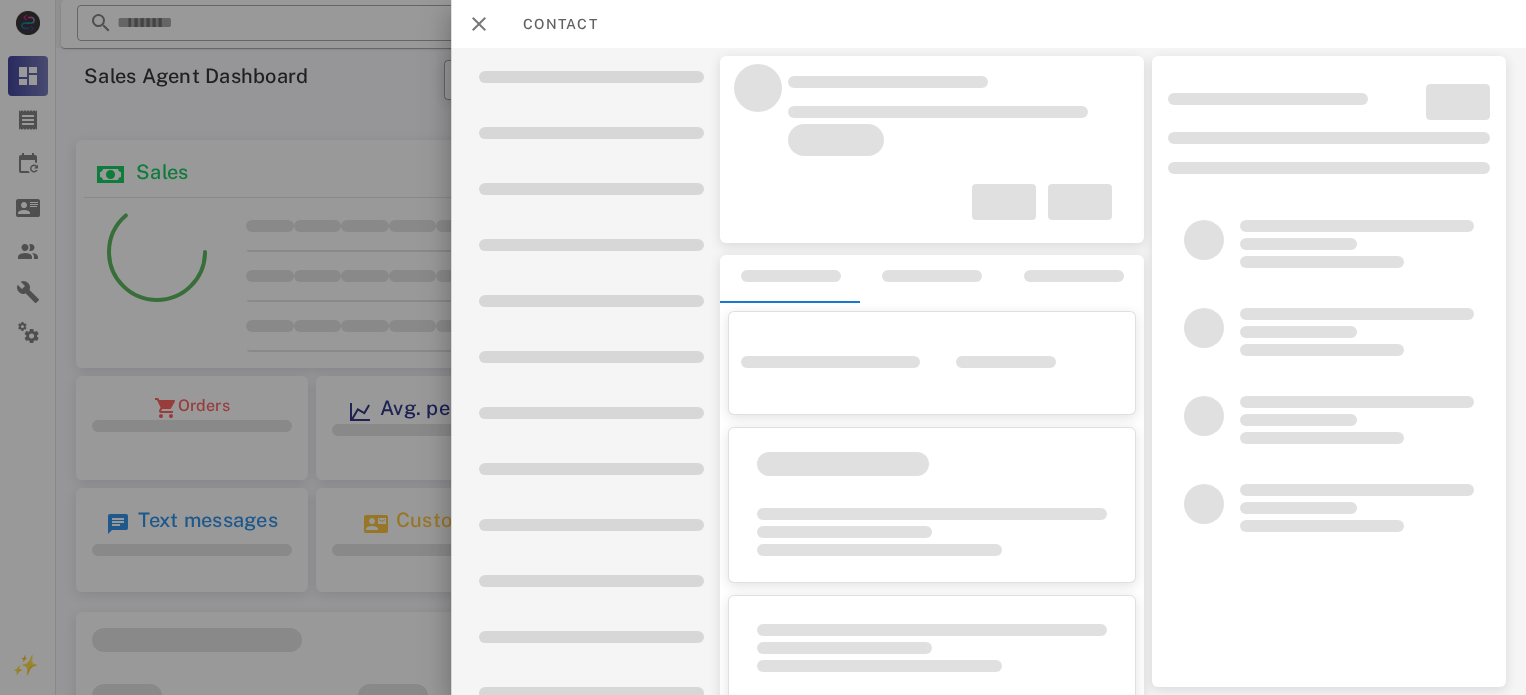 scroll, scrollTop: 0, scrollLeft: 0, axis: both 